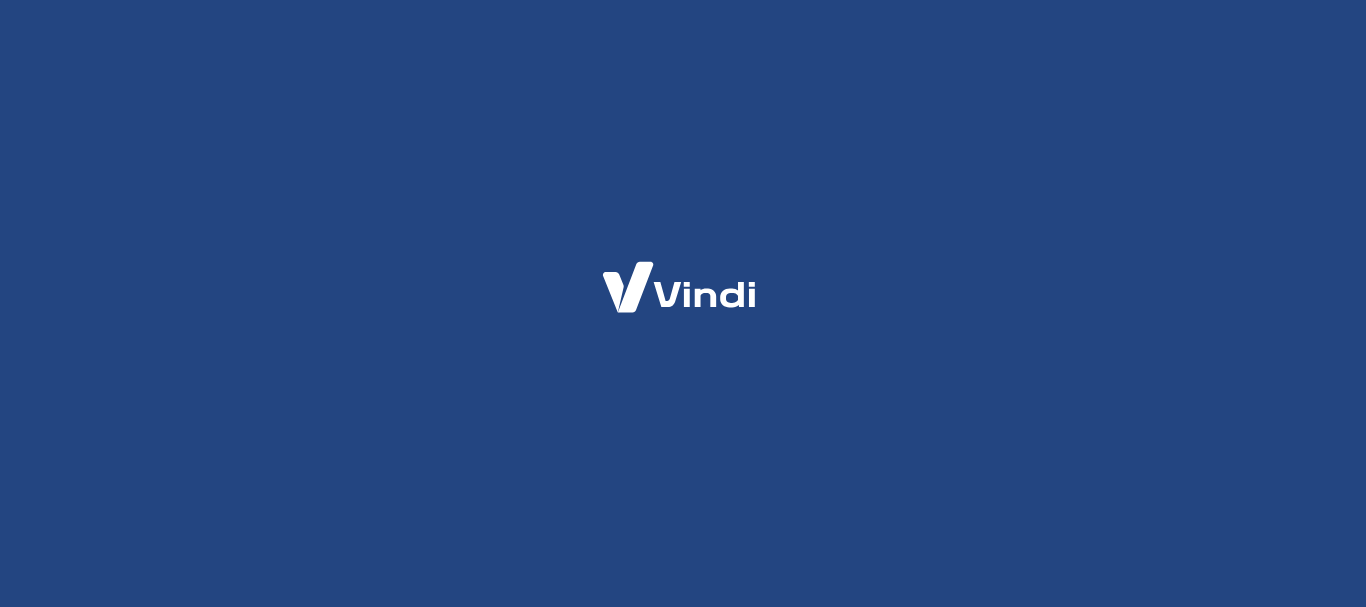 scroll, scrollTop: 0, scrollLeft: 0, axis: both 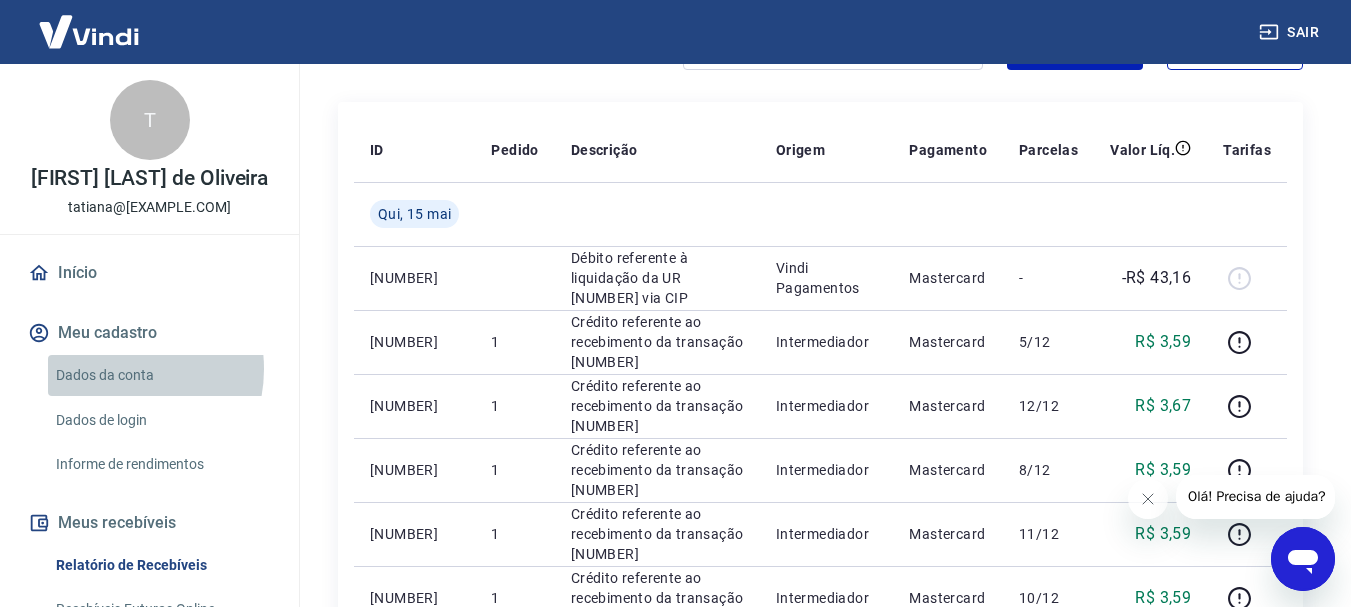click on "Dados da conta" at bounding box center [161, 375] 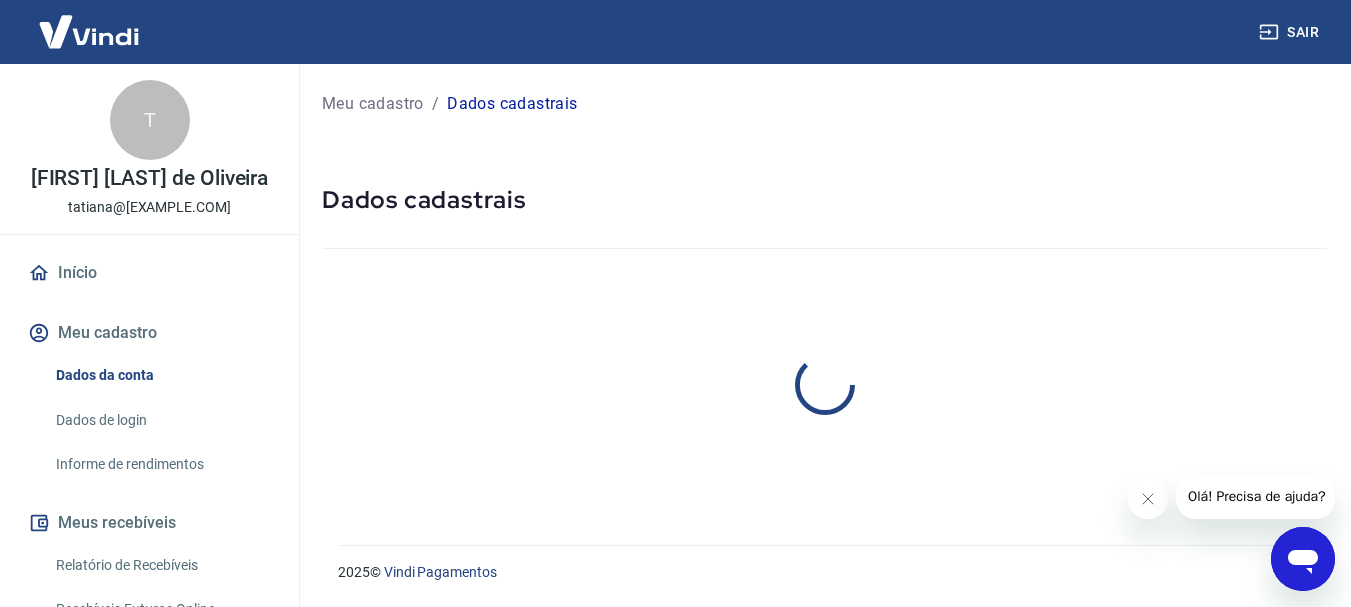 scroll, scrollTop: 0, scrollLeft: 0, axis: both 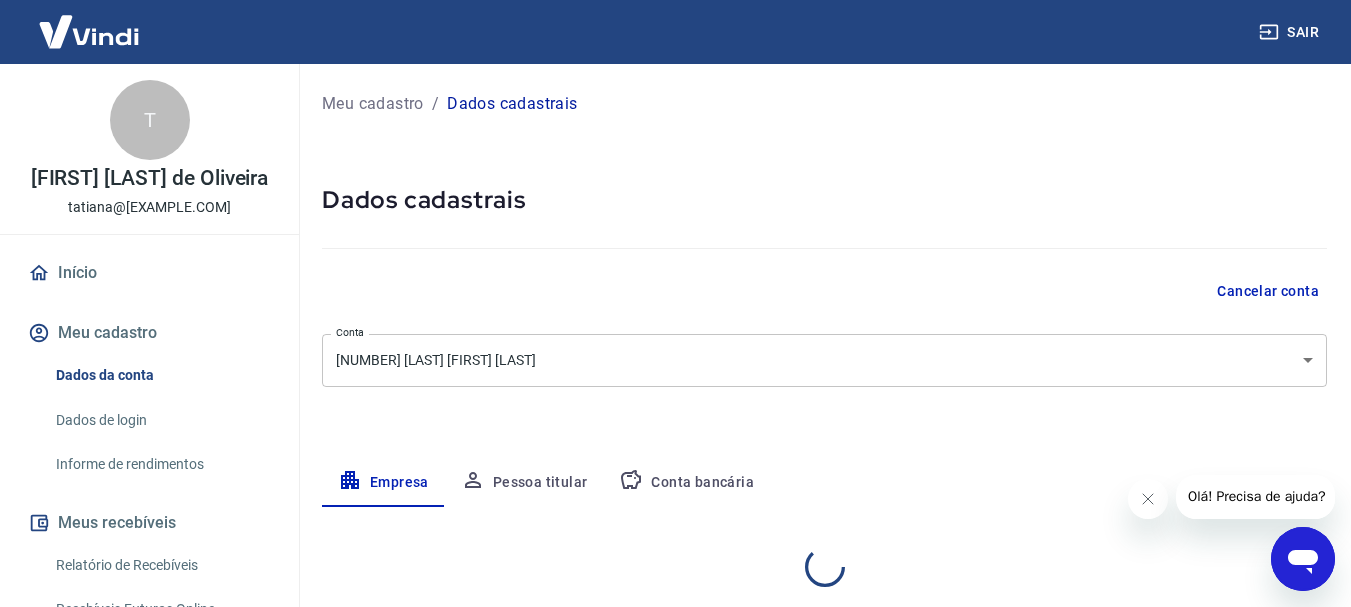 select on "SP" 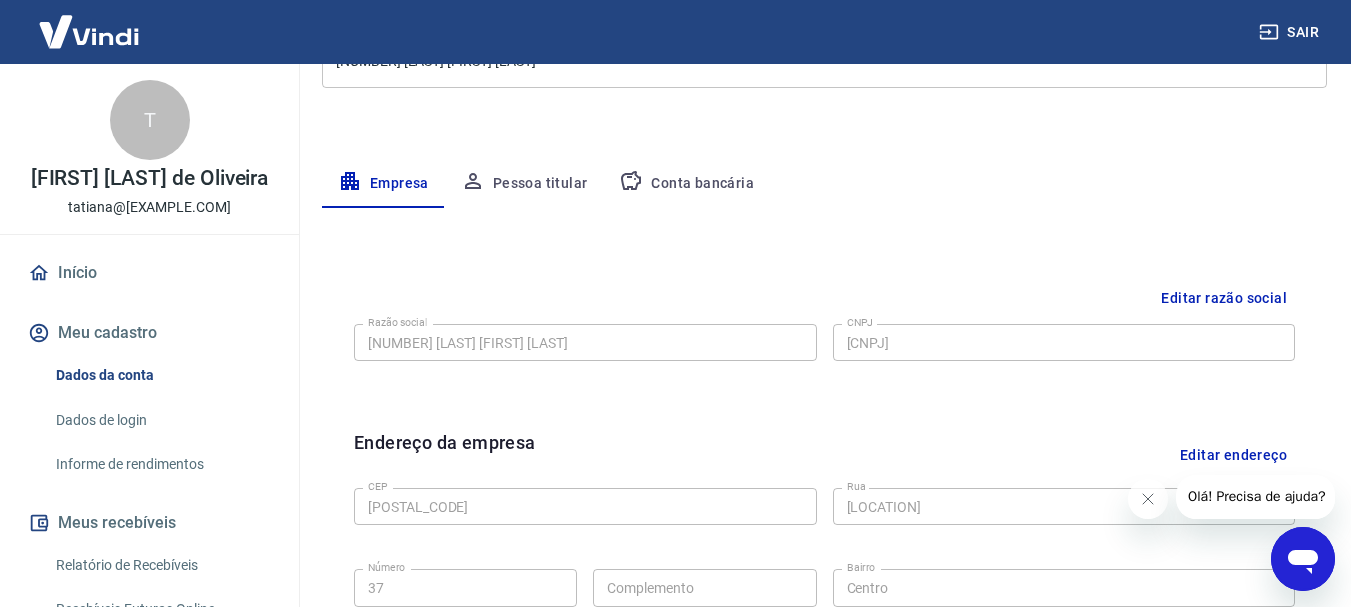 scroll, scrollTop: 235, scrollLeft: 0, axis: vertical 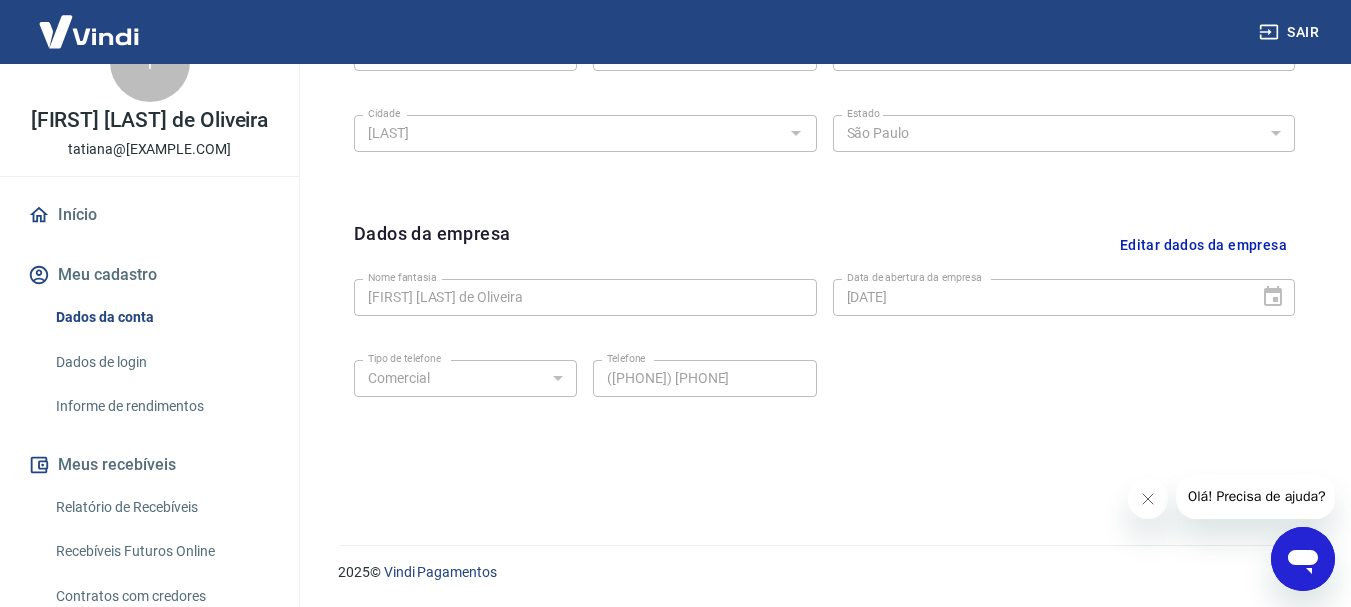 click on "Meu cadastro" at bounding box center (149, 275) 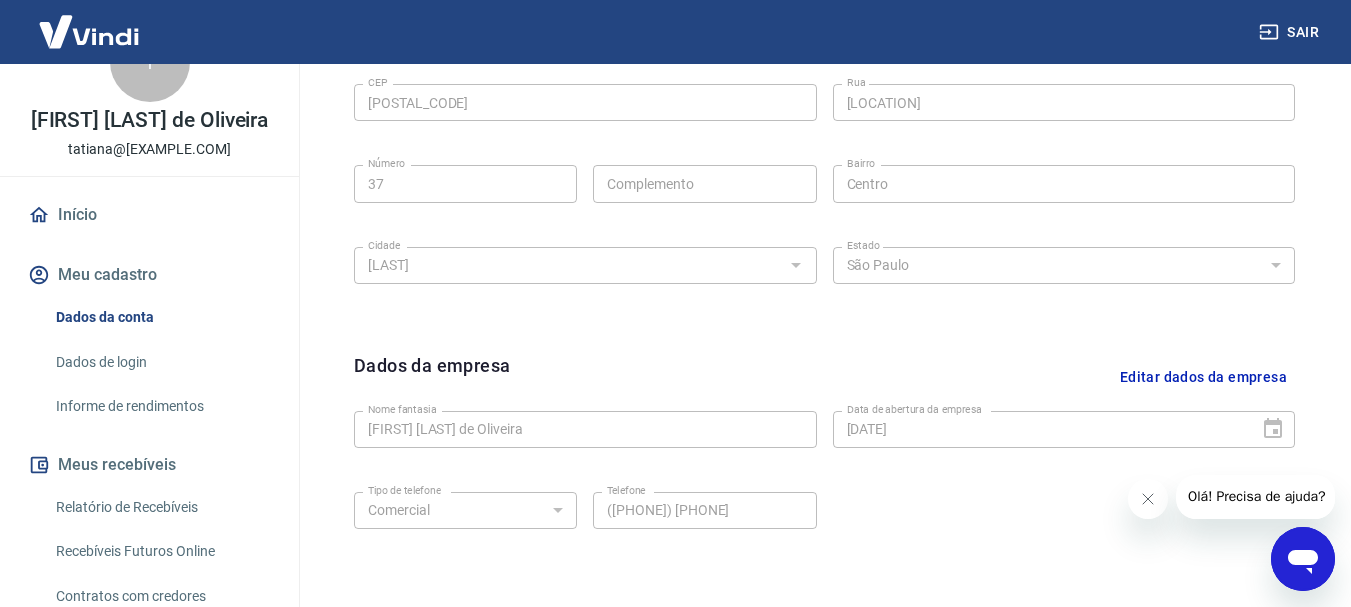 scroll, scrollTop: 335, scrollLeft: 0, axis: vertical 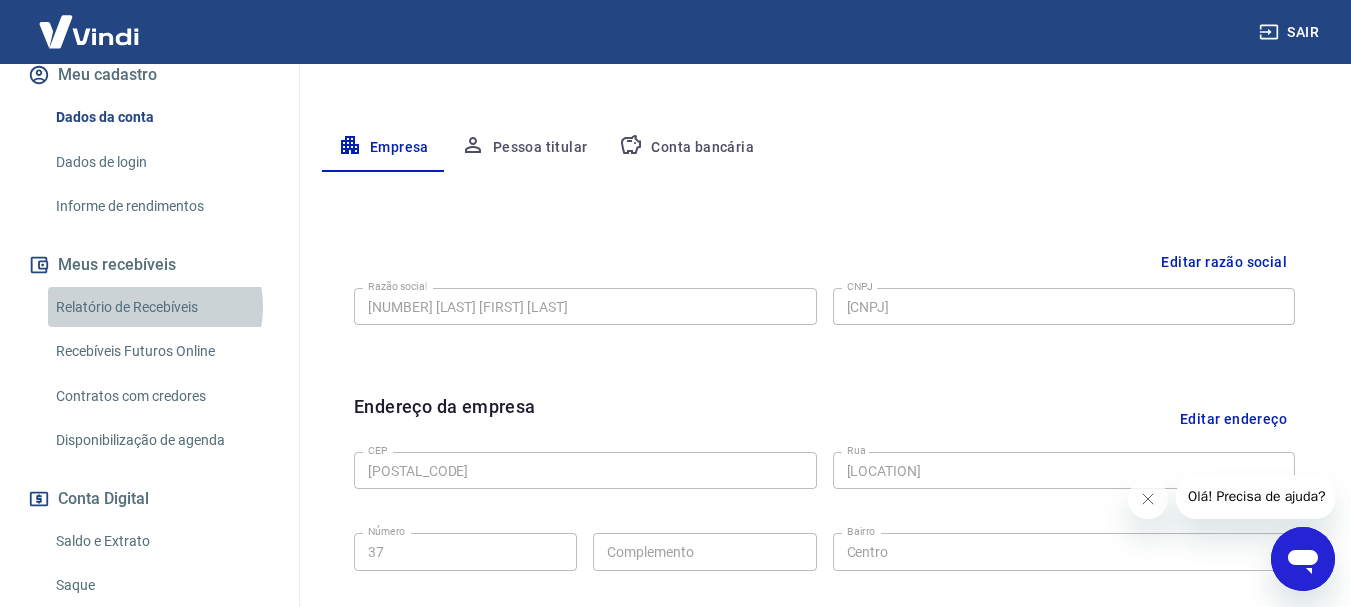 click on "Relatório de Recebíveis" at bounding box center [161, 307] 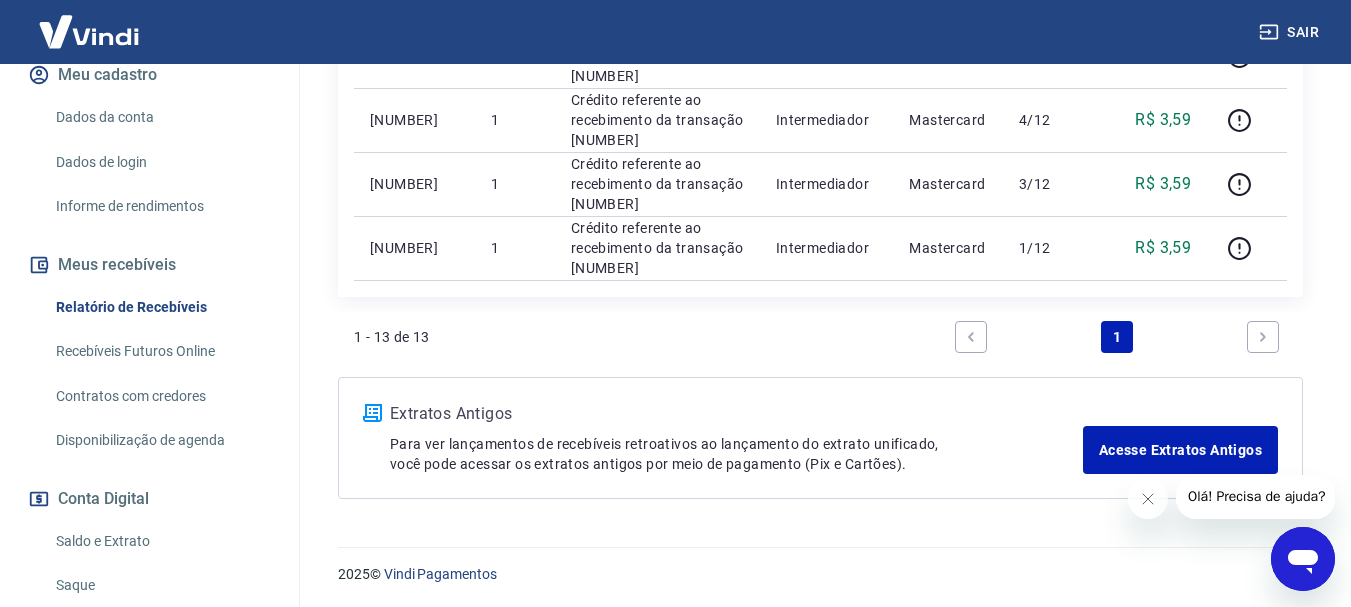 scroll, scrollTop: 1145, scrollLeft: 0, axis: vertical 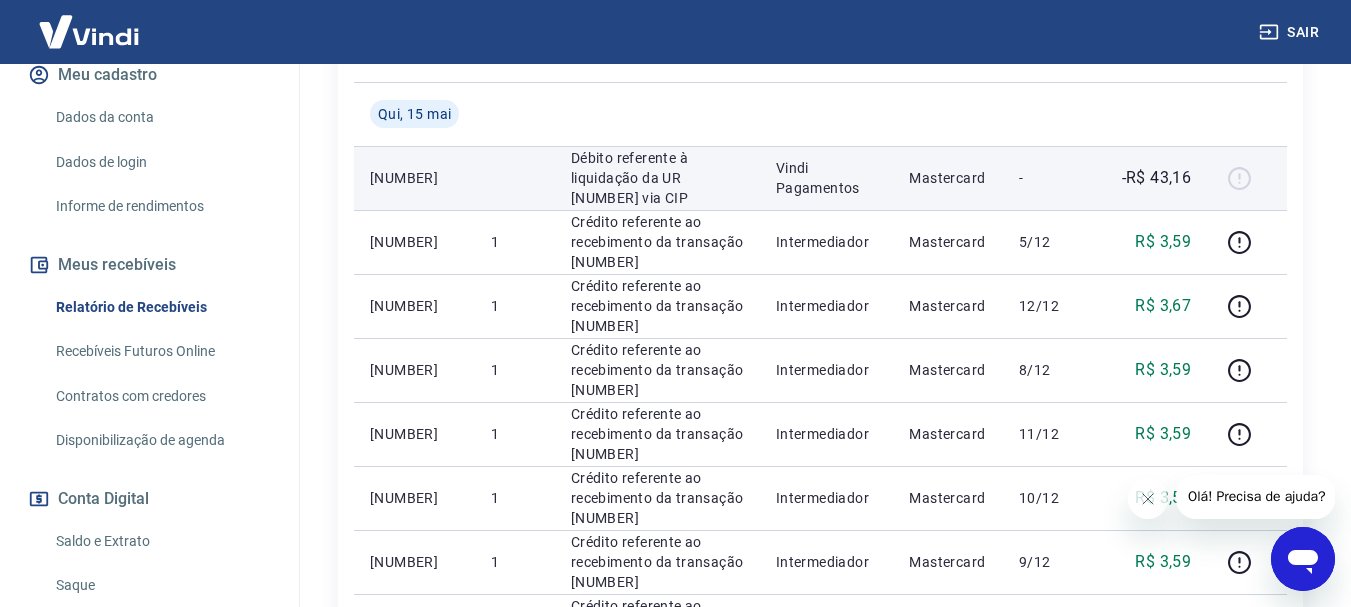 click on "Vindi Pagamentos" at bounding box center (827, 178) 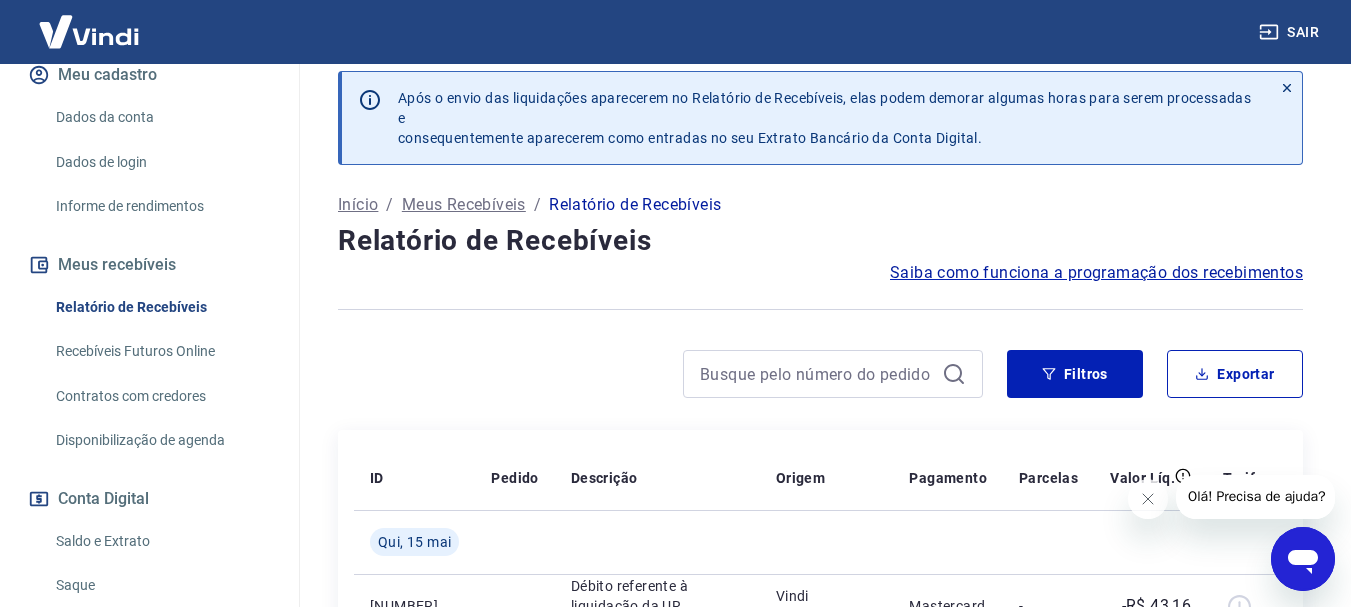 scroll, scrollTop: 0, scrollLeft: 0, axis: both 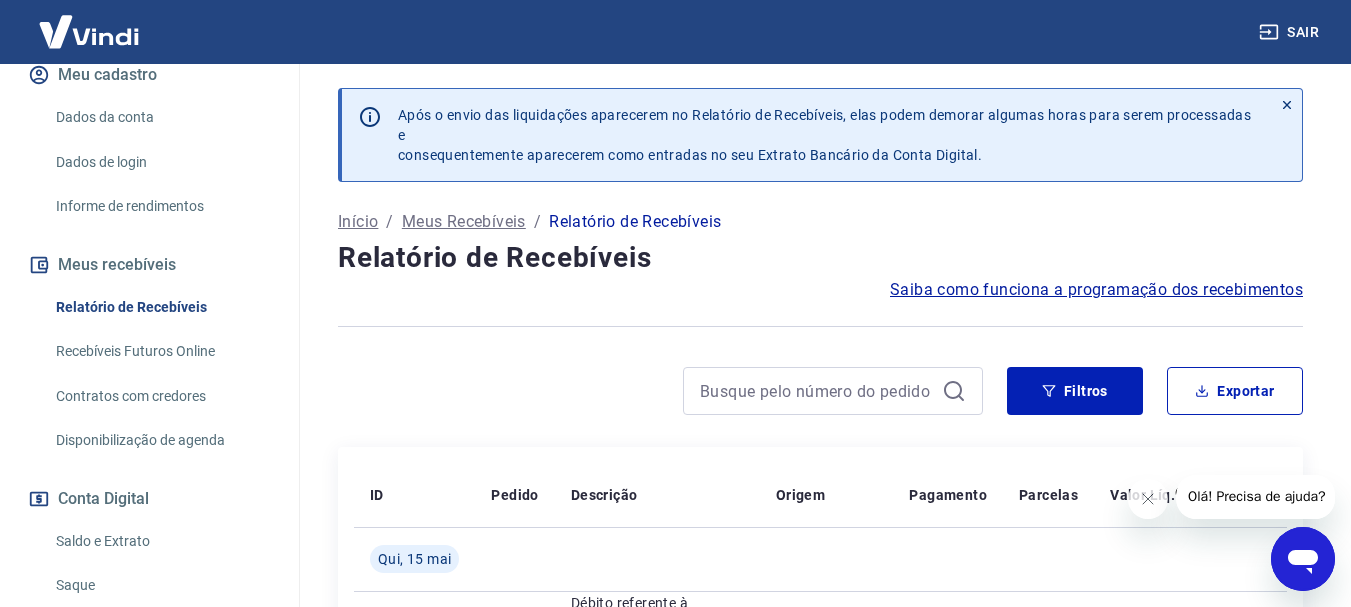 click on "Saiba como funciona a programação dos recebimentos" at bounding box center [1096, 290] 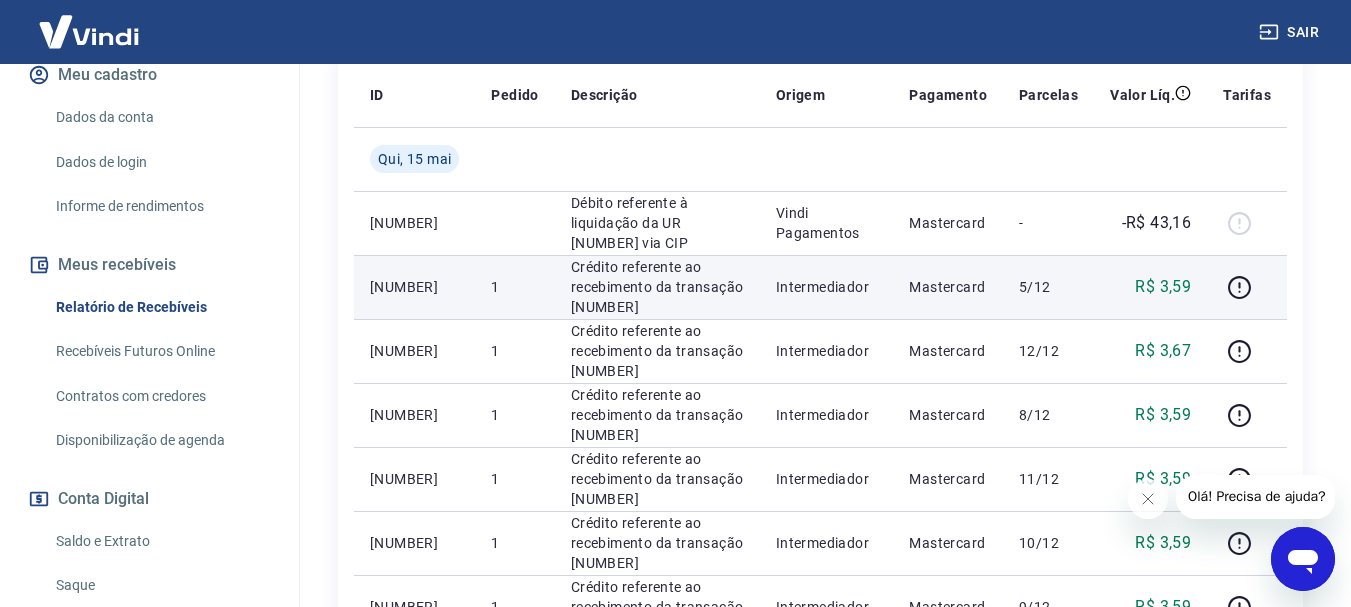scroll, scrollTop: 500, scrollLeft: 0, axis: vertical 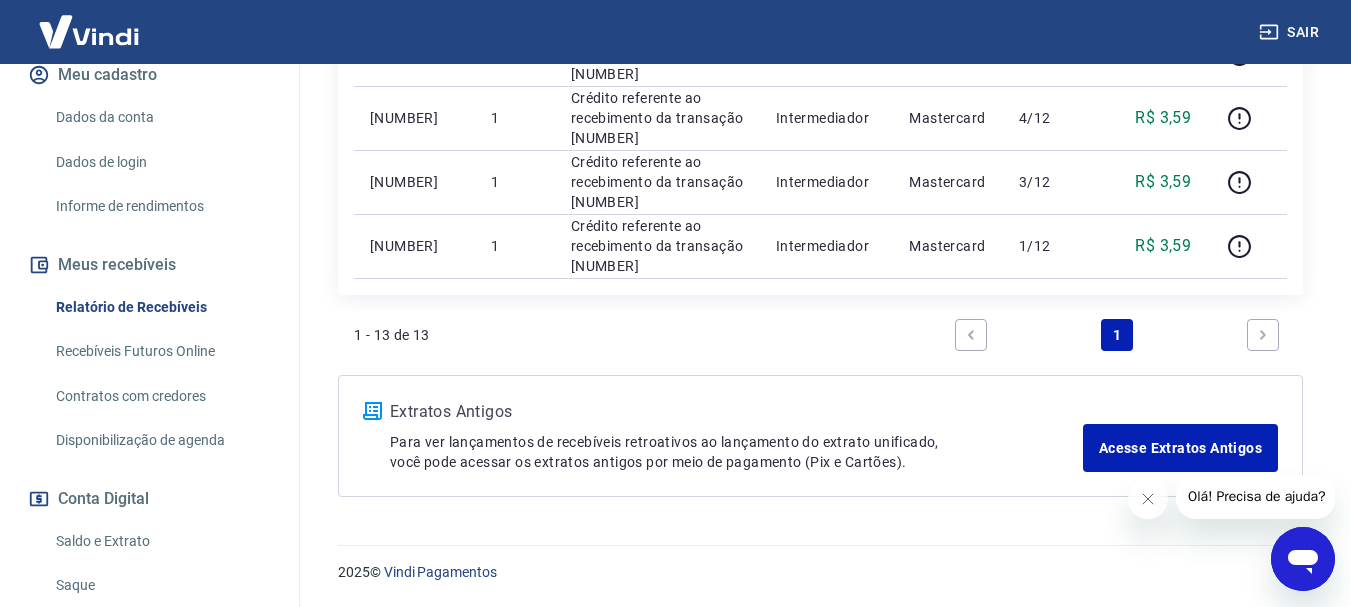 click at bounding box center (1263, 335) 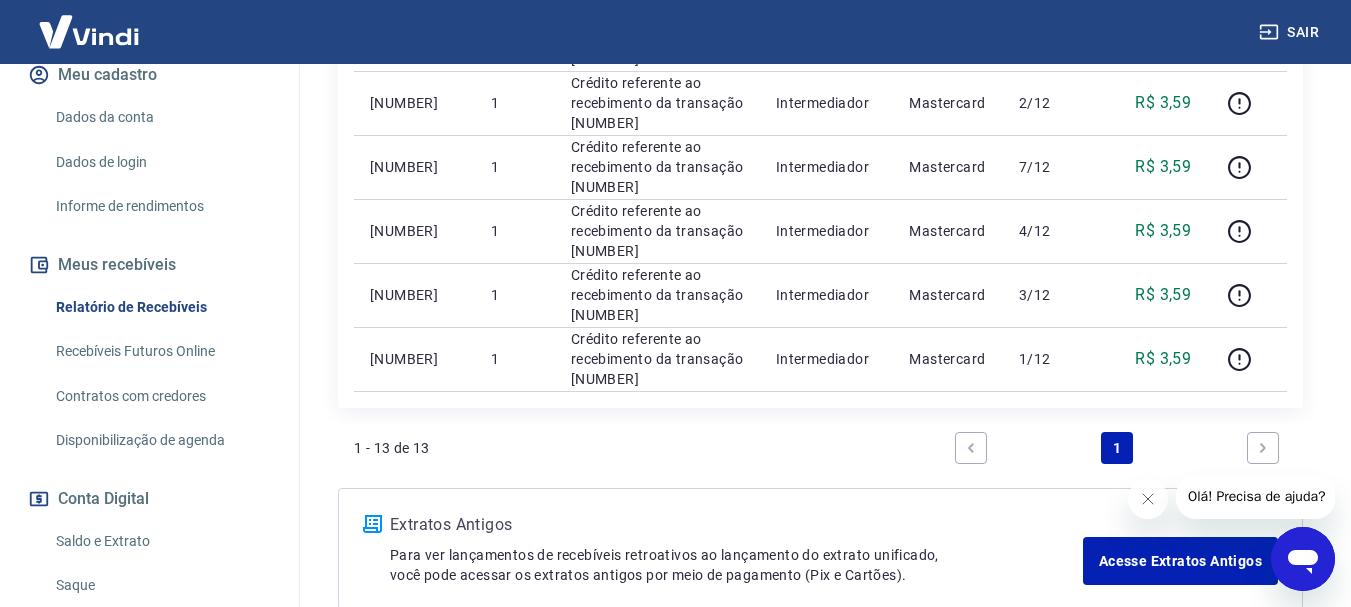 scroll, scrollTop: 1045, scrollLeft: 0, axis: vertical 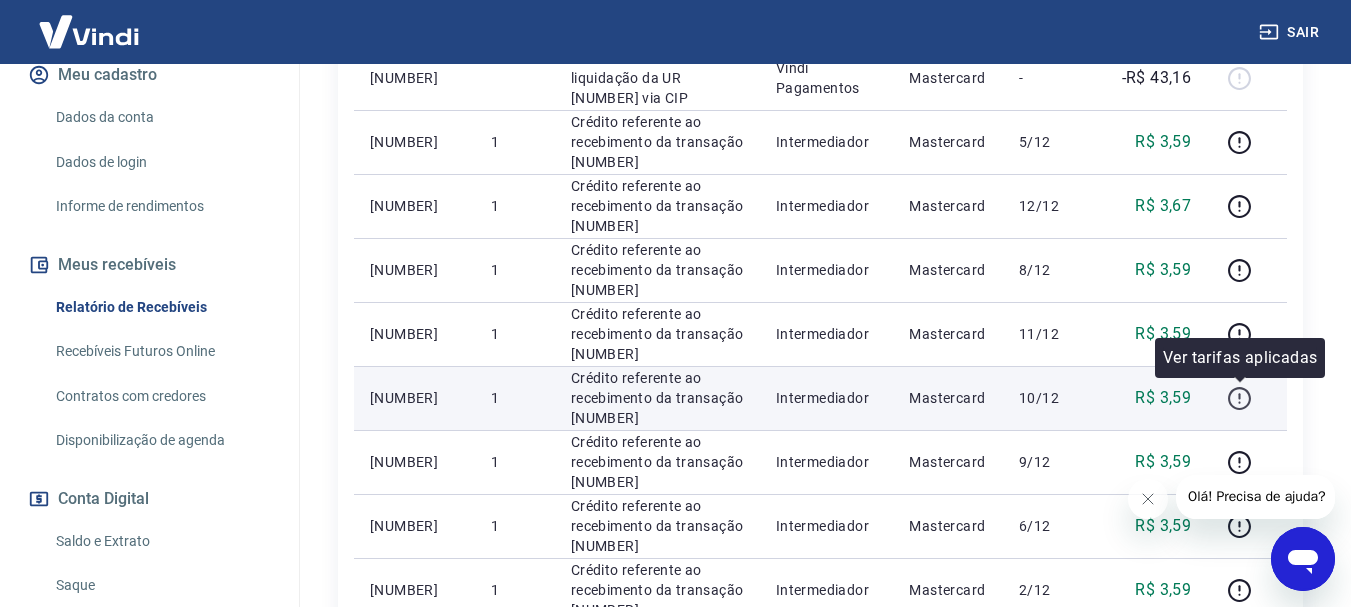 click 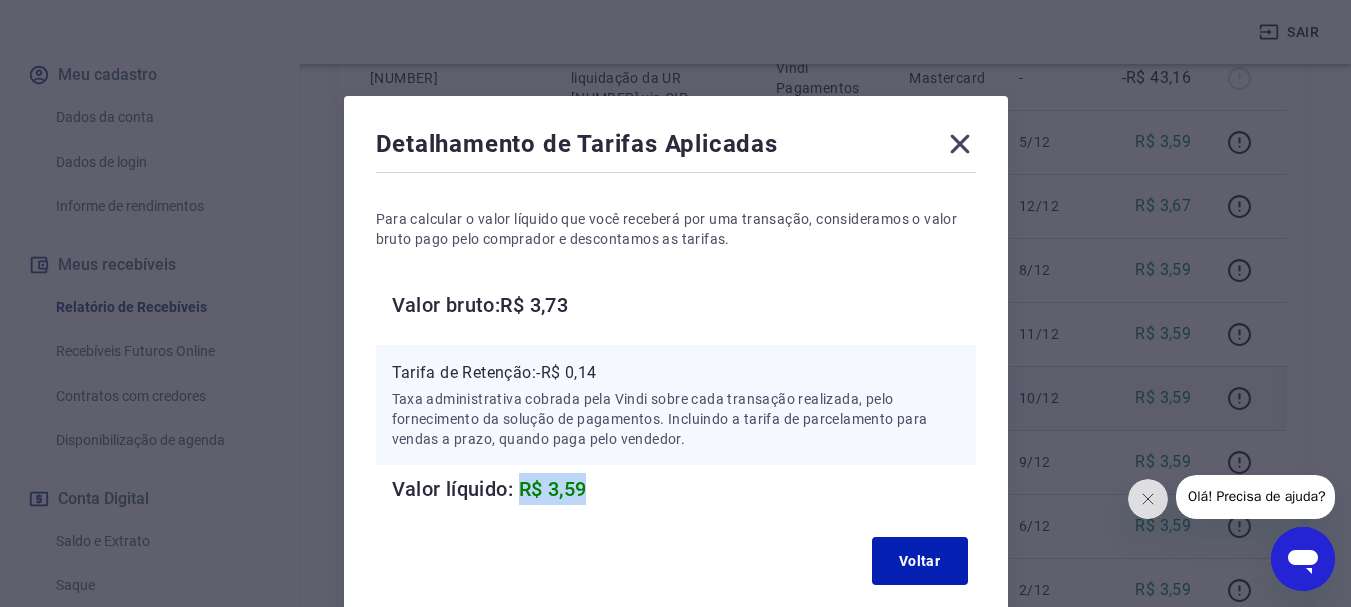 drag, startPoint x: 519, startPoint y: 486, endPoint x: 663, endPoint y: 428, distance: 155.24174 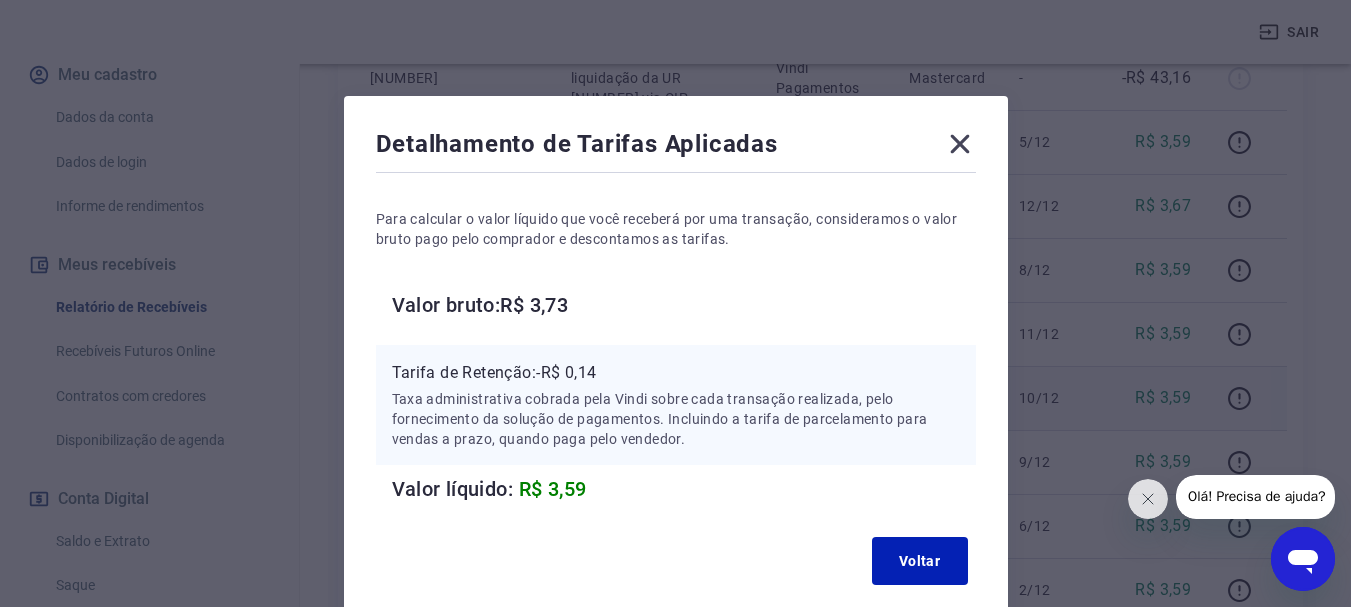 click on "Valor líquido: R$ 3,59" at bounding box center (684, 489) 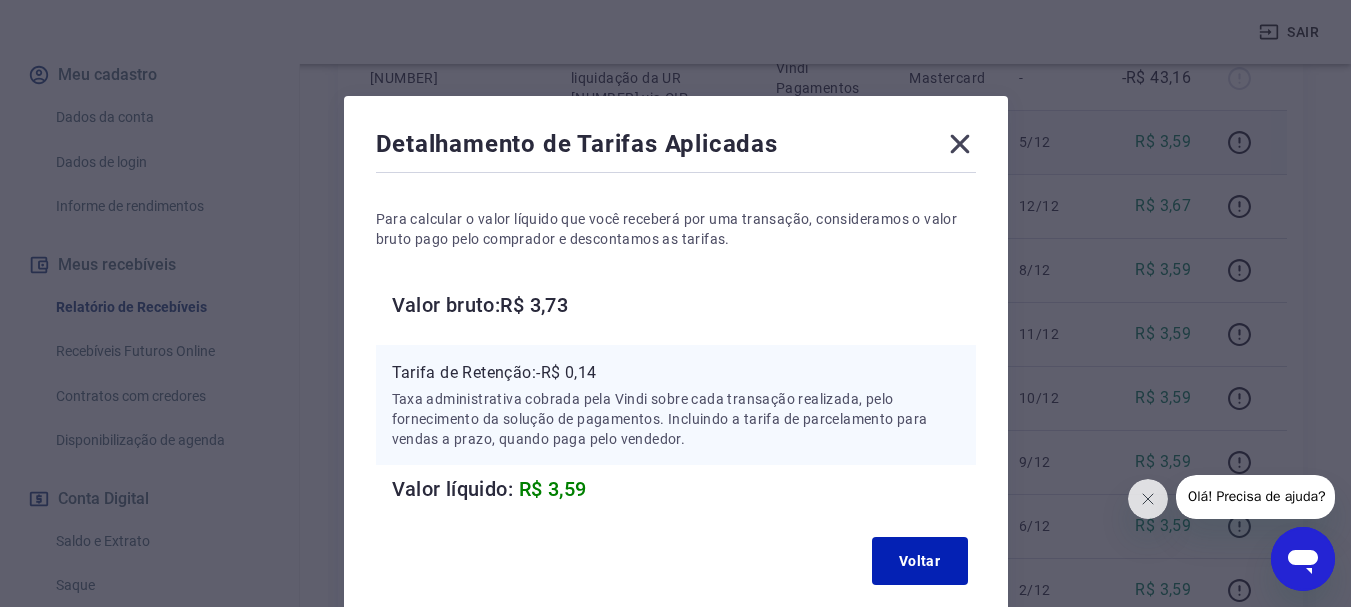 click 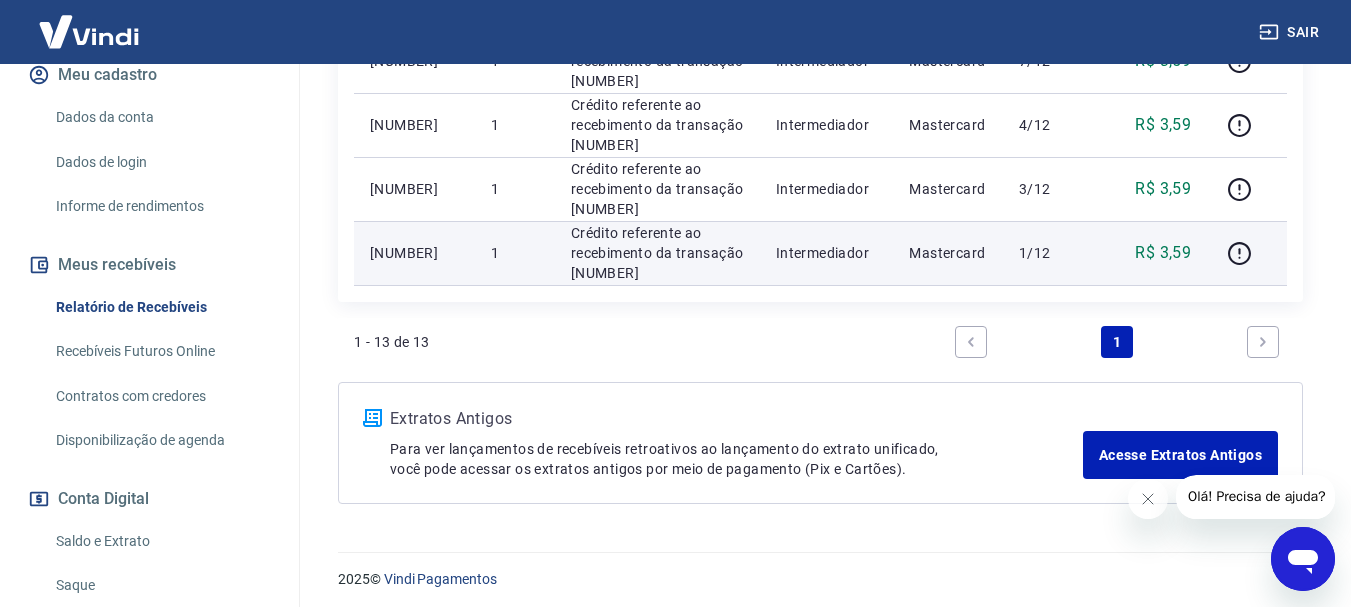 scroll, scrollTop: 1145, scrollLeft: 0, axis: vertical 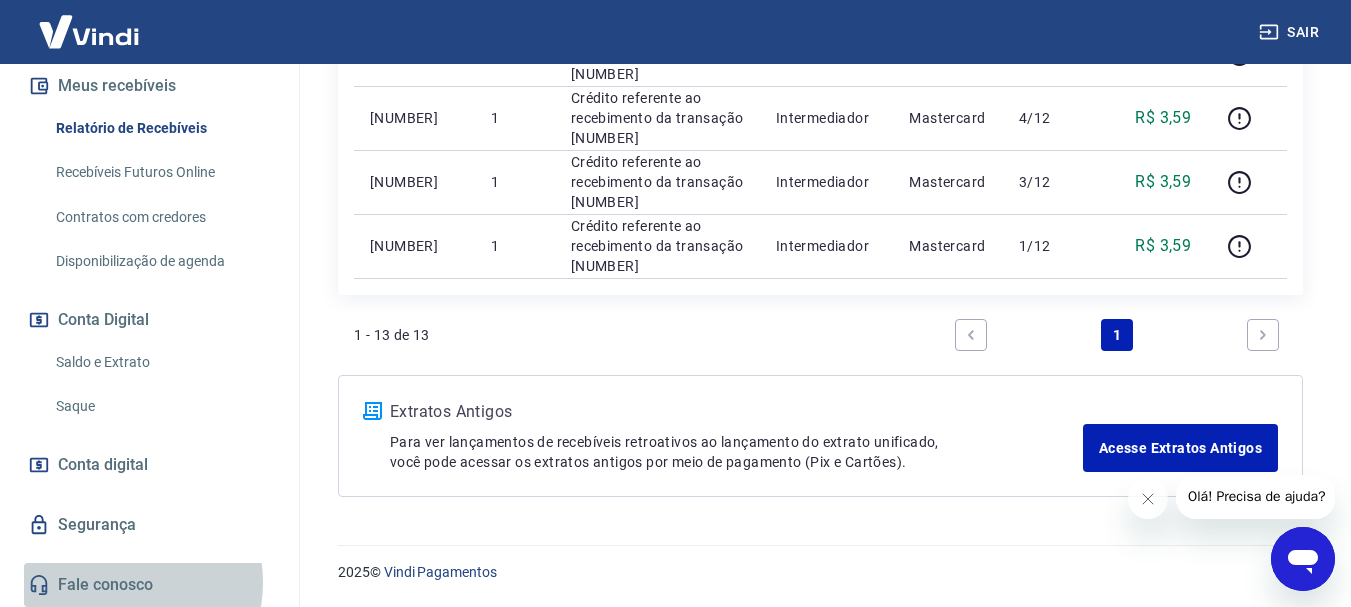 click on "Fale conosco" at bounding box center [149, 585] 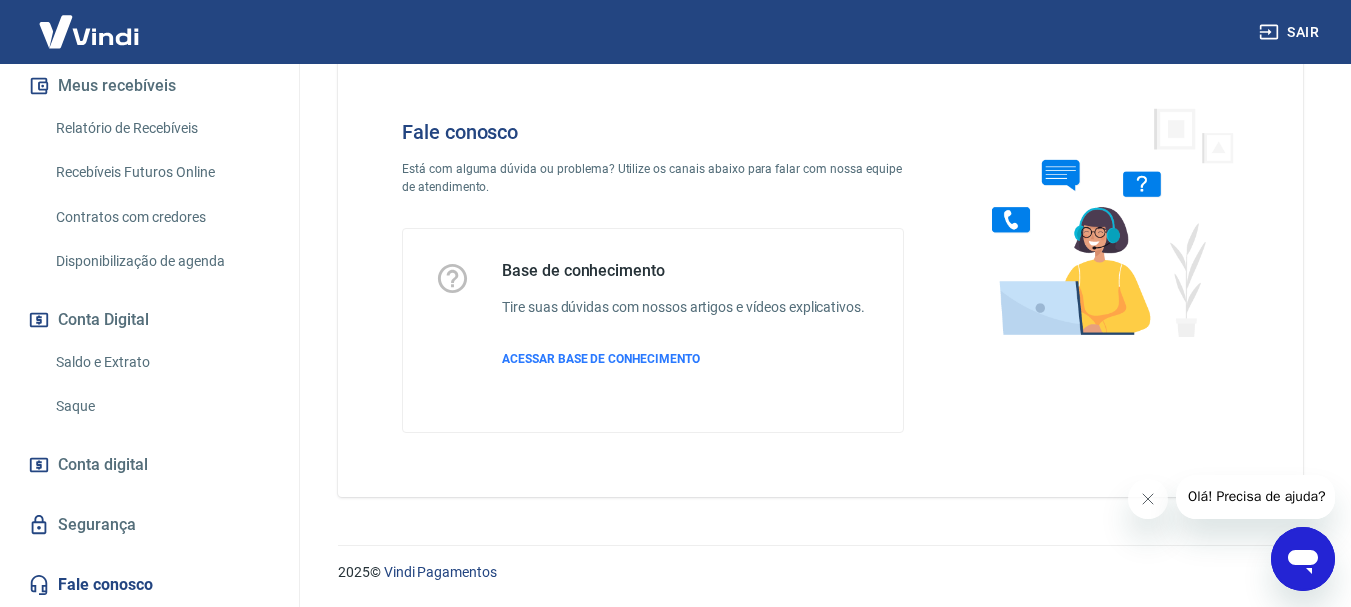 scroll, scrollTop: 48, scrollLeft: 0, axis: vertical 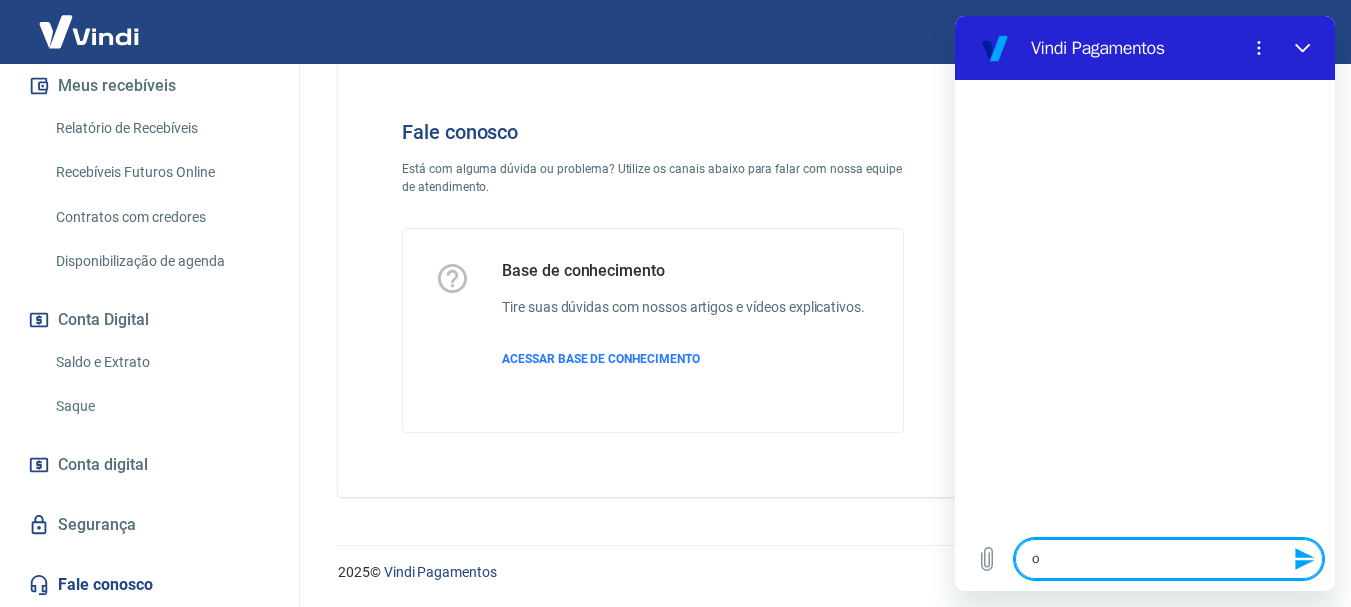 type on "o" 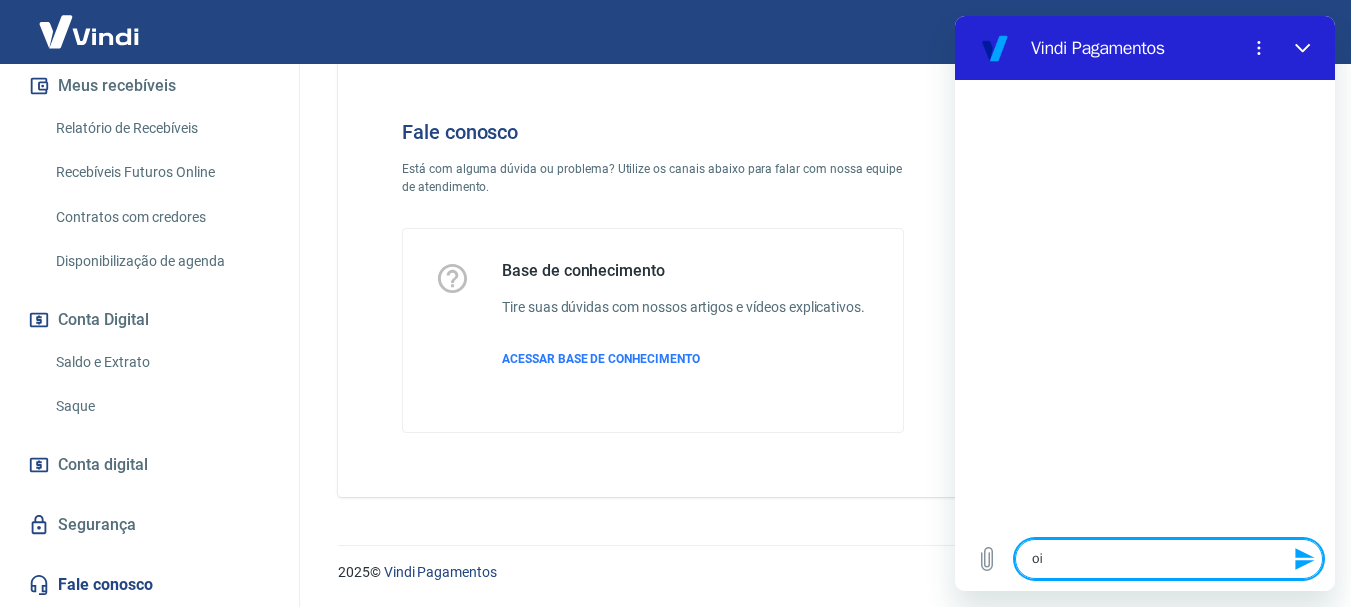 type on "oi" 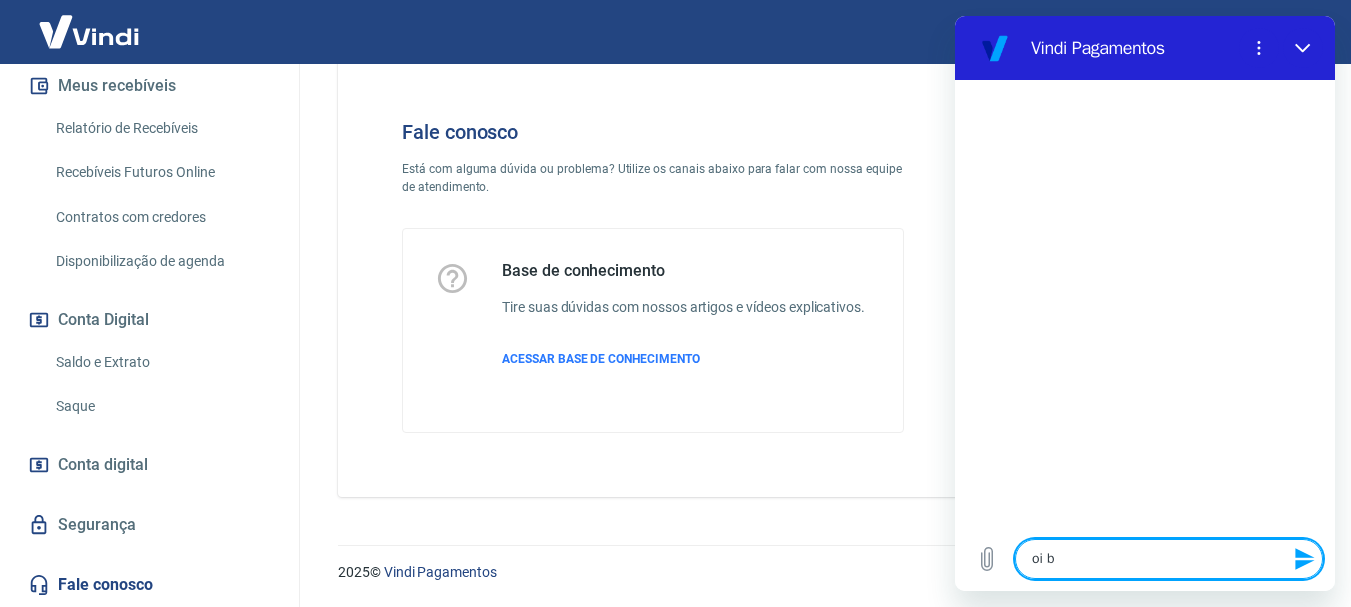 type on "oi bo" 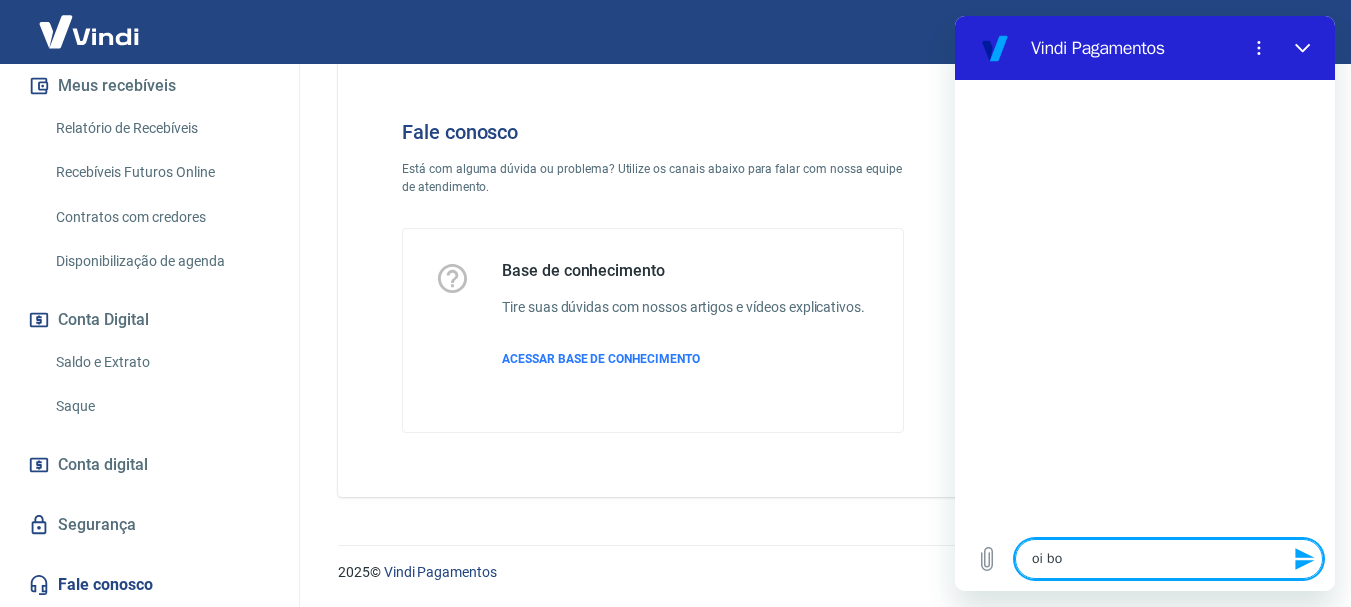 type on "oi bom" 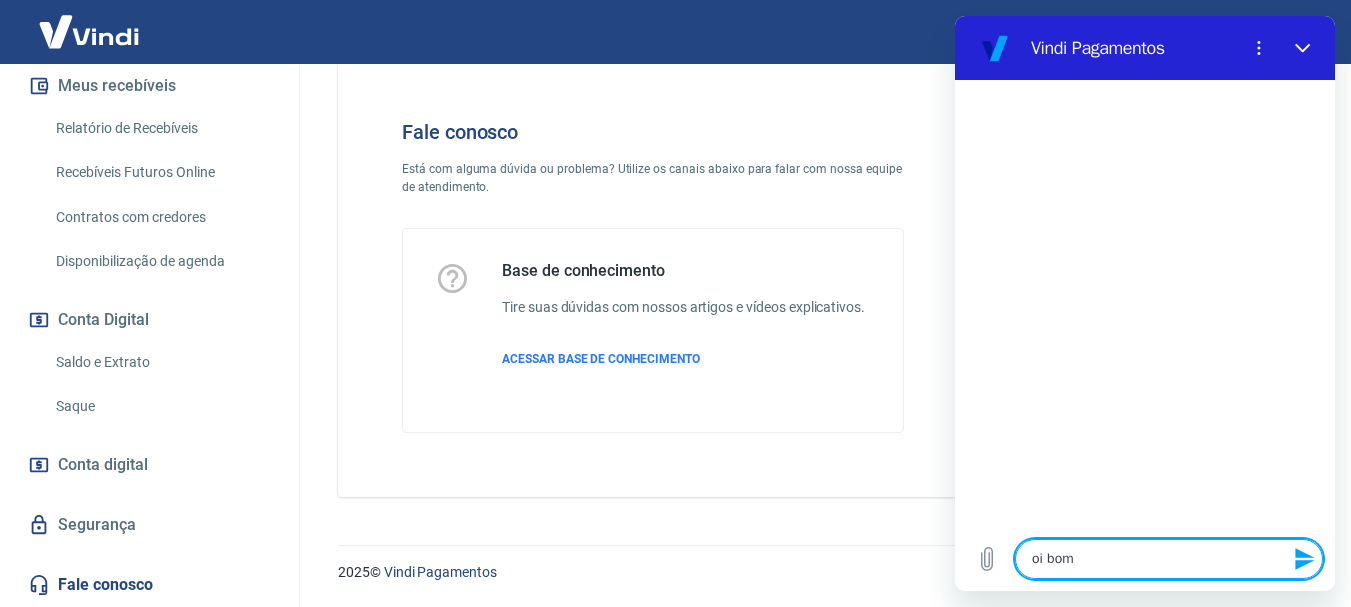 type on "x" 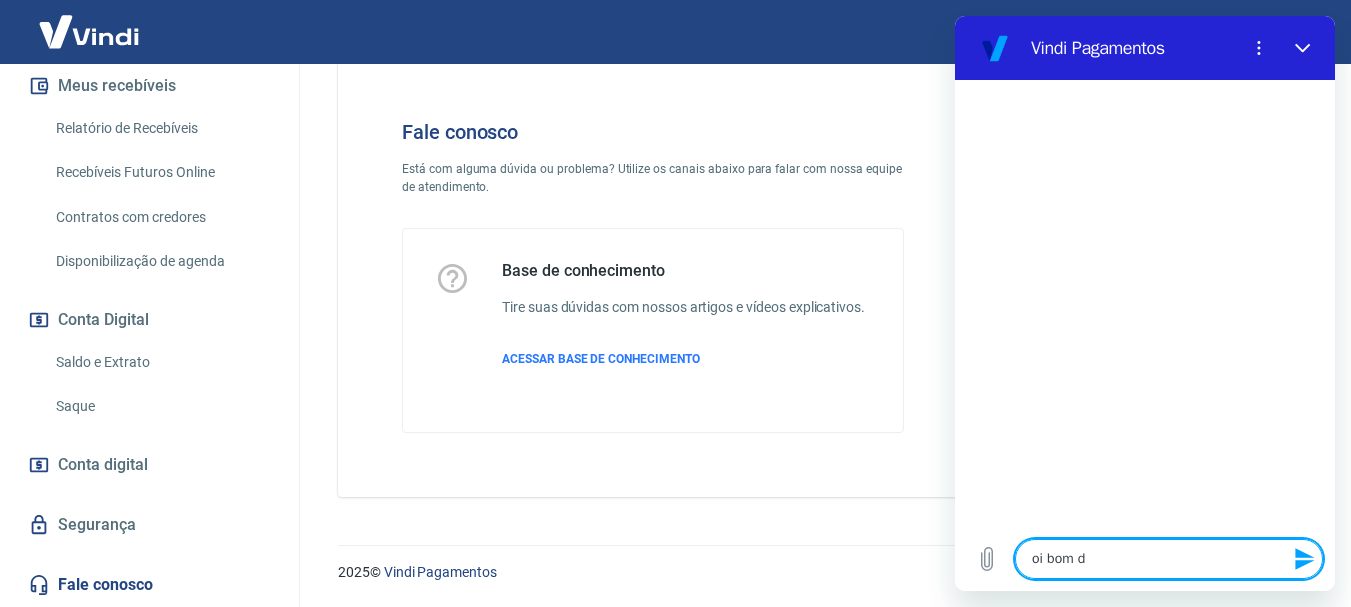 type on "oi bom di" 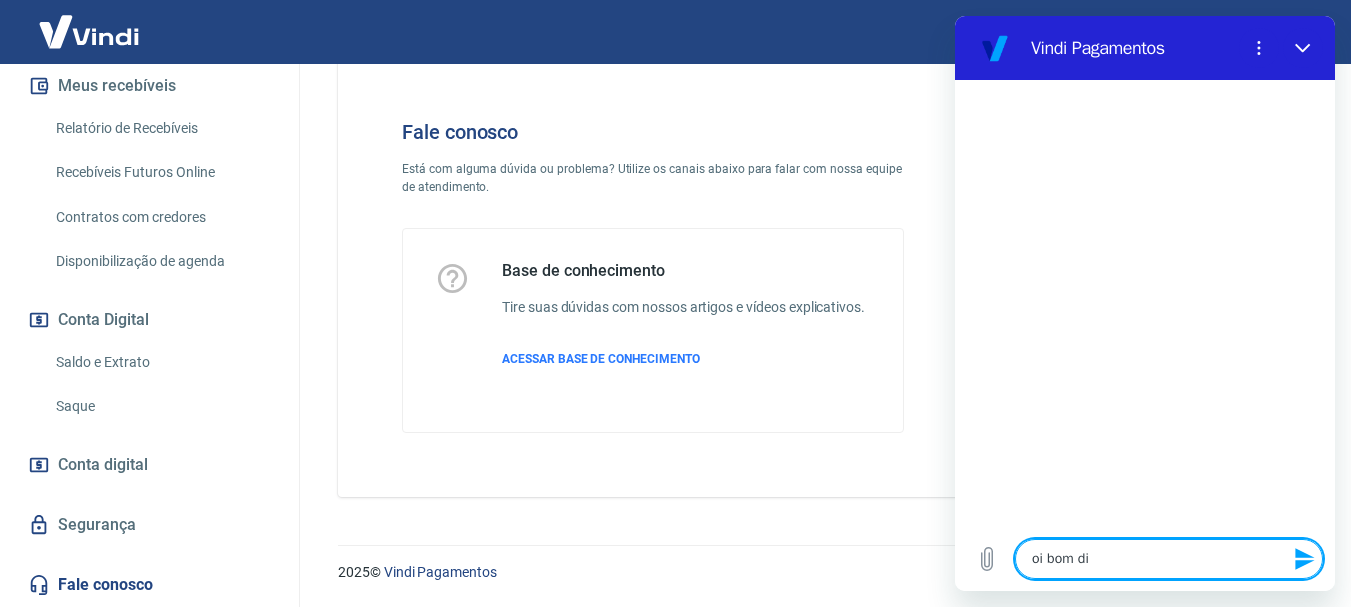 type on "oi bom dia" 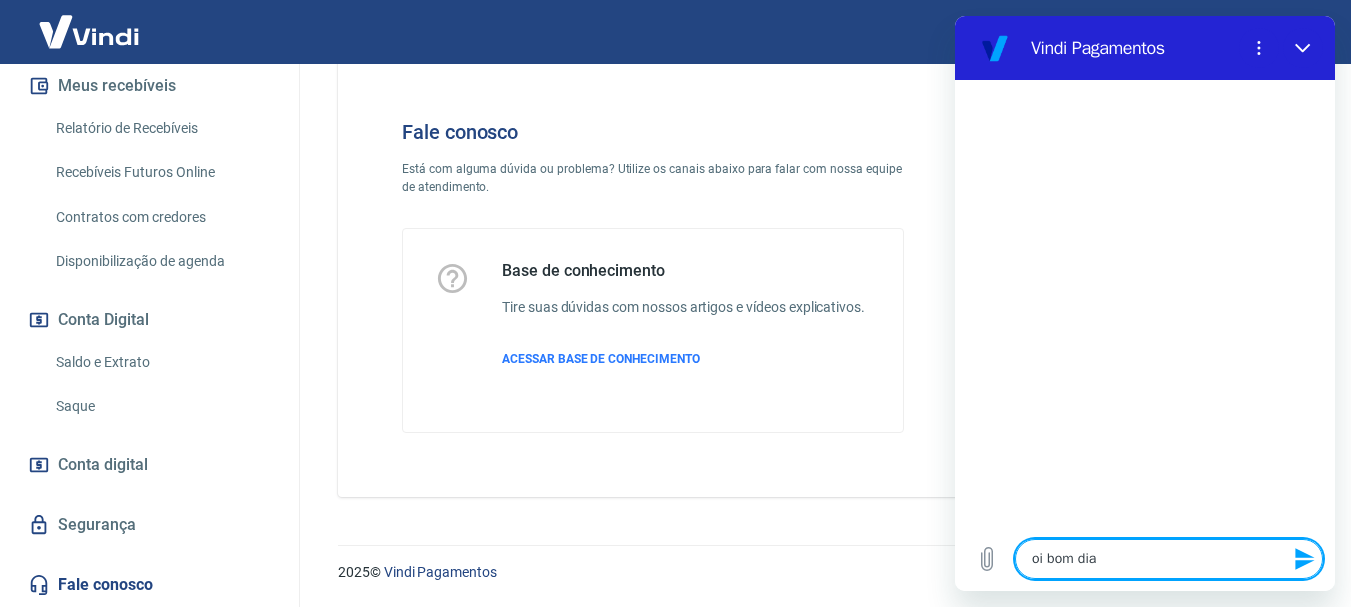 type on "oi bom dia" 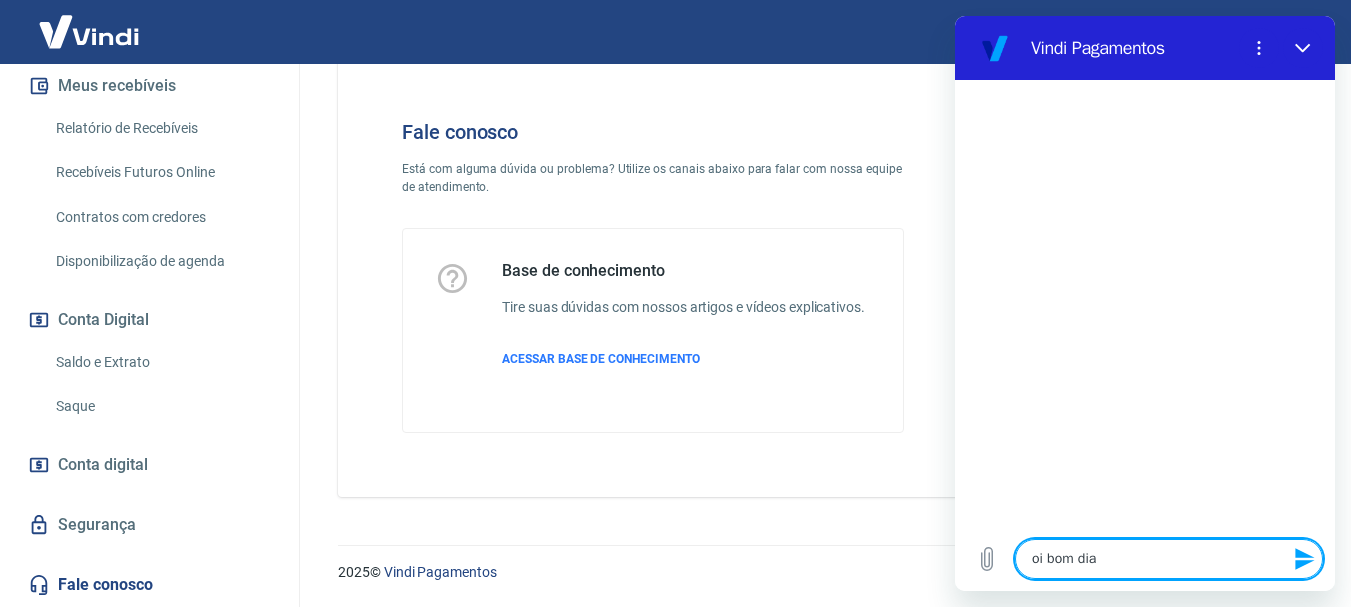 type 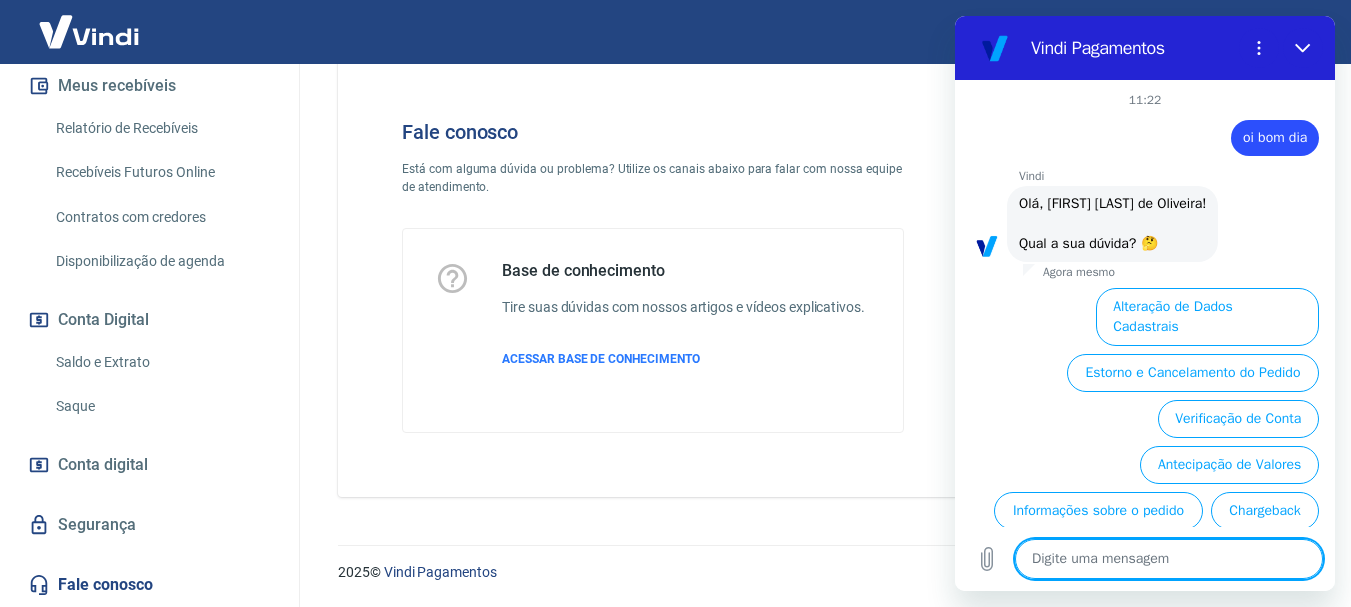 scroll, scrollTop: 126, scrollLeft: 0, axis: vertical 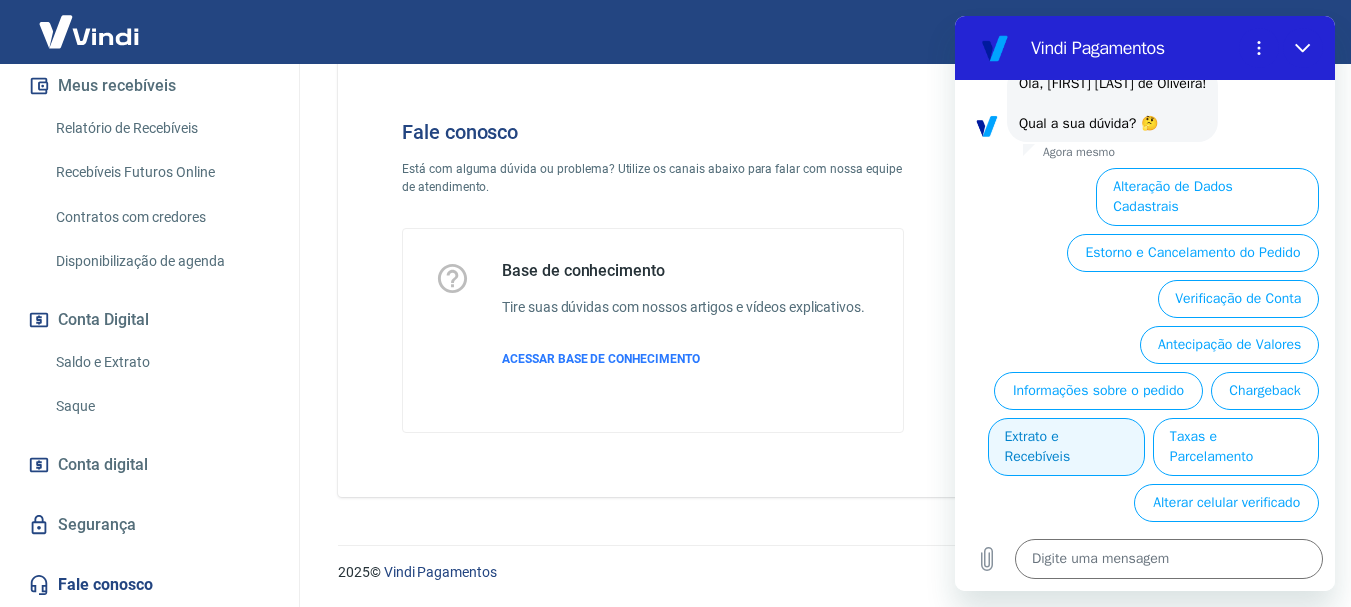 click on "Extrato e Recebíveis" at bounding box center (1066, 447) 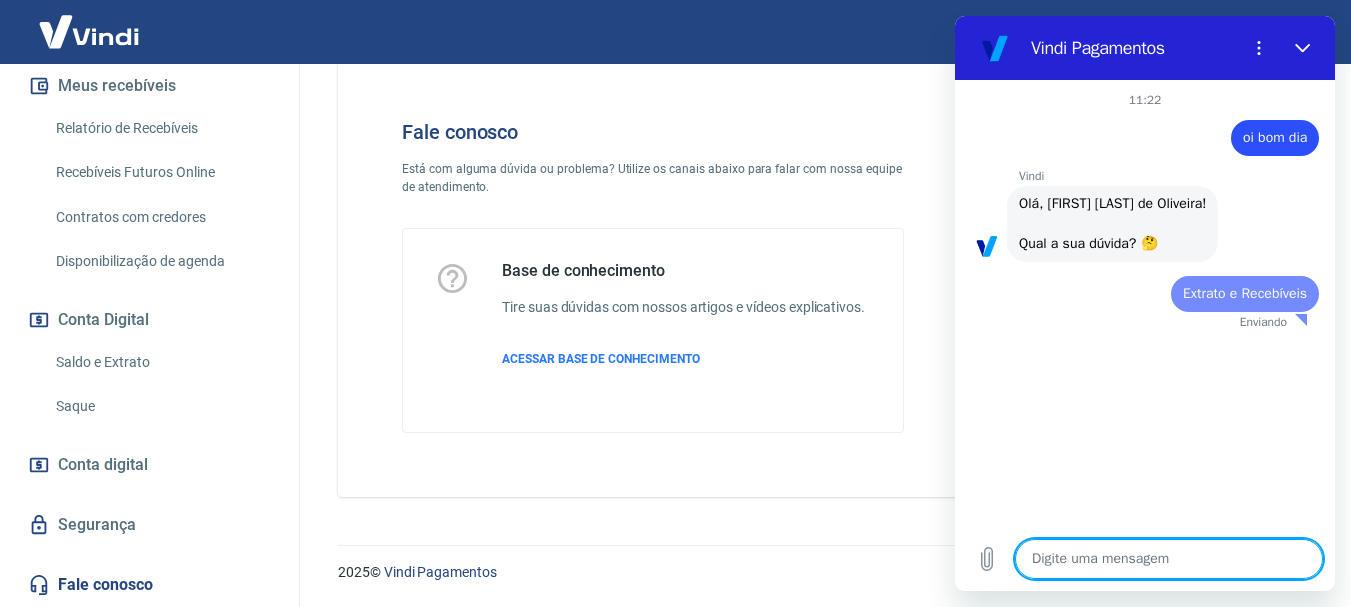 scroll, scrollTop: 0, scrollLeft: 0, axis: both 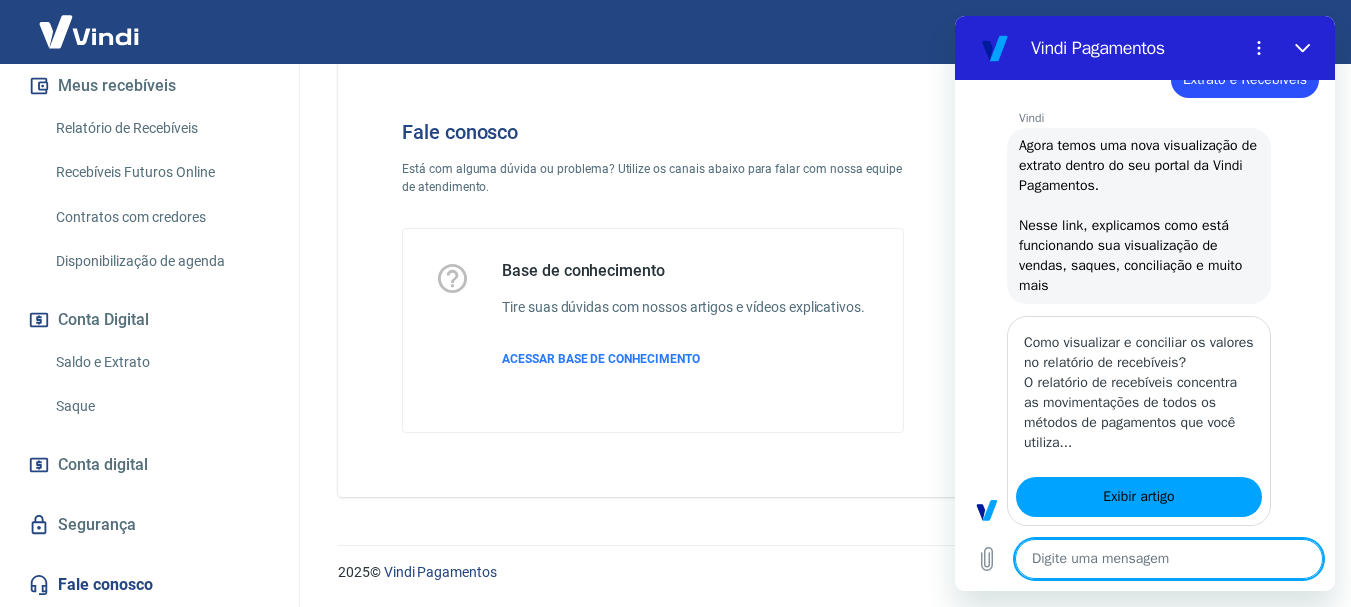type on "x" 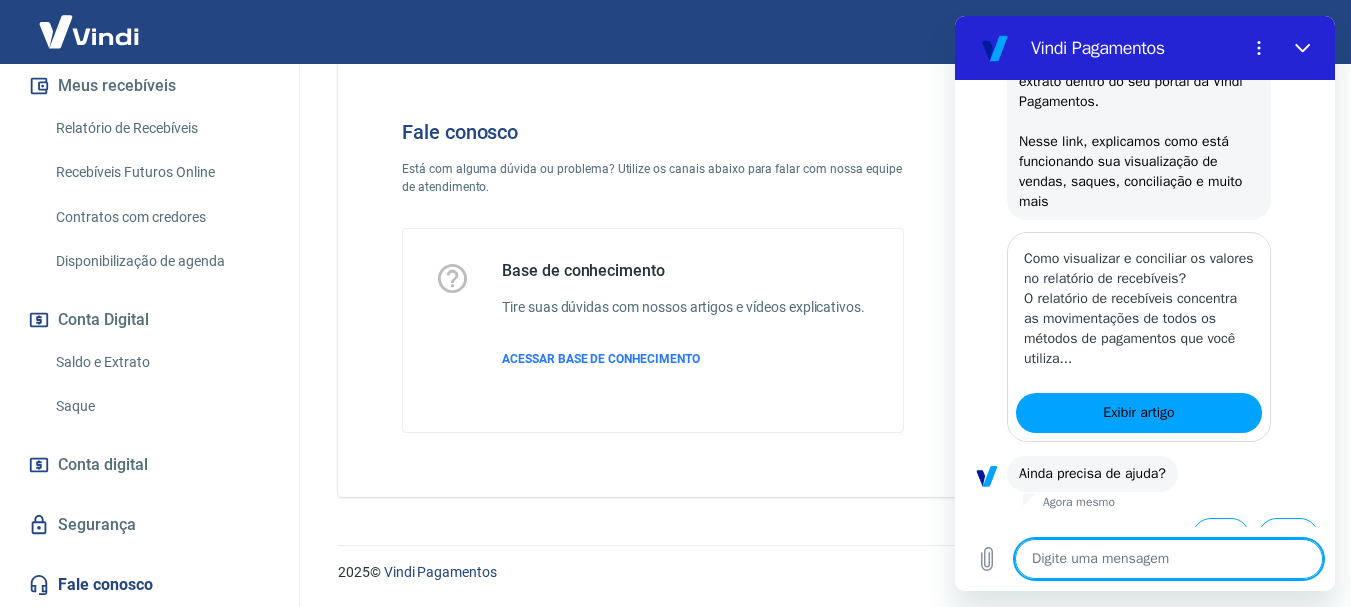 scroll, scrollTop: 250, scrollLeft: 0, axis: vertical 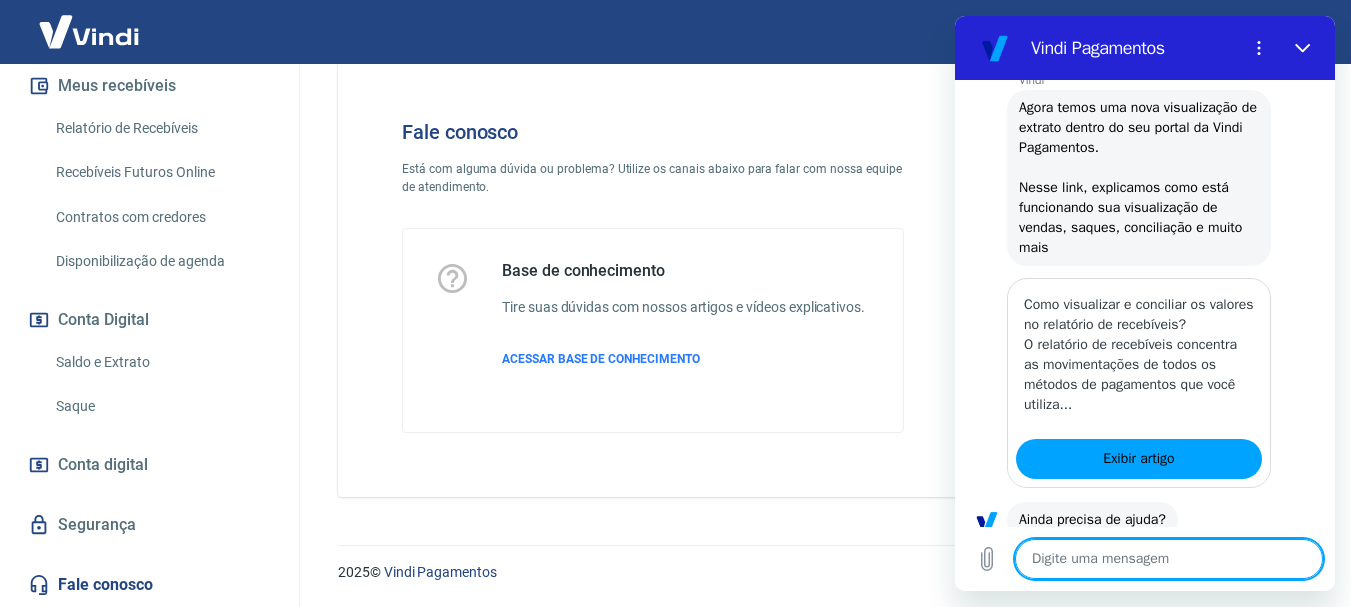 click at bounding box center [1169, 559] 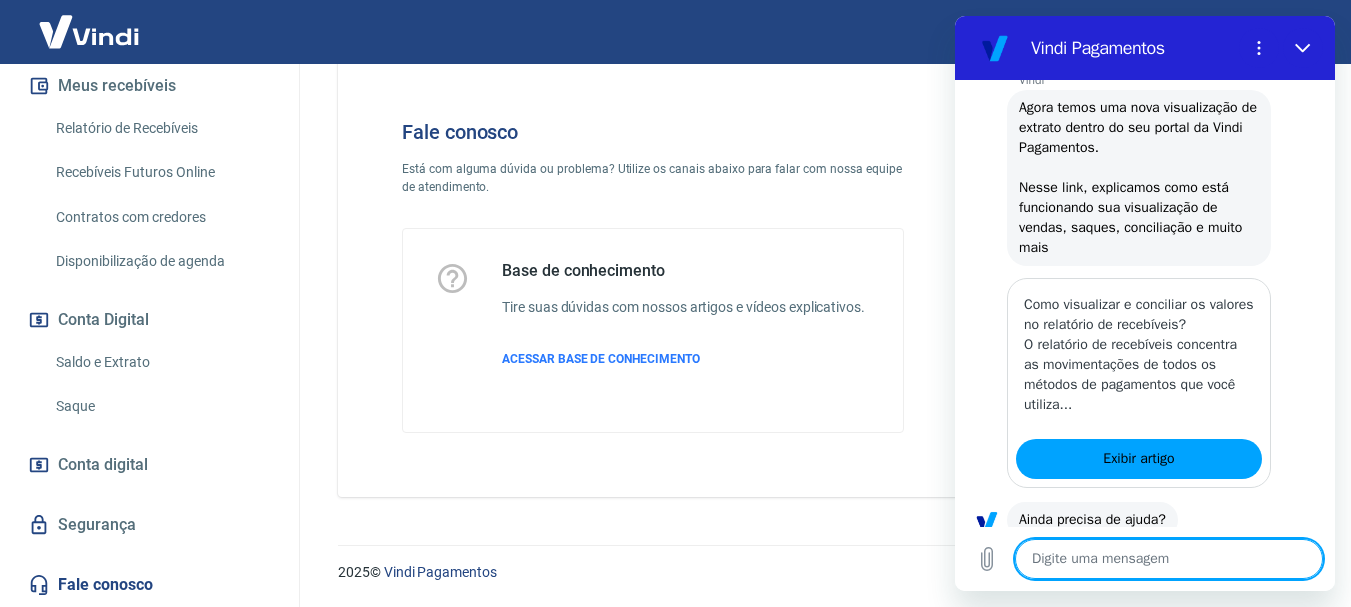 type on "e" 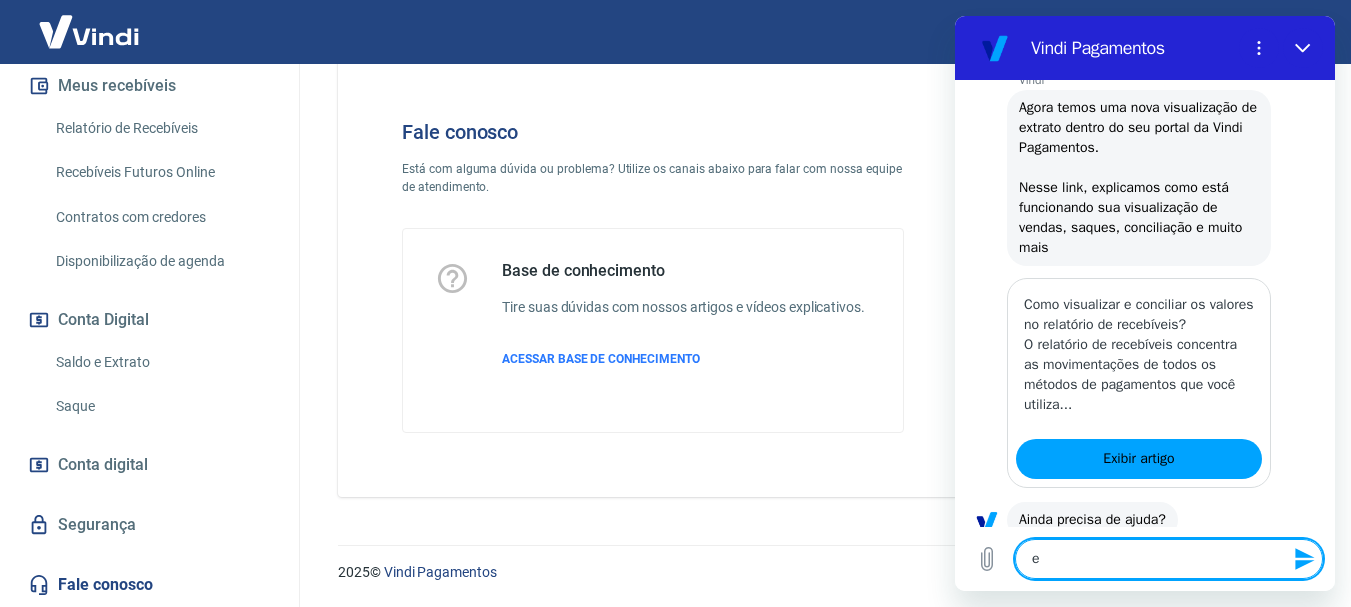 type on "eu" 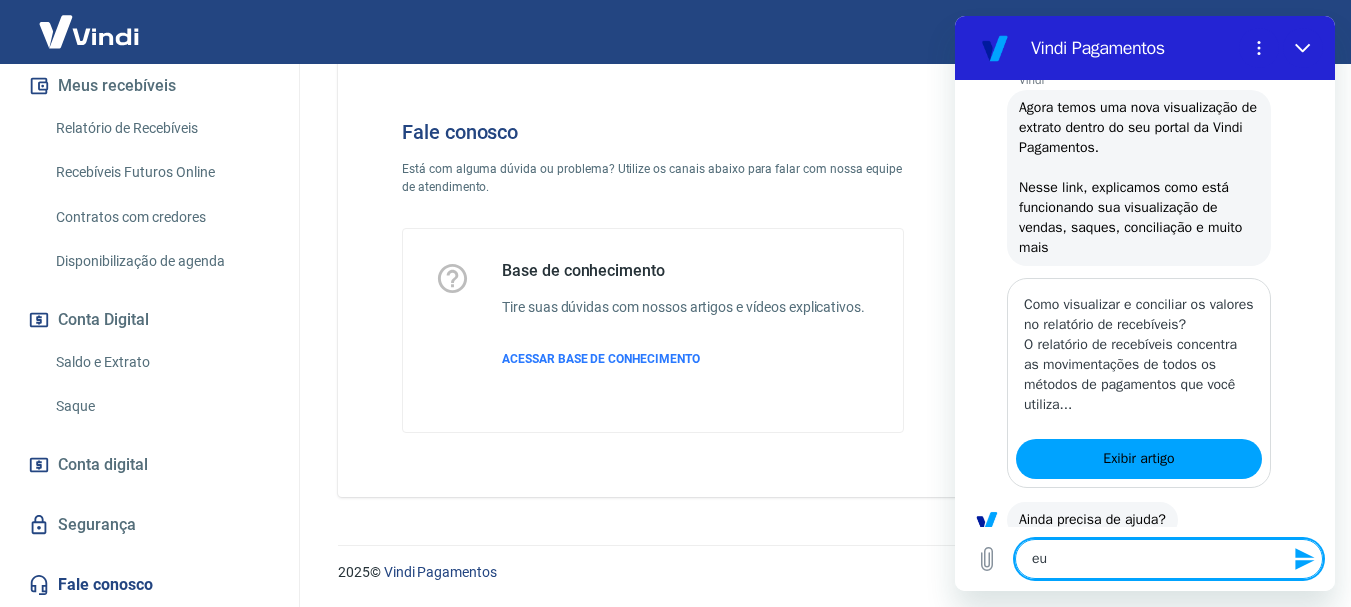 type on "eu" 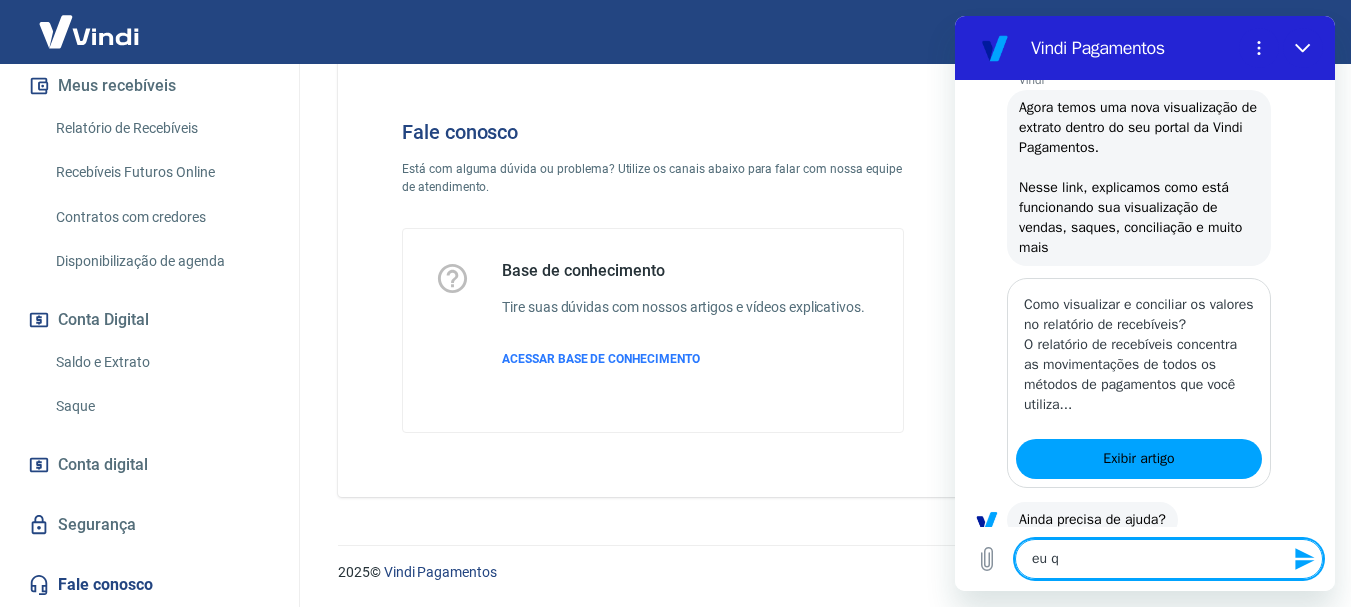 type on "eu qu" 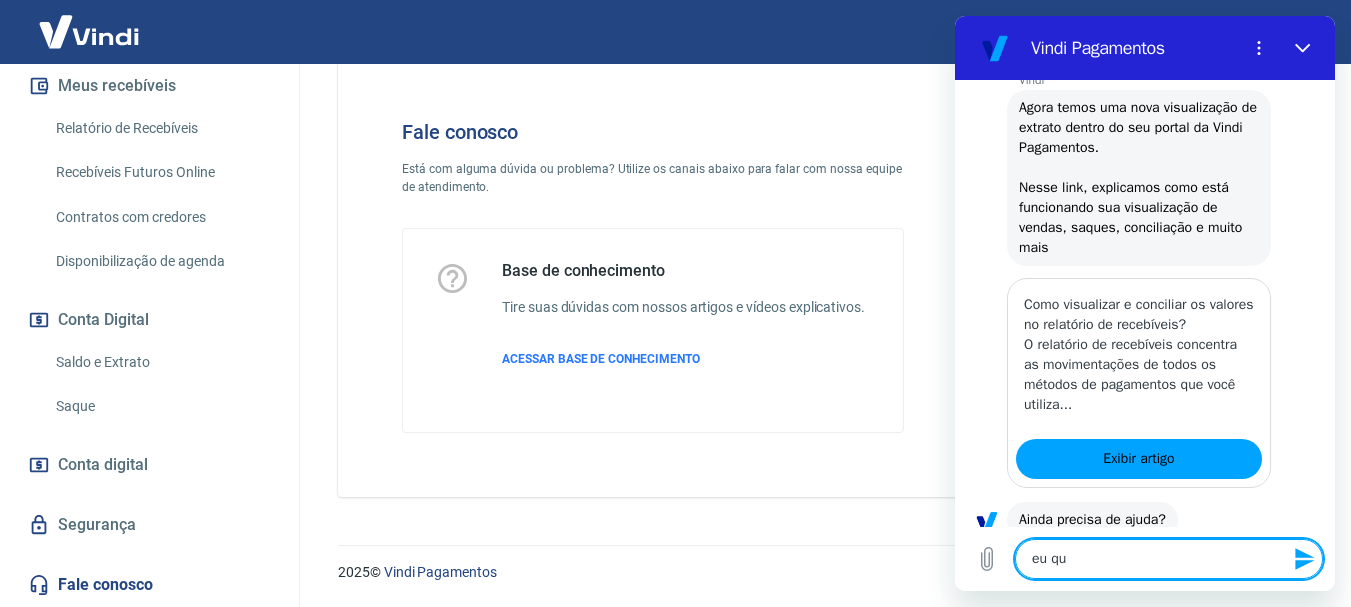 type on "eu que" 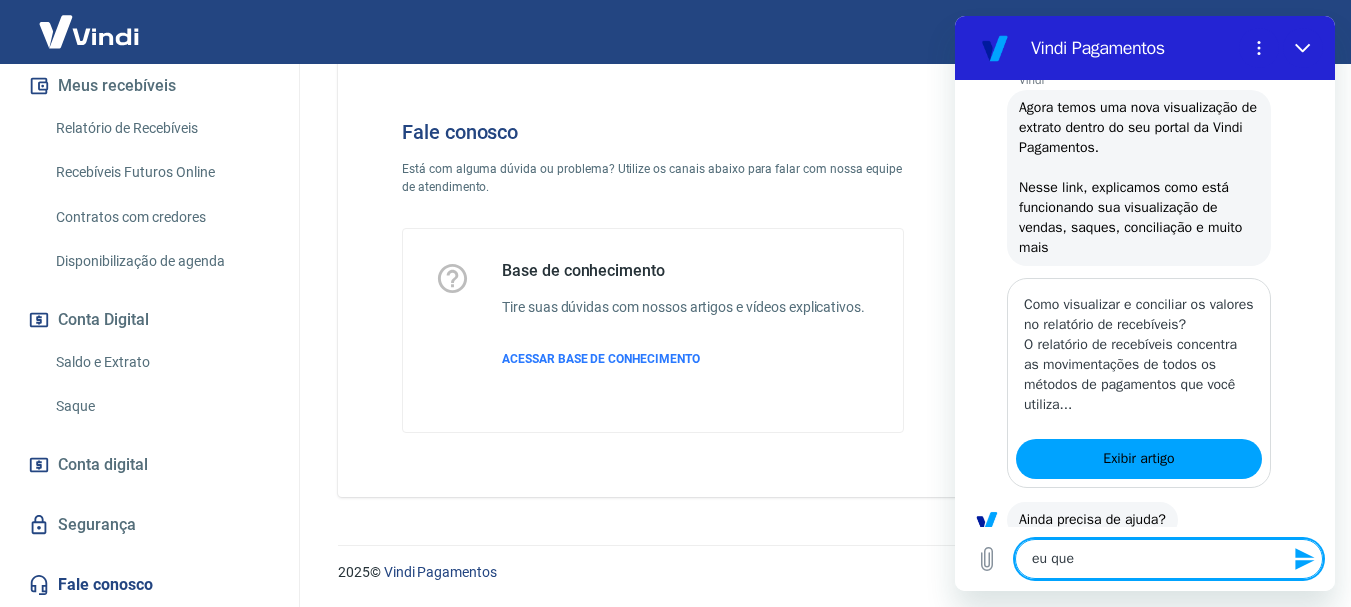 type on "eu quer" 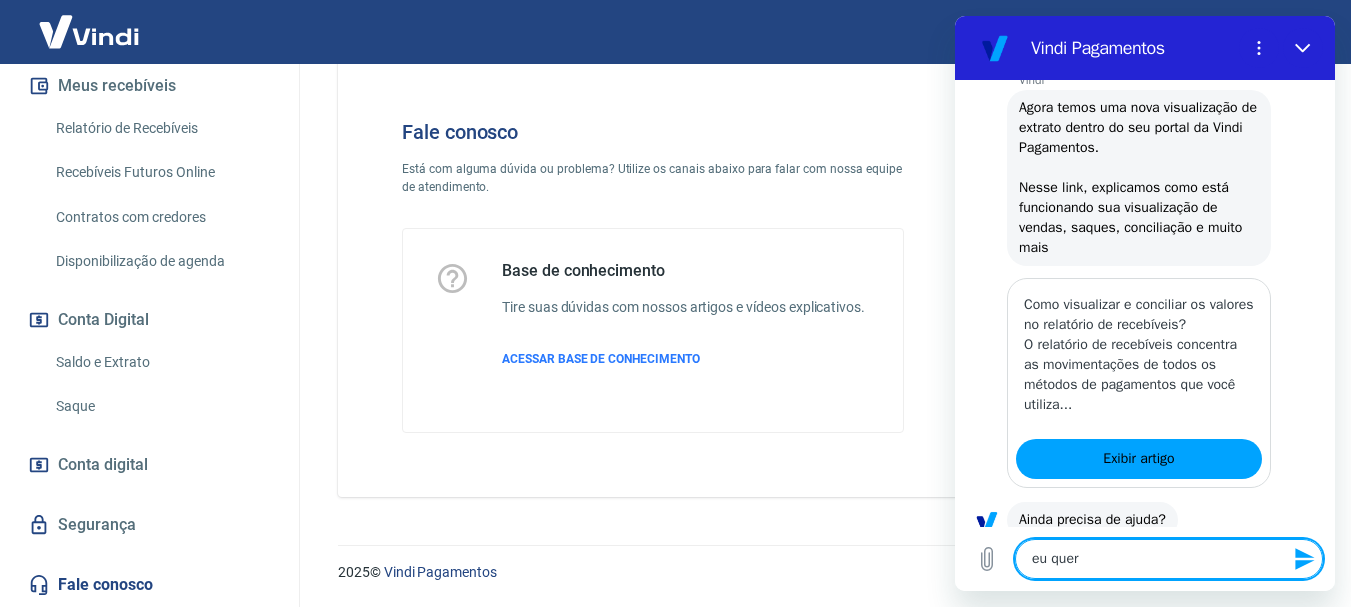 type on "eu quero" 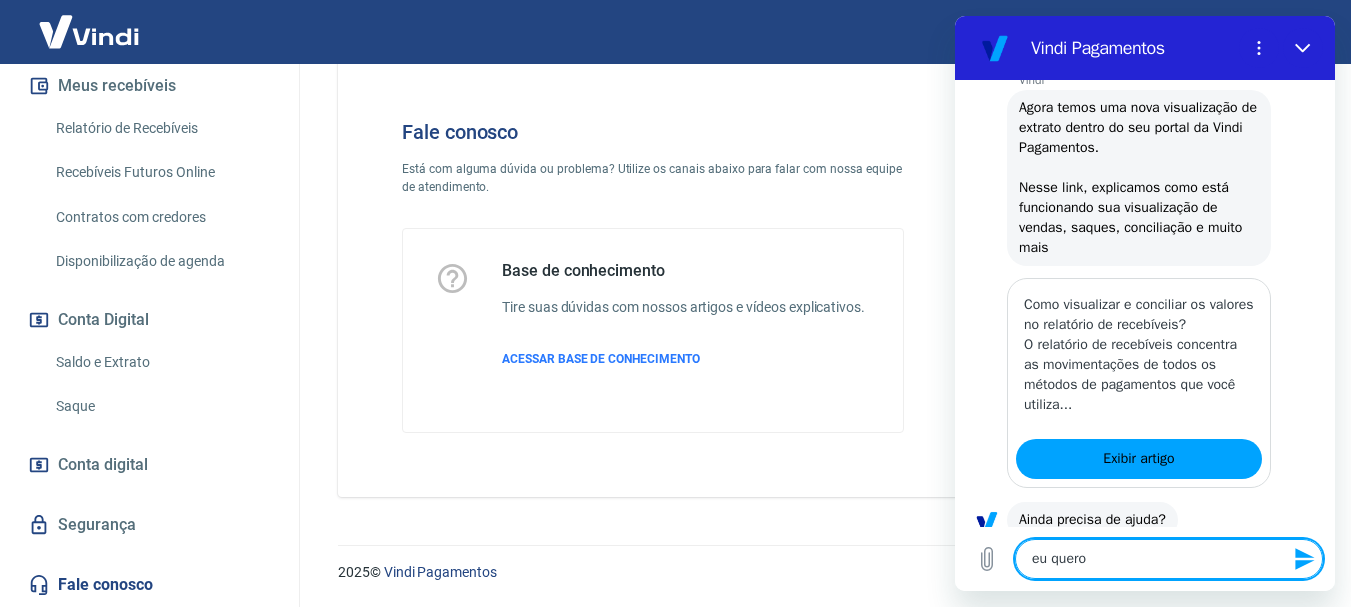 type on "eu quero" 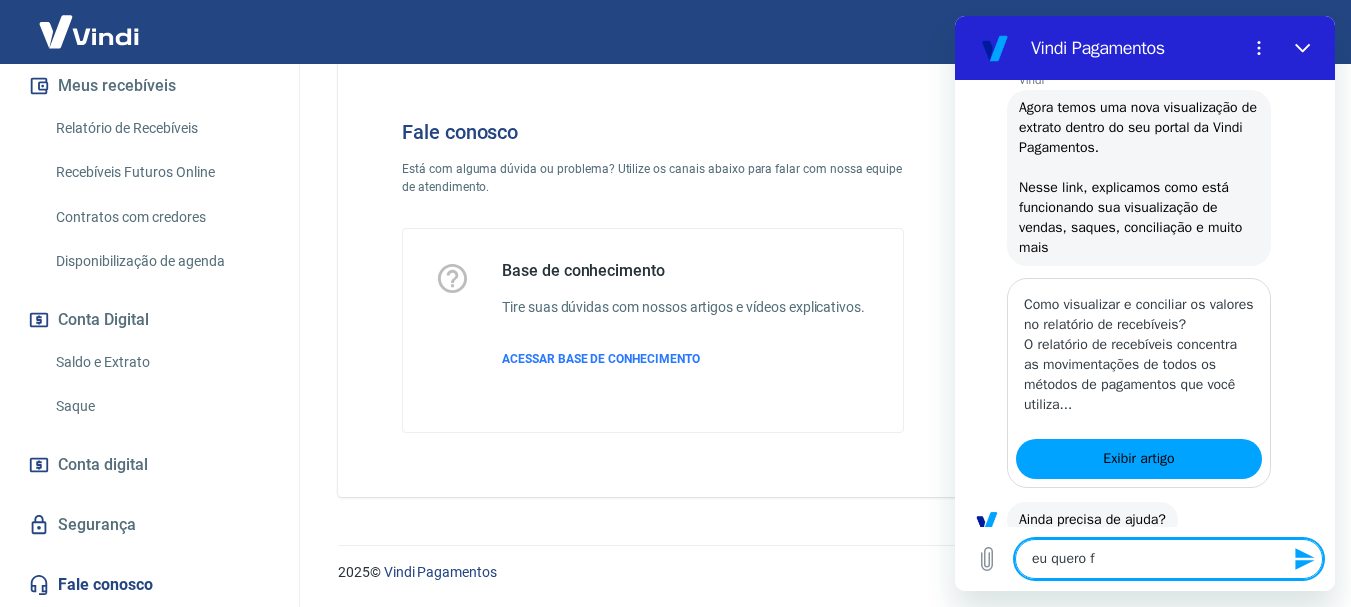 type on "eu quero fa" 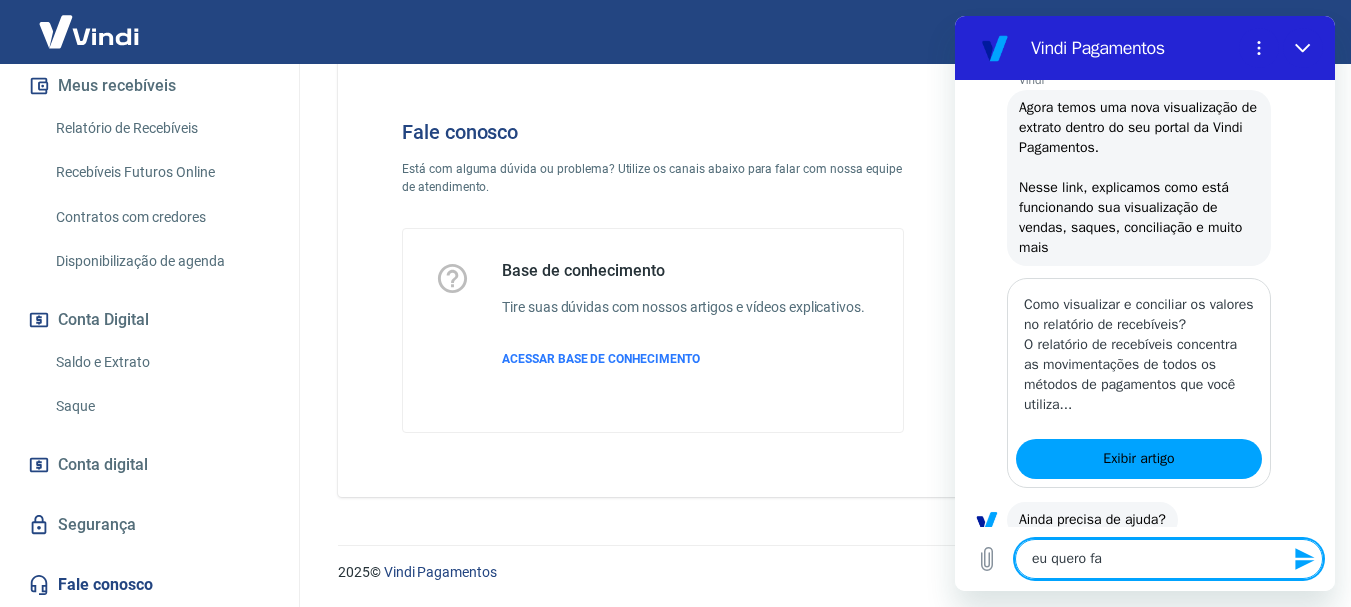 type on "eu quero fal" 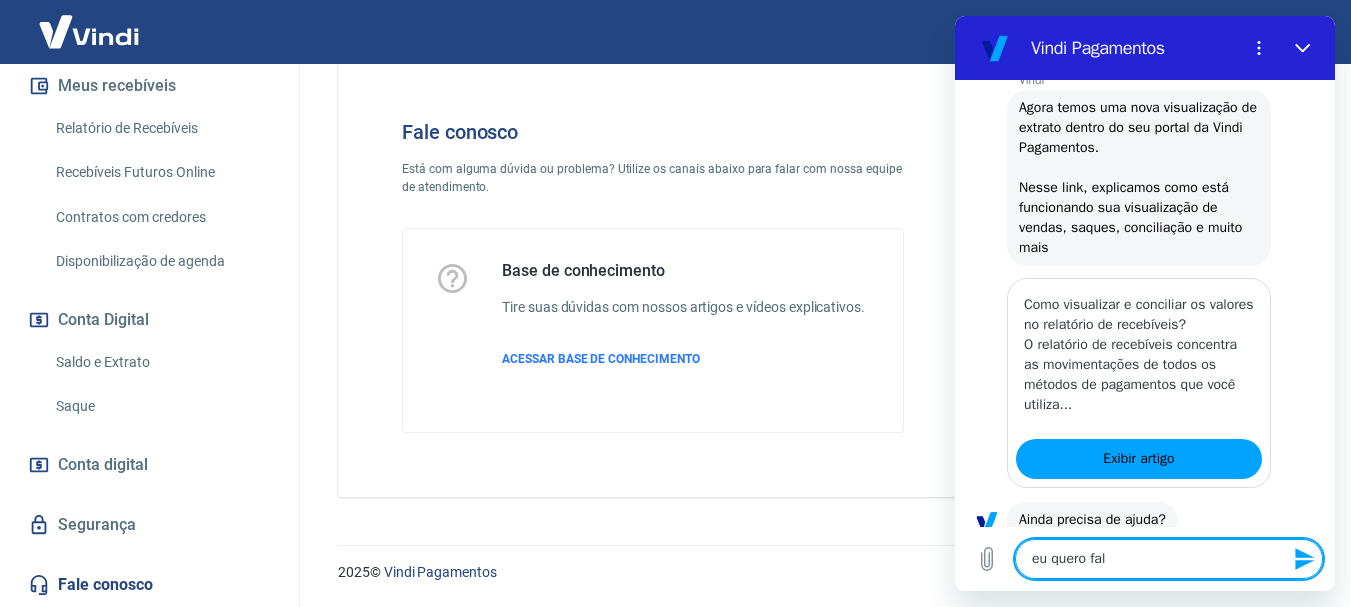 type on "eu quero fala" 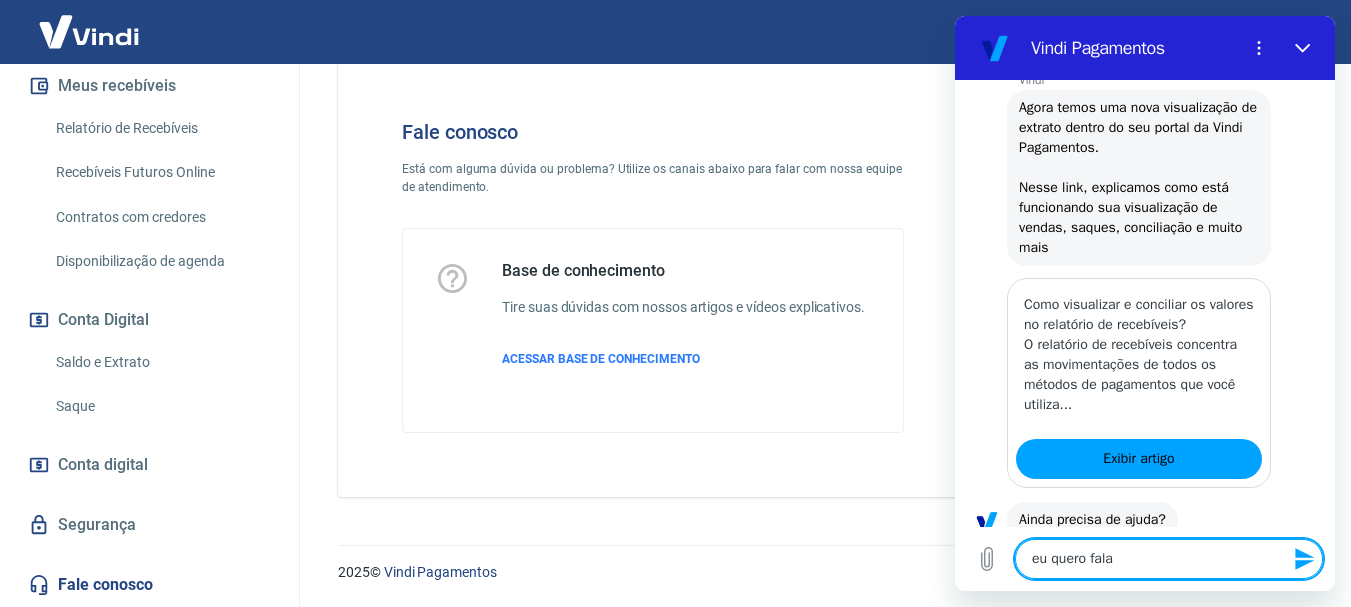 type on "eu quero falar" 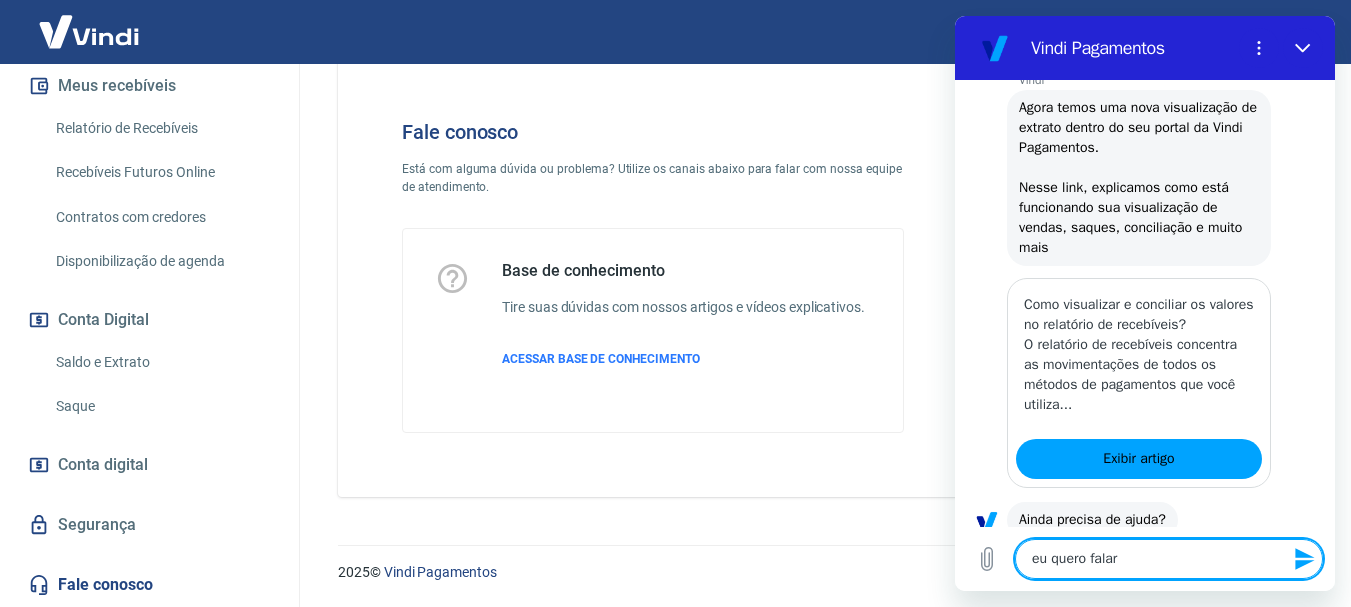 type on "eu quero falar" 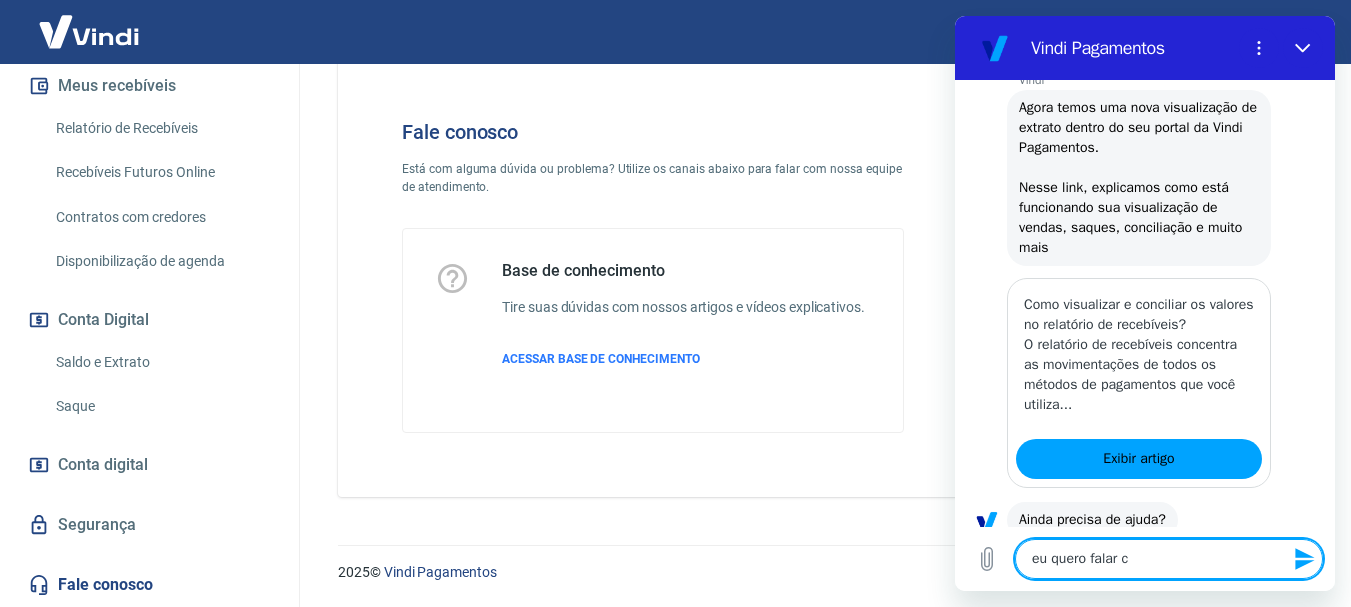 type on "eu quero falar co" 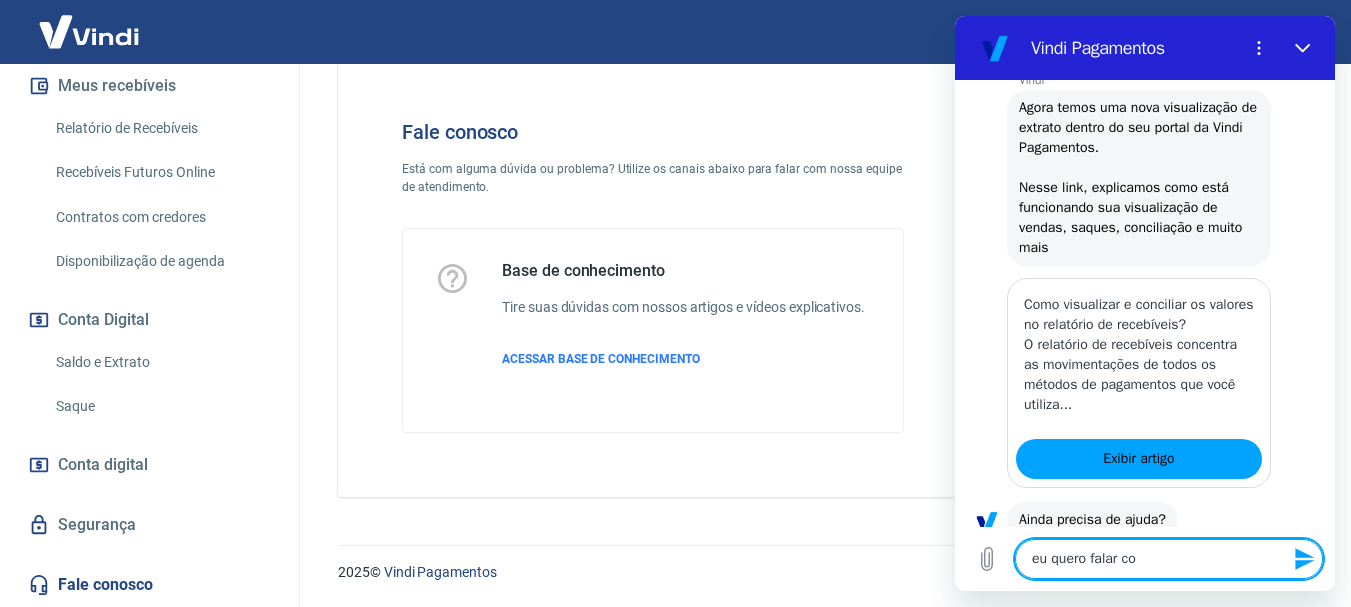 type on "eu quero falar com" 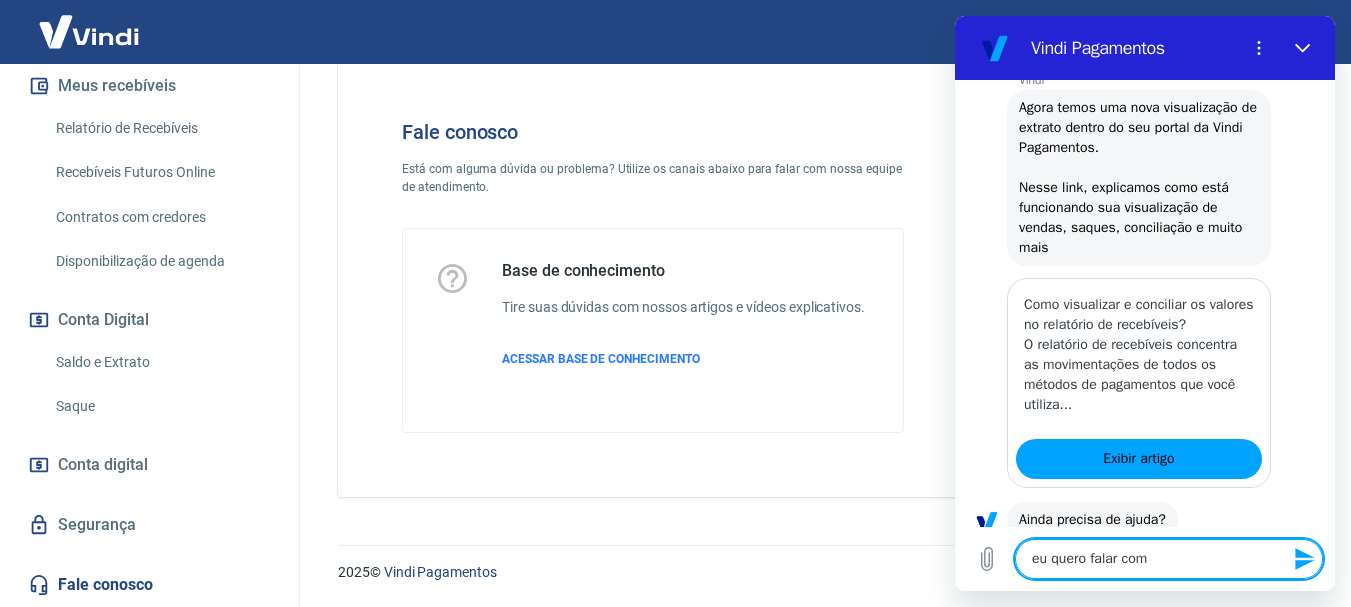 type on "eu quero falar com" 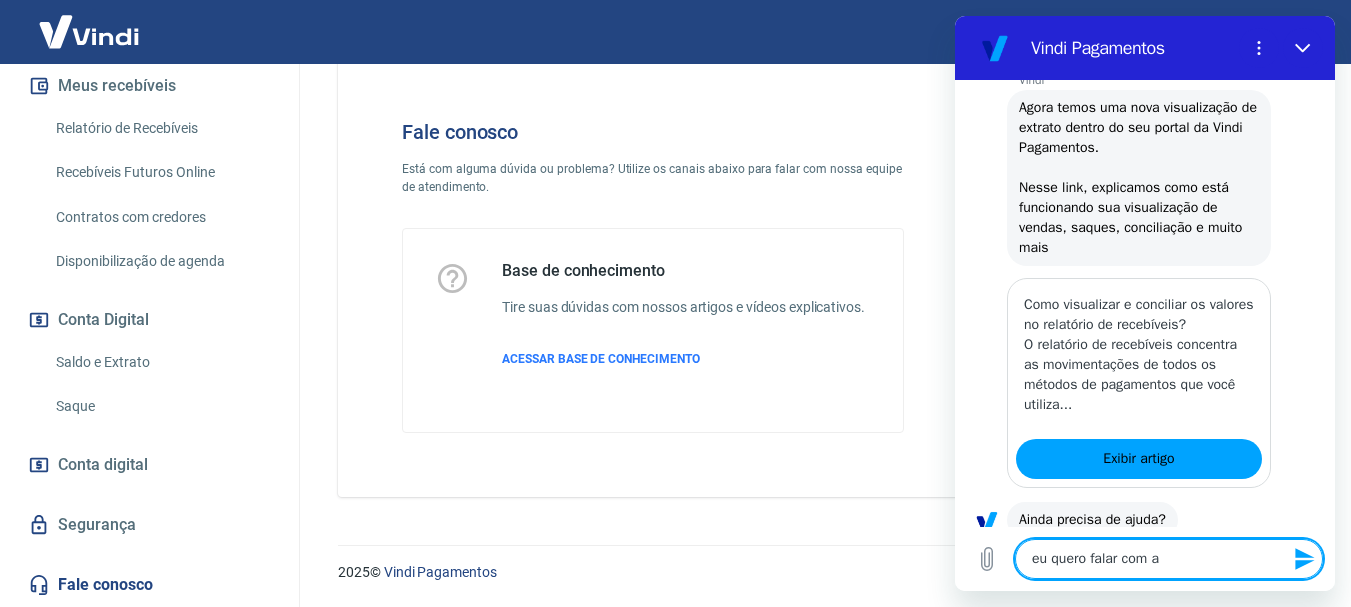type on "eu quero falar com al" 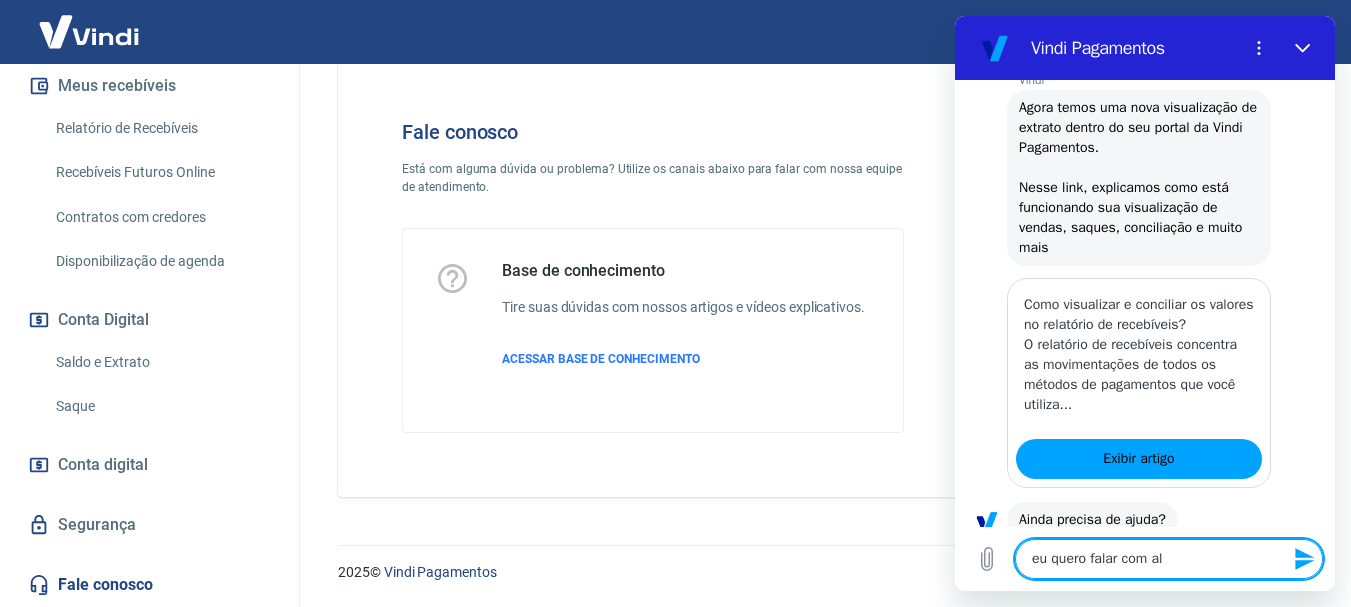 type on "eu quero falar com alg" 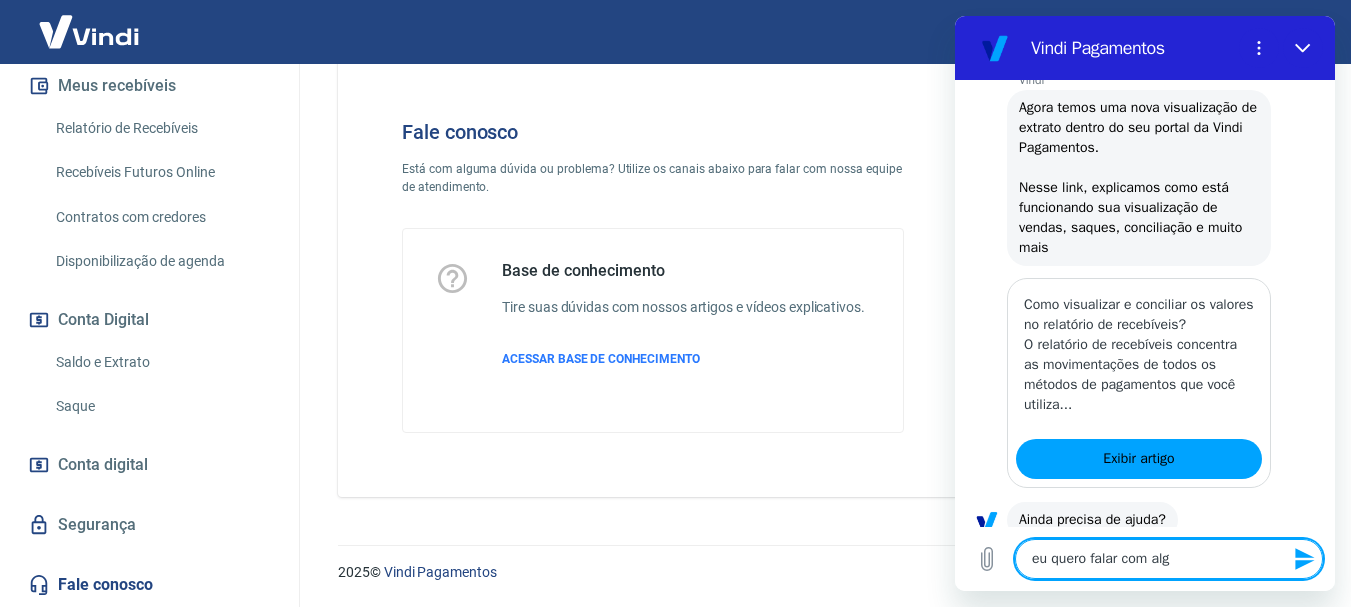 type on "eu quero falar com algu" 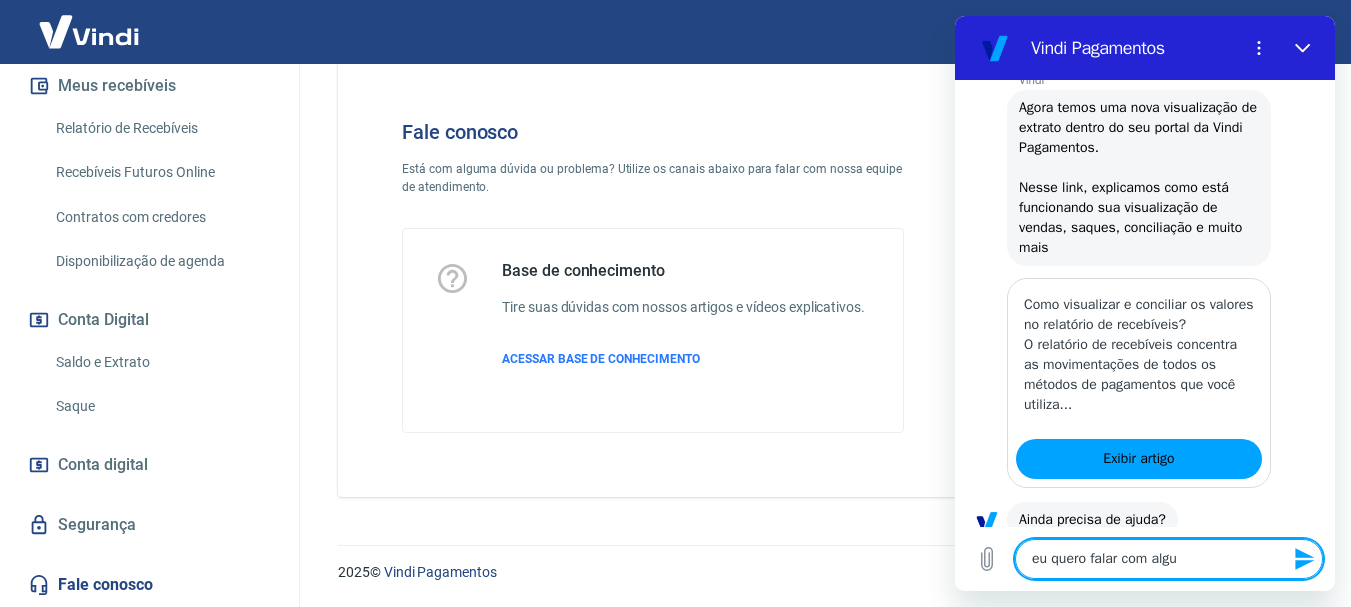 type on "eu quero falar com algué" 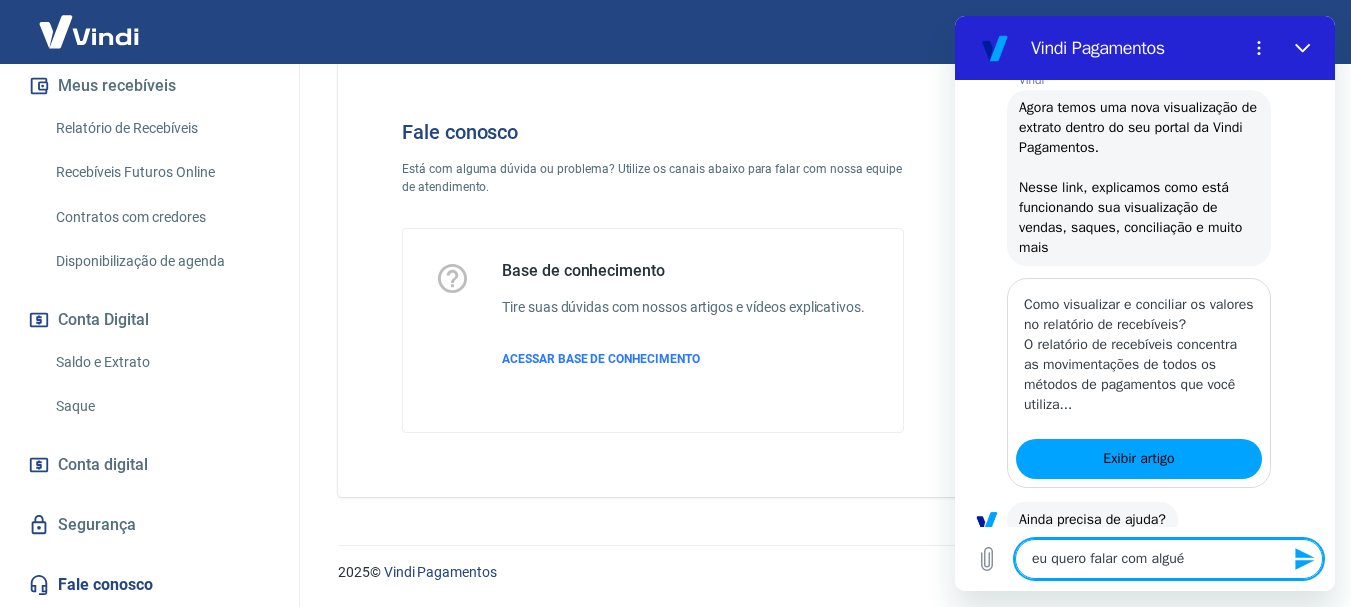 type on "eu quero falar com alguém" 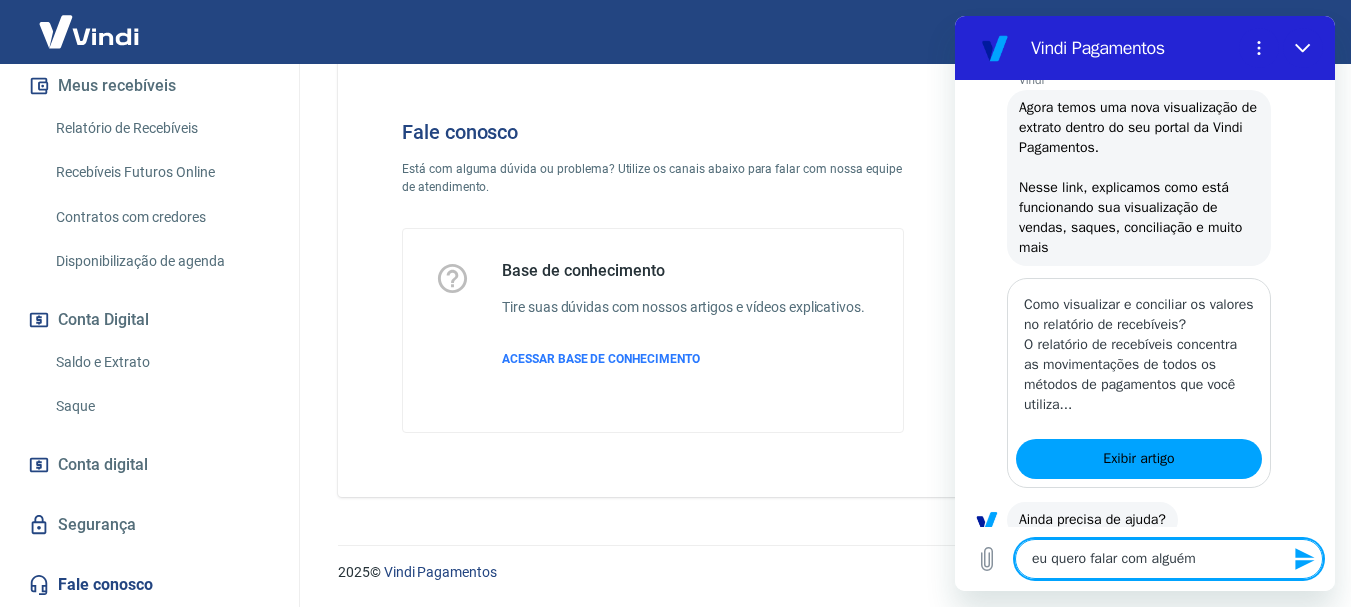 type on "eu quero falar com alguém" 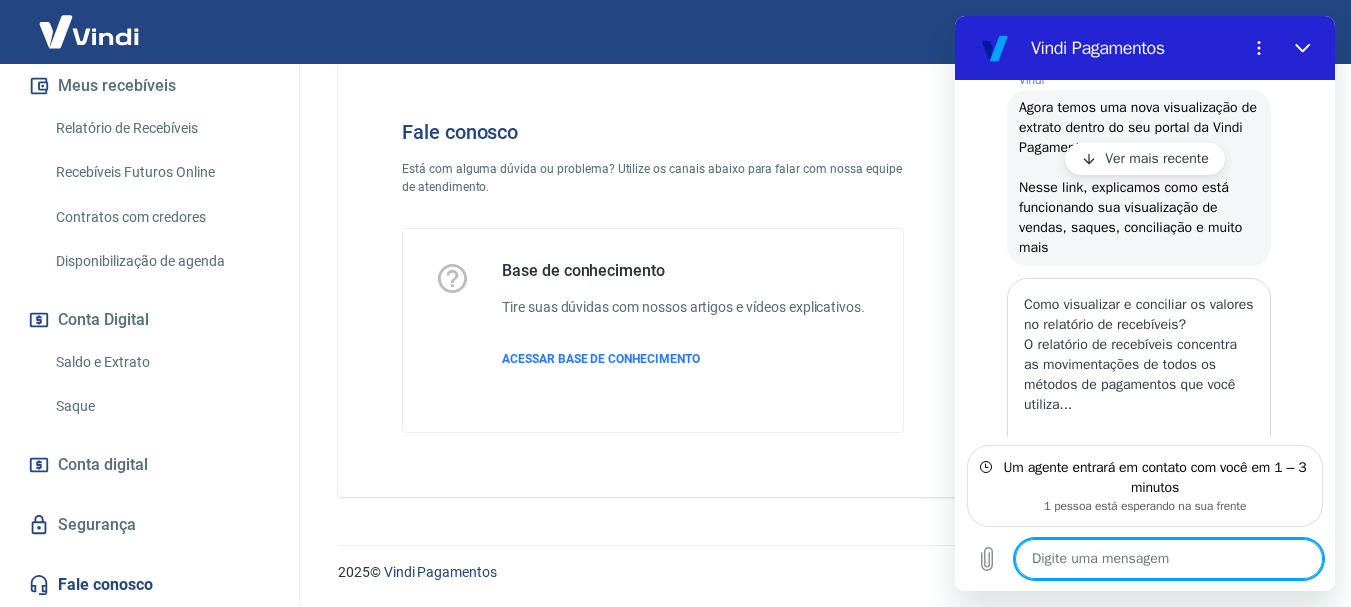 scroll, scrollTop: 350, scrollLeft: 0, axis: vertical 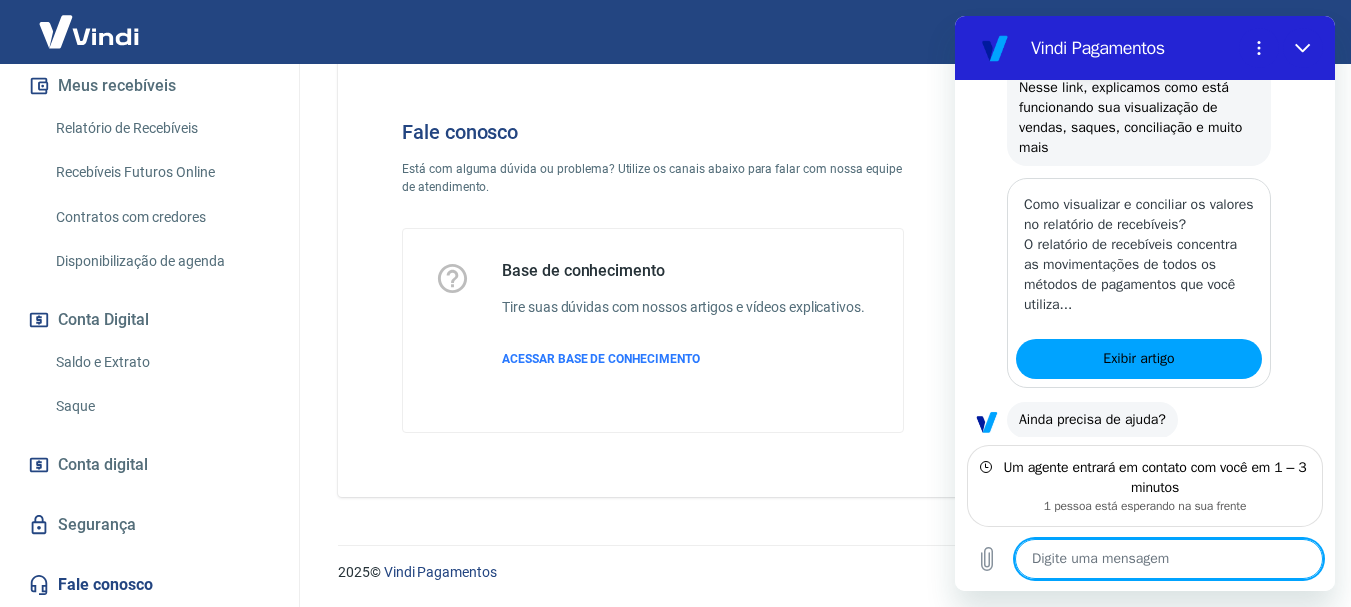 type on "x" 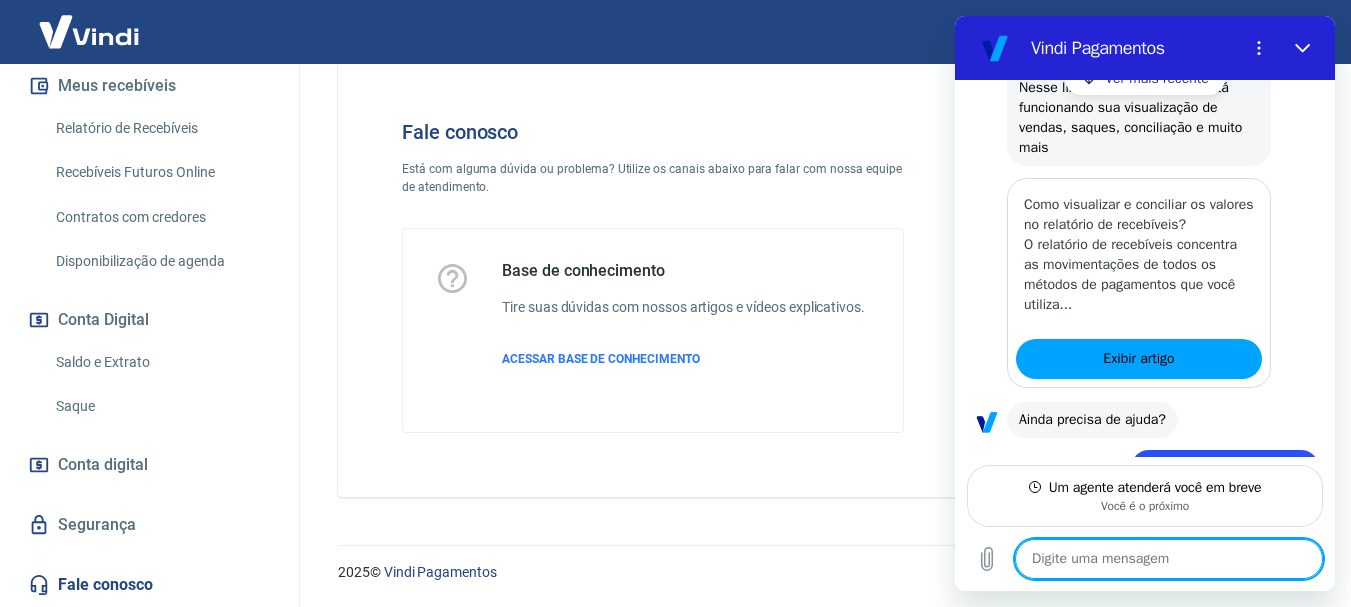 click at bounding box center (1169, 559) 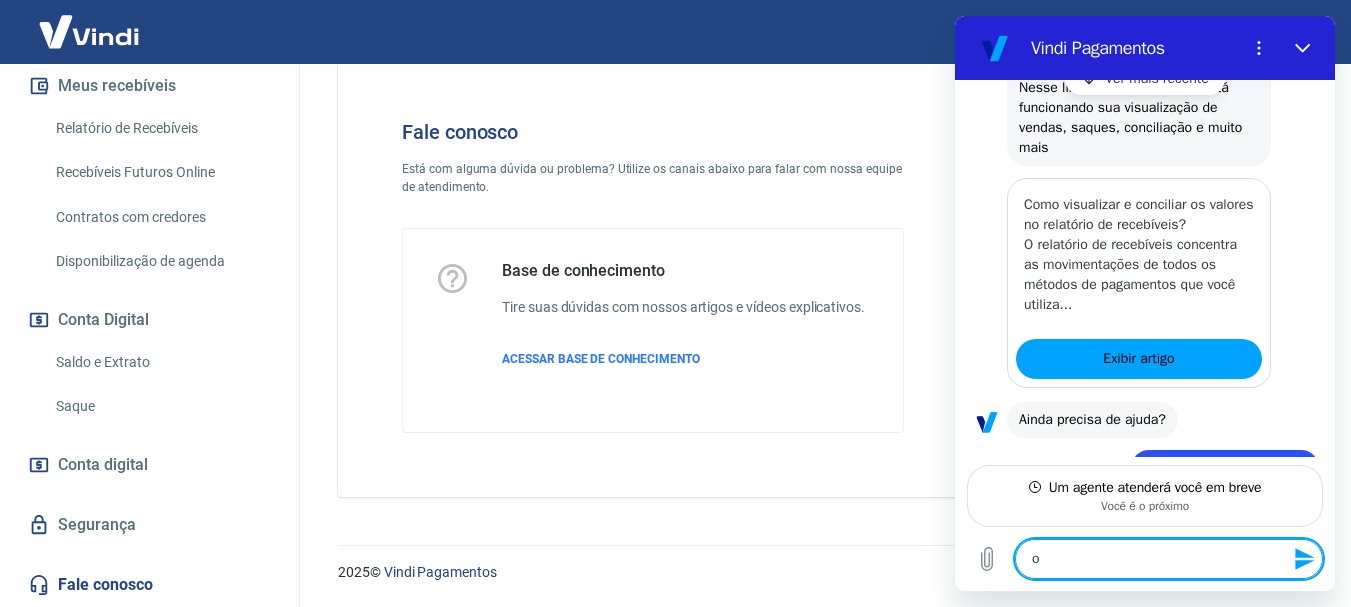 type on "ok" 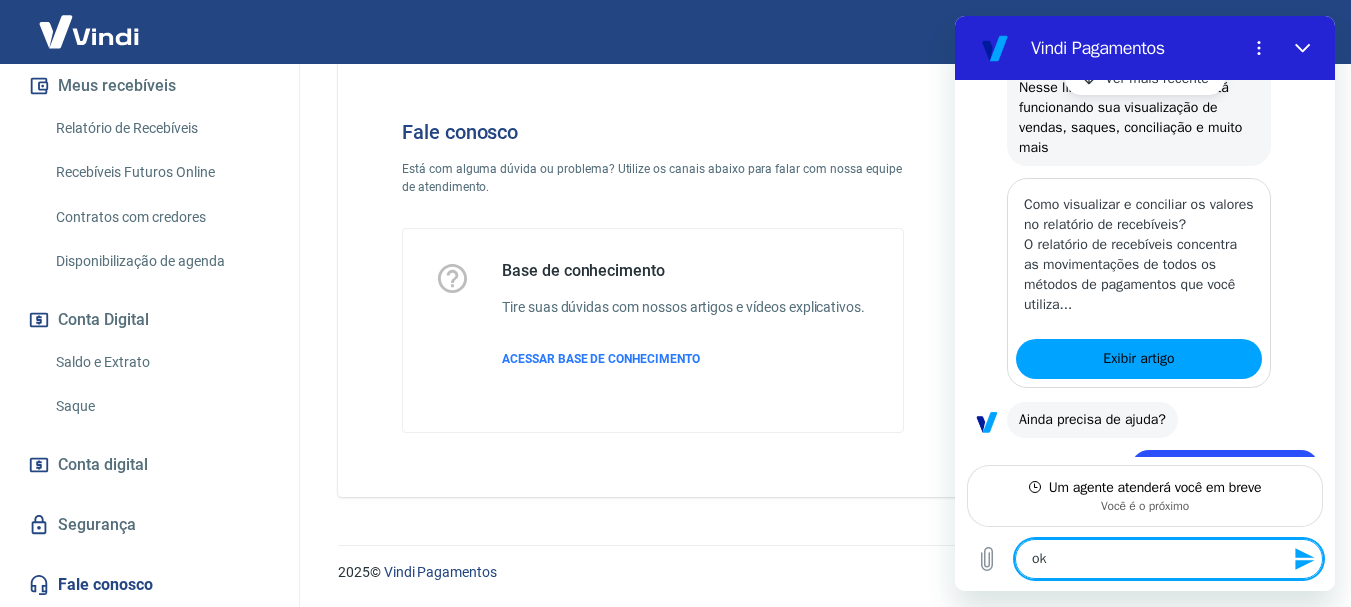 type on "ok" 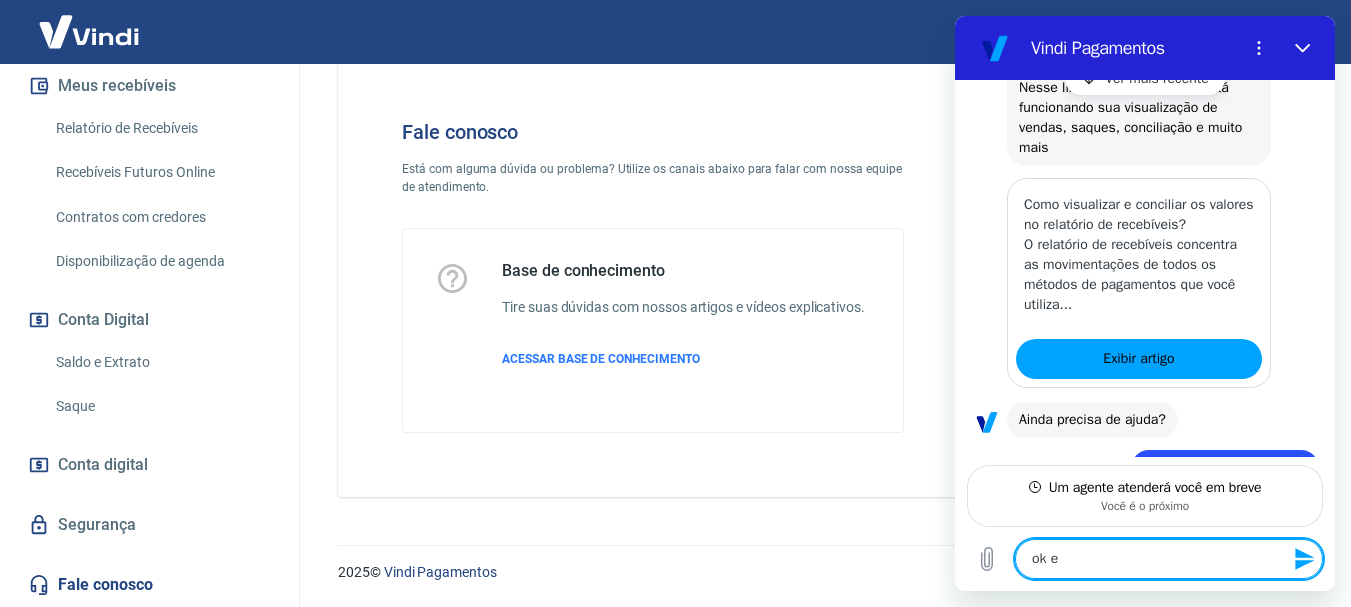 type on "ok es" 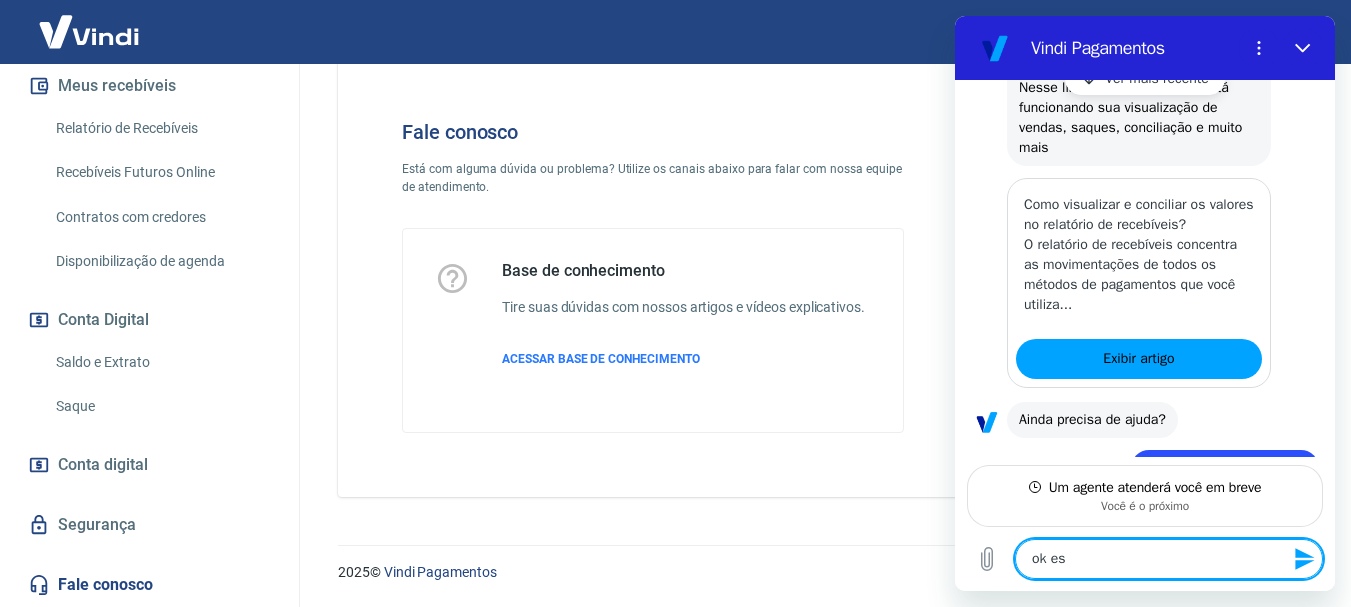 type on "ok est" 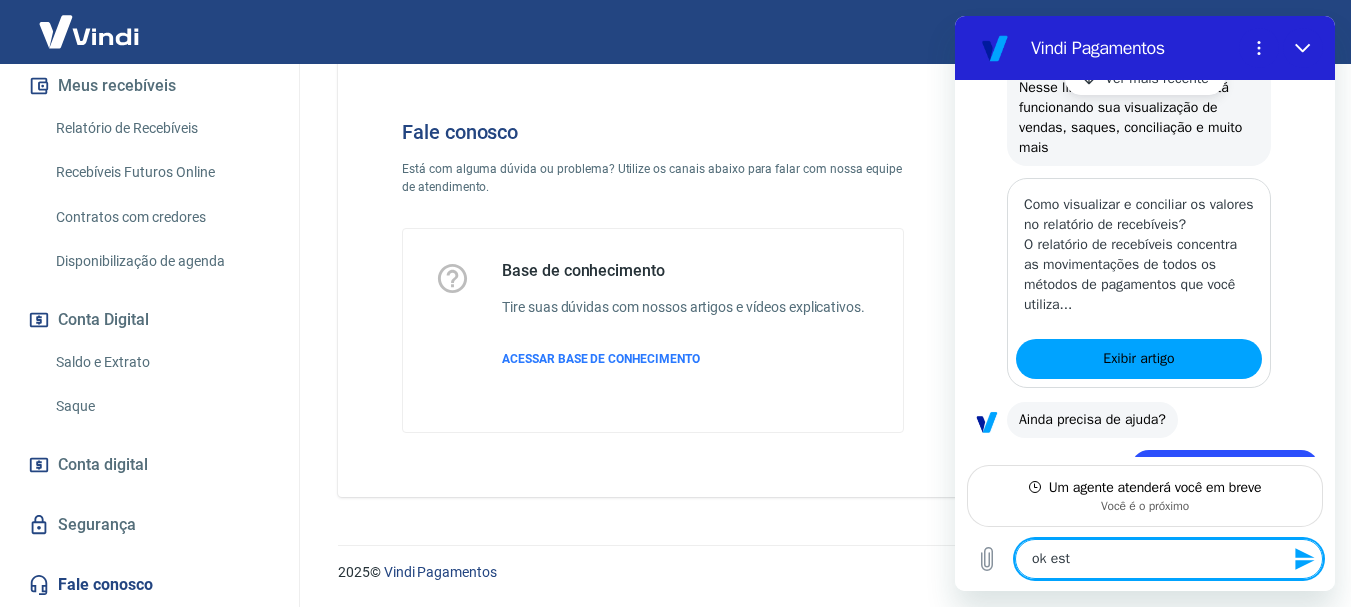 type on "ok esto" 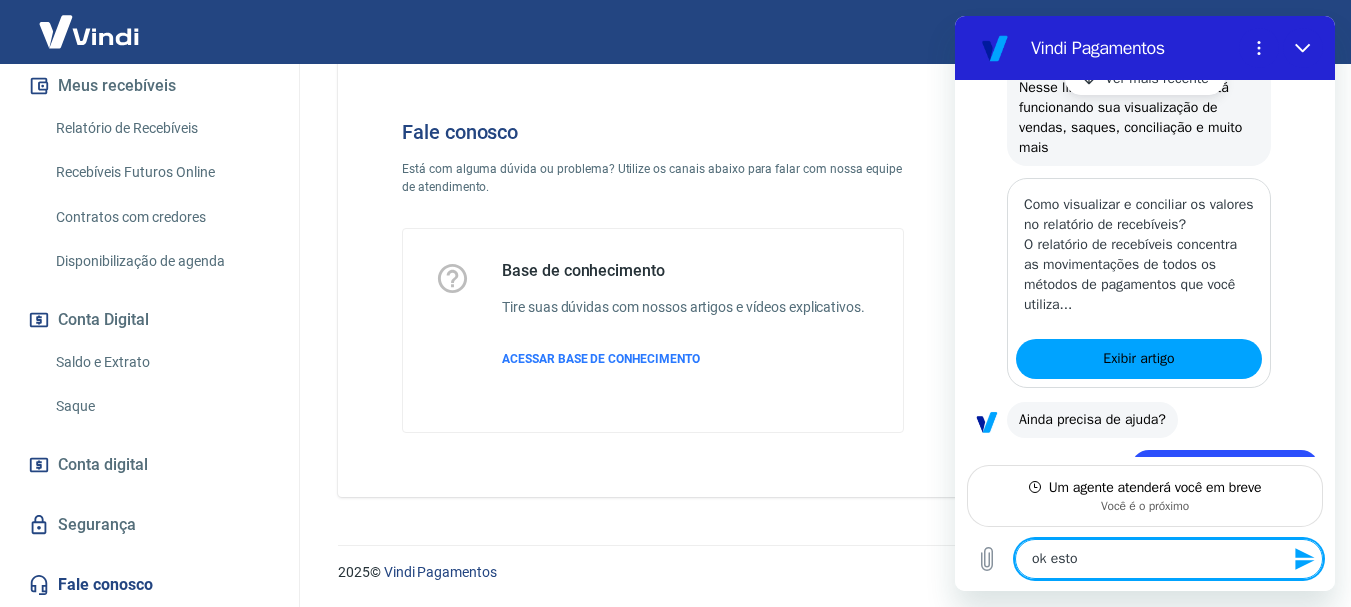 type on "x" 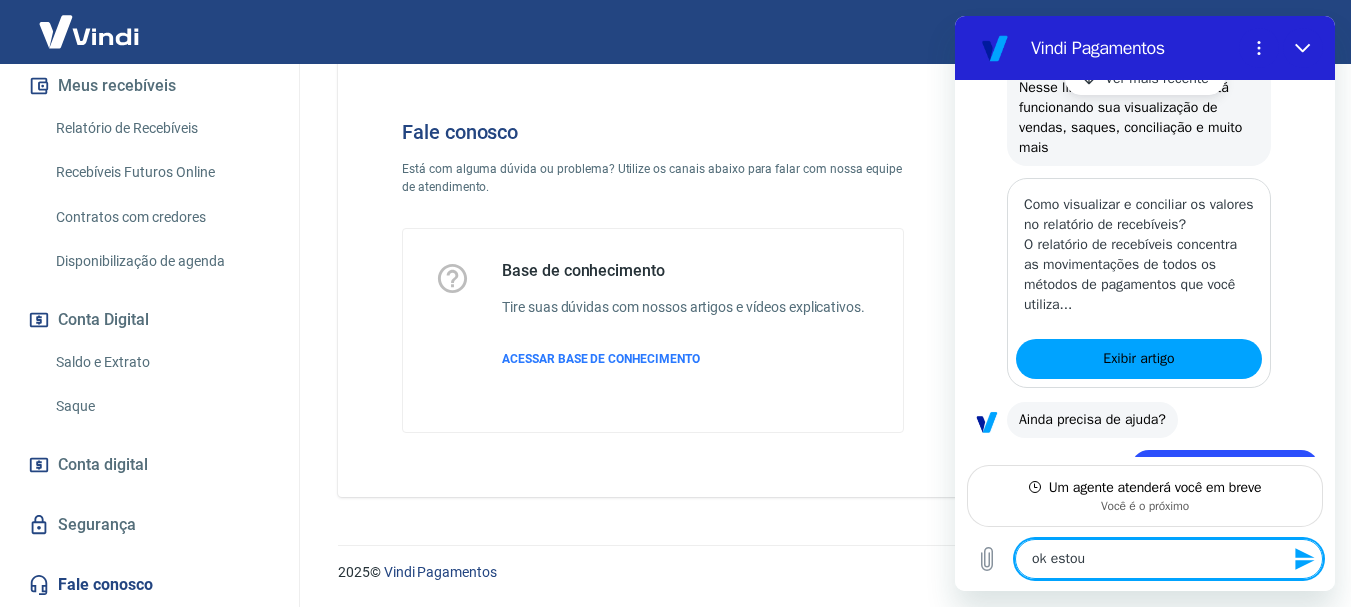 type on "ok estou" 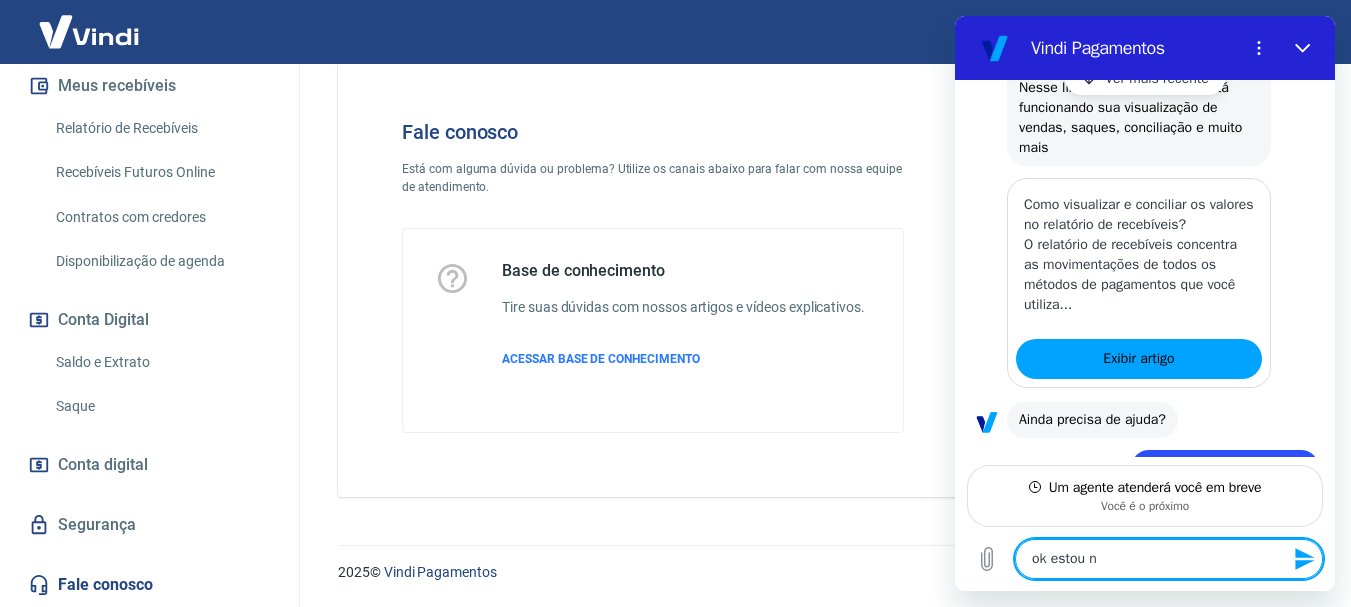 type on "ok estou no" 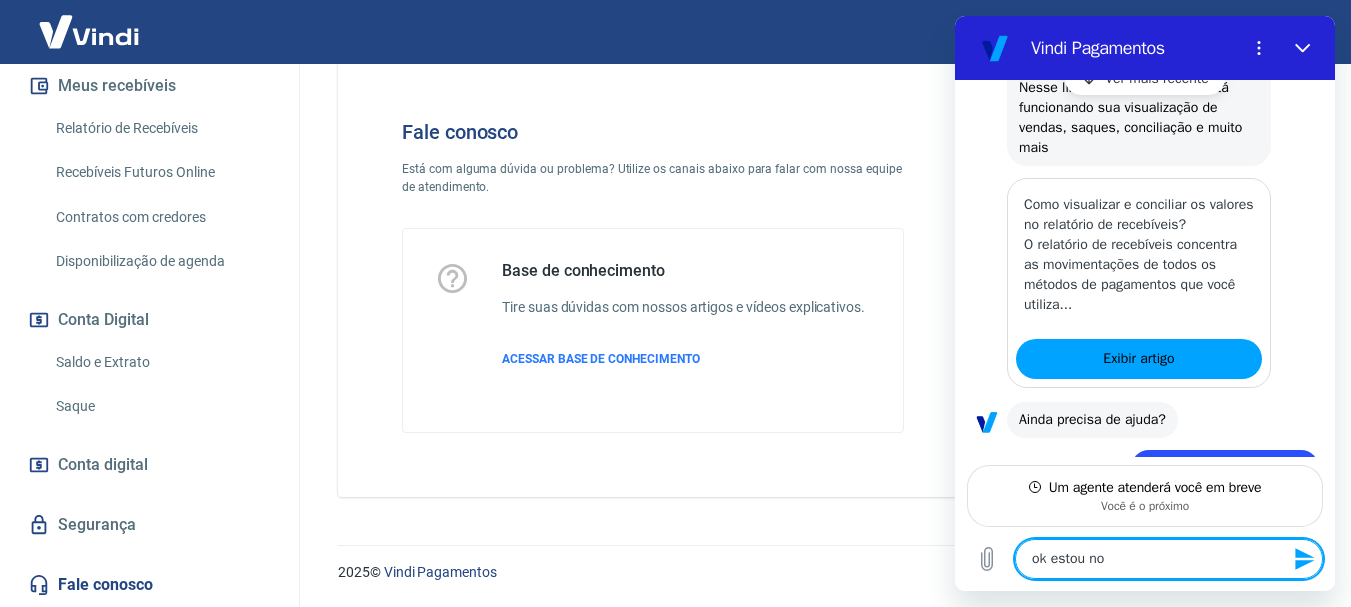 type on "ok estou no" 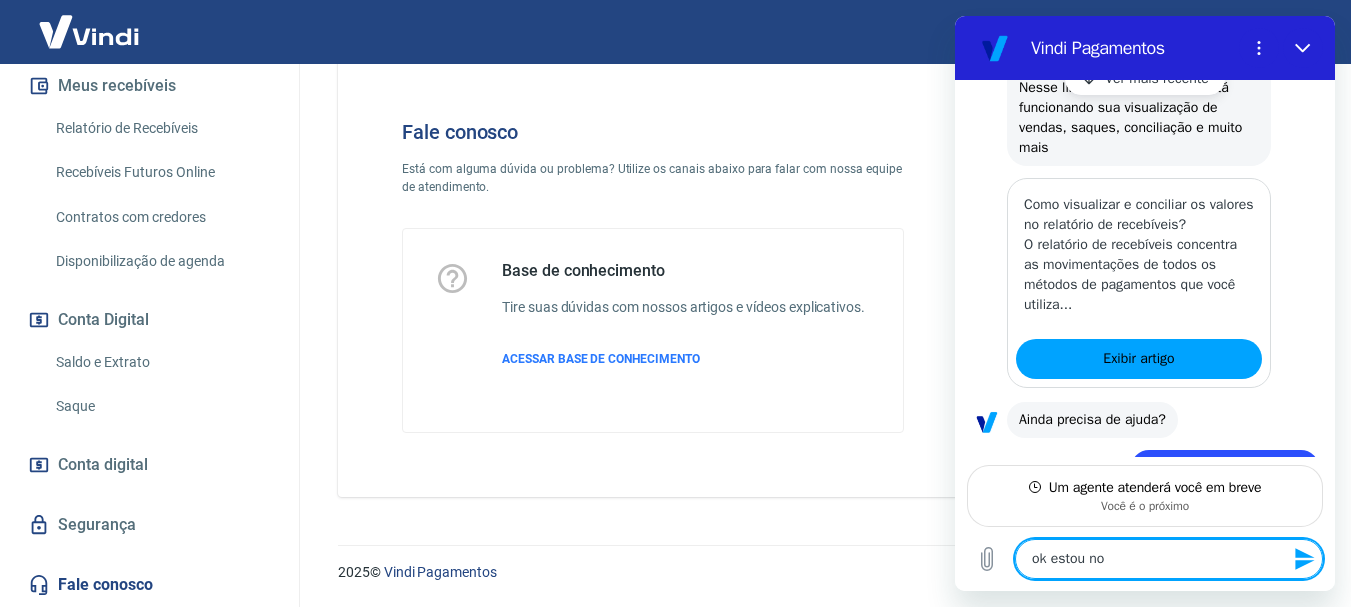 type on "x" 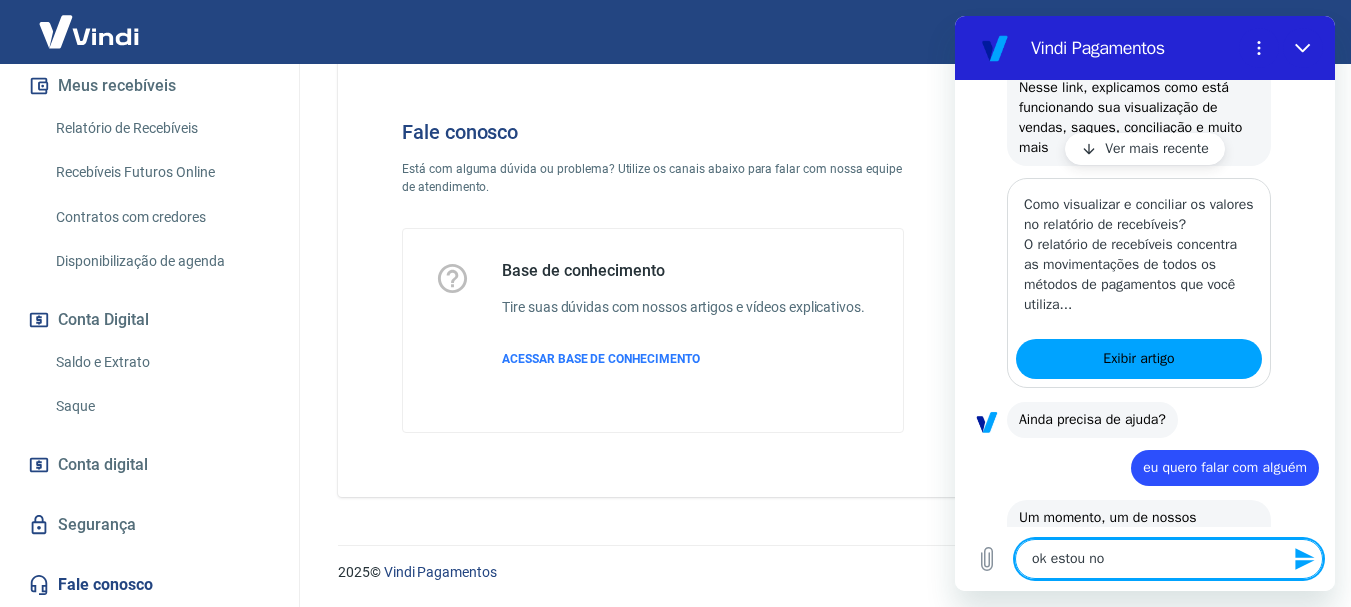 type on "ok estou no a" 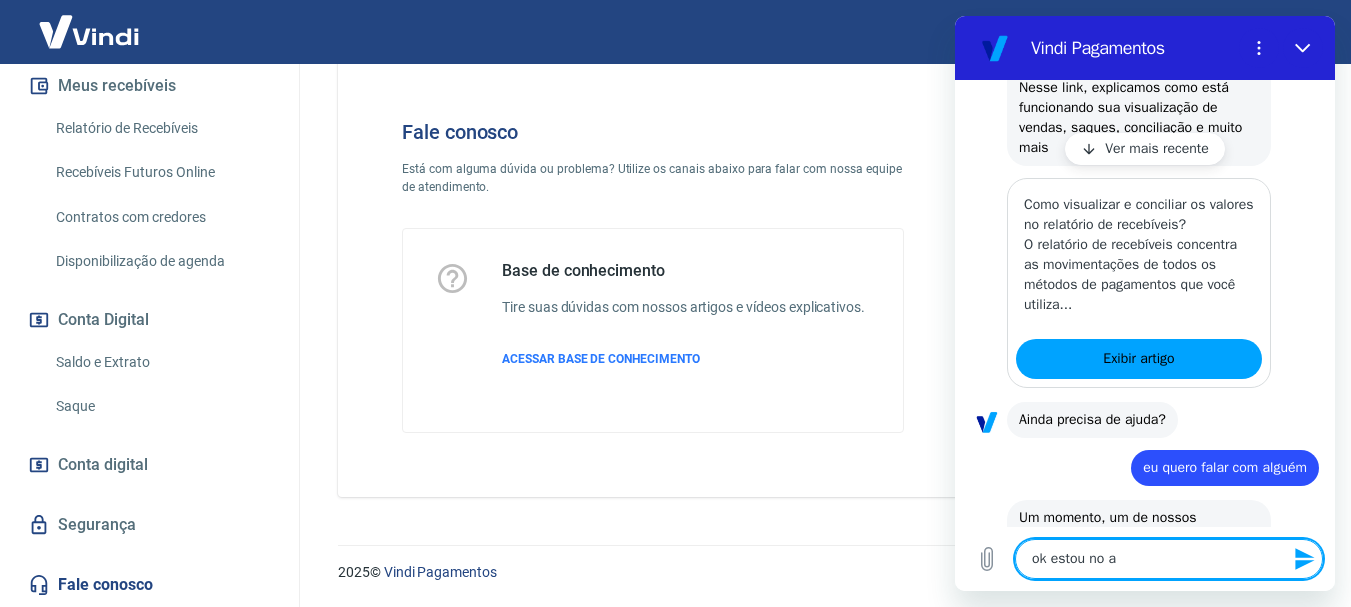 type on "ok estou no ag" 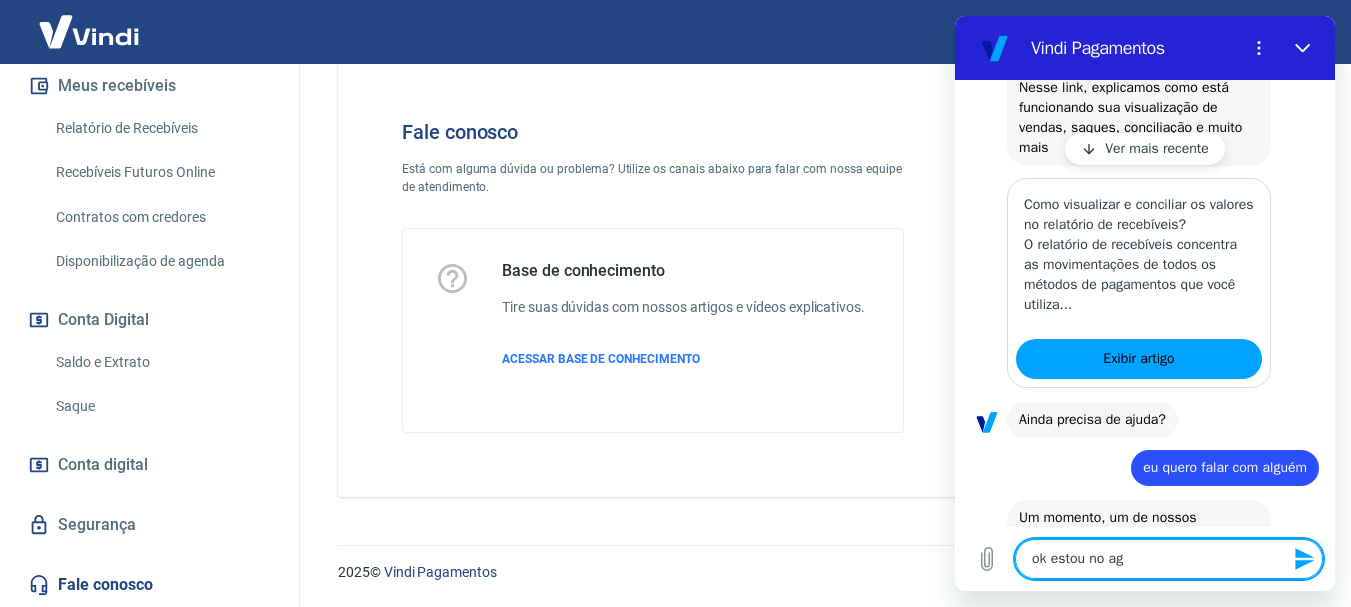 type on "ok estou no agu" 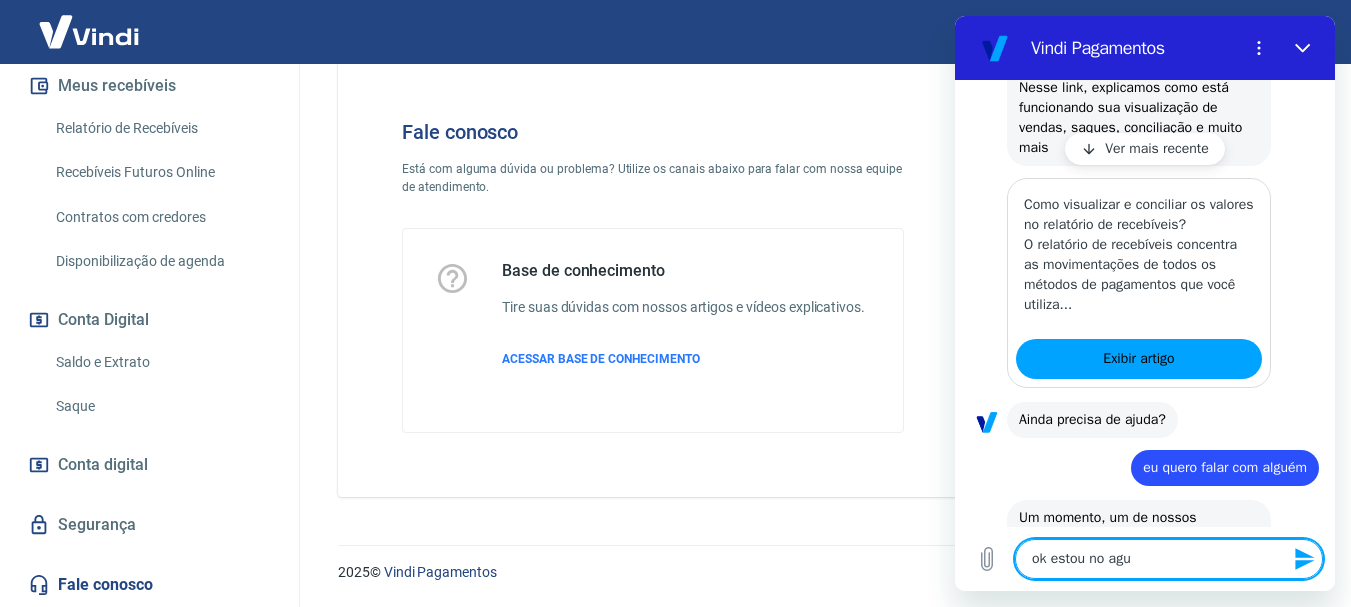 type on "ok estou no agua" 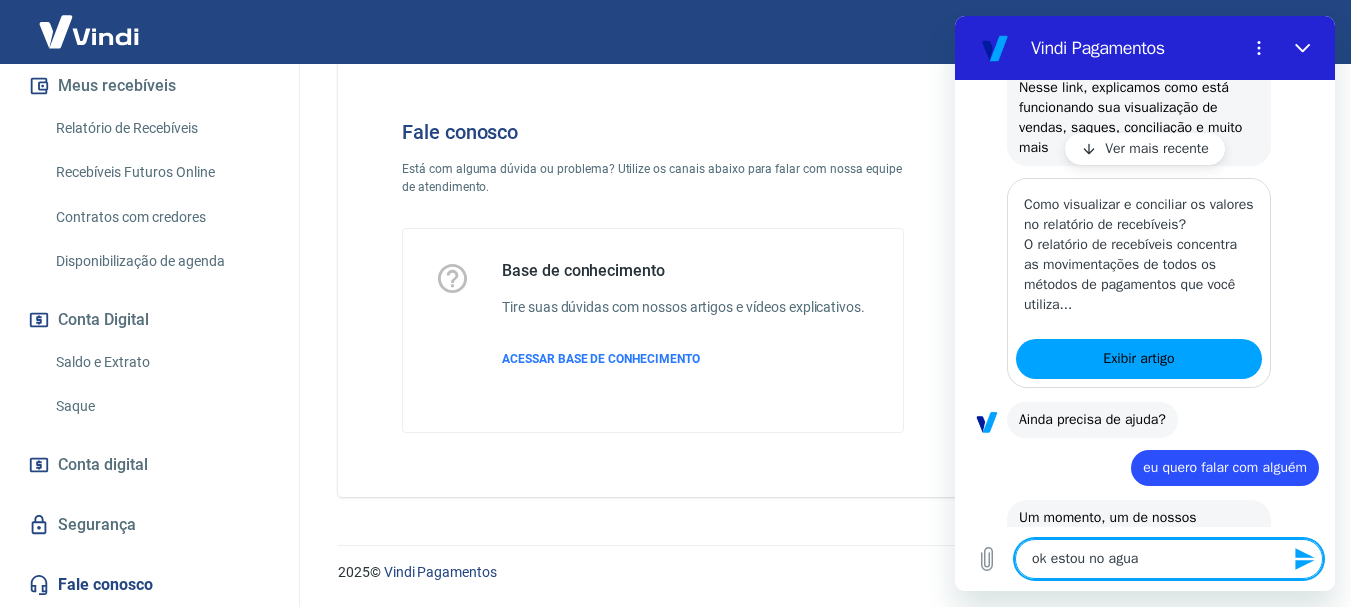 type on "ok estou no aguar" 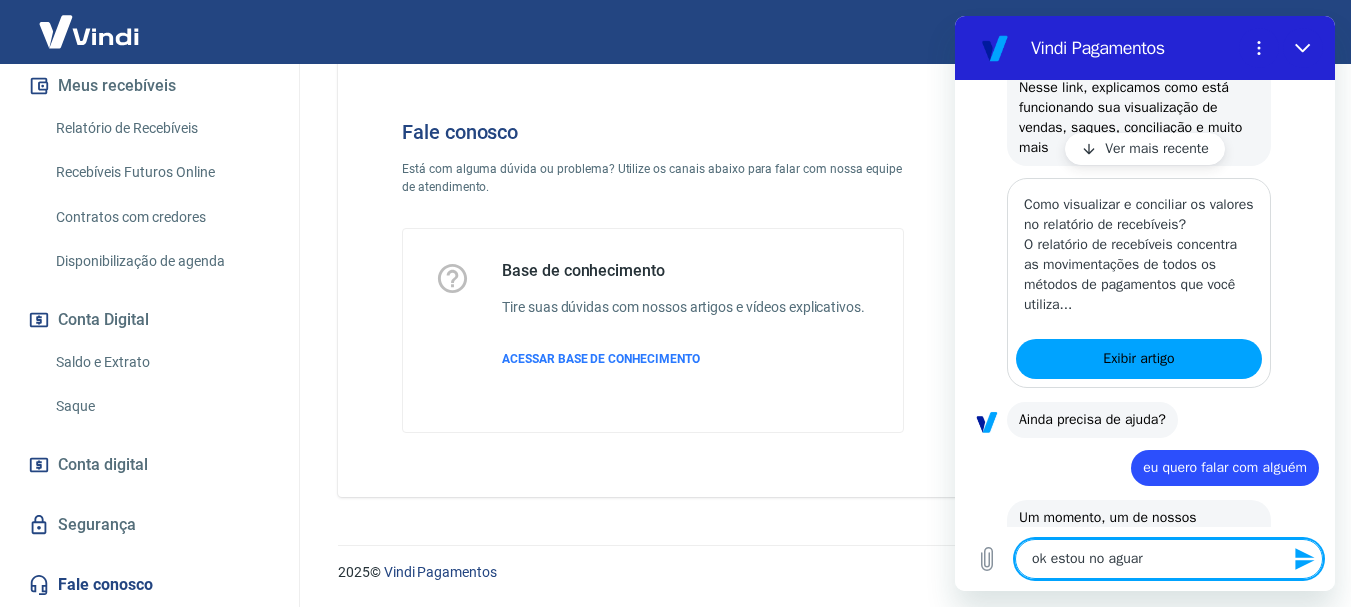 type on "ok estou no aguard" 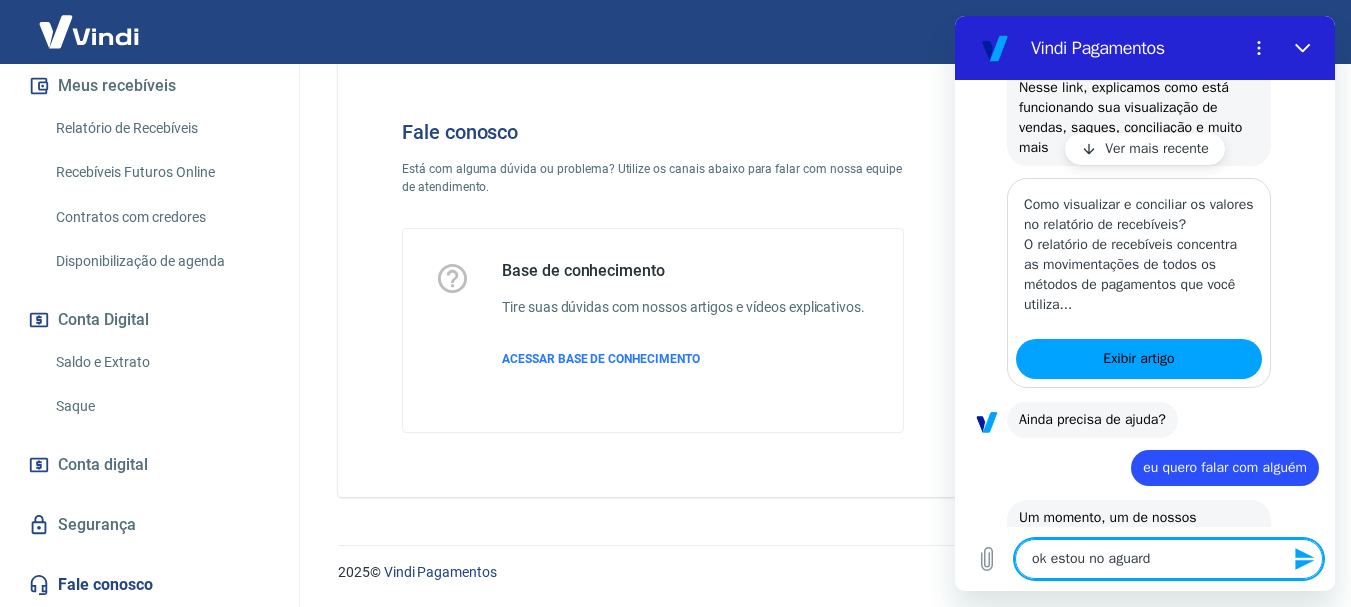type on "ok estou no aguardo" 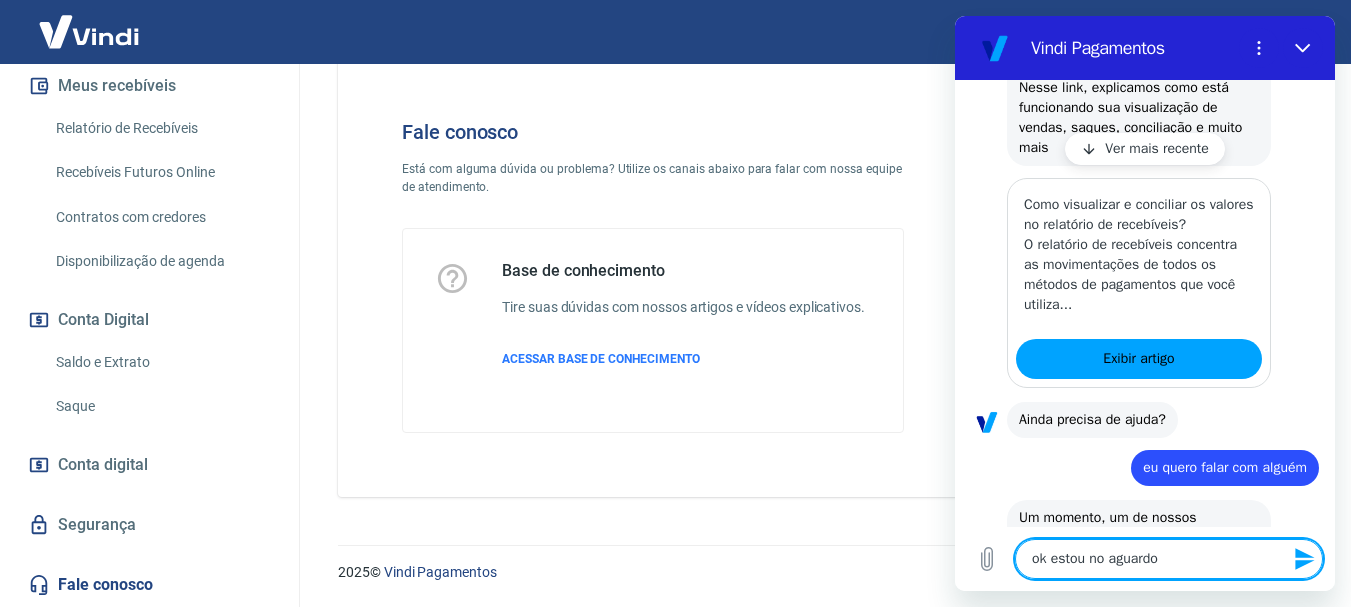 type on "ok estou no aguardo" 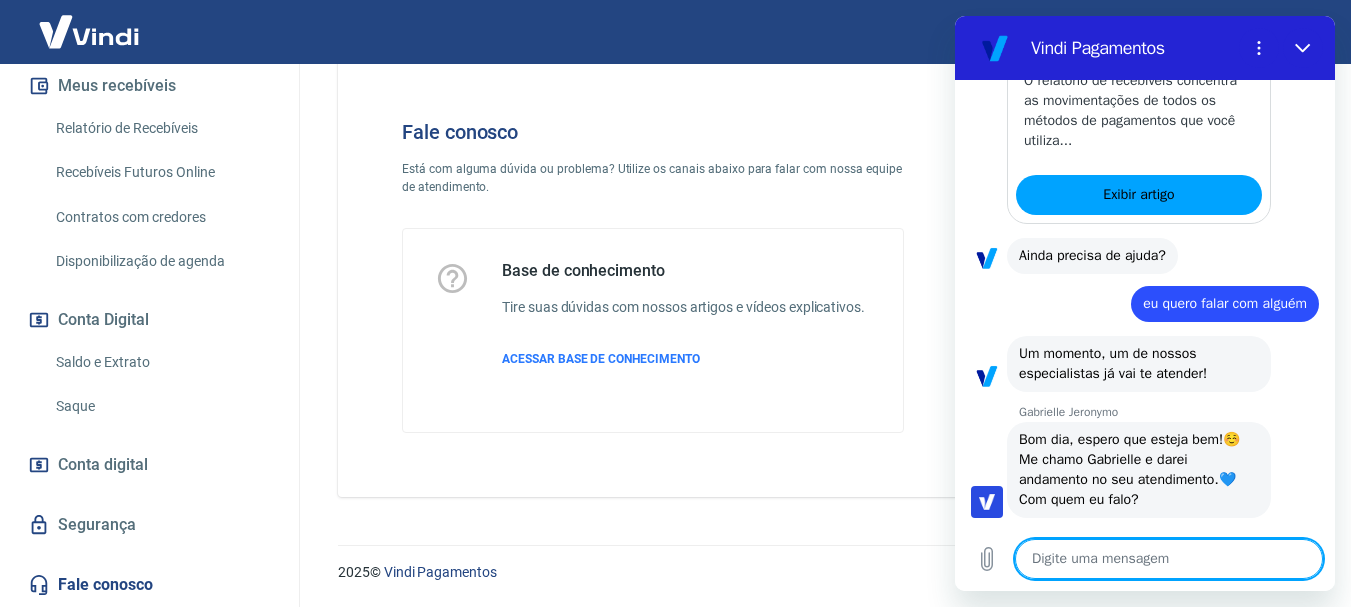 type on "x" 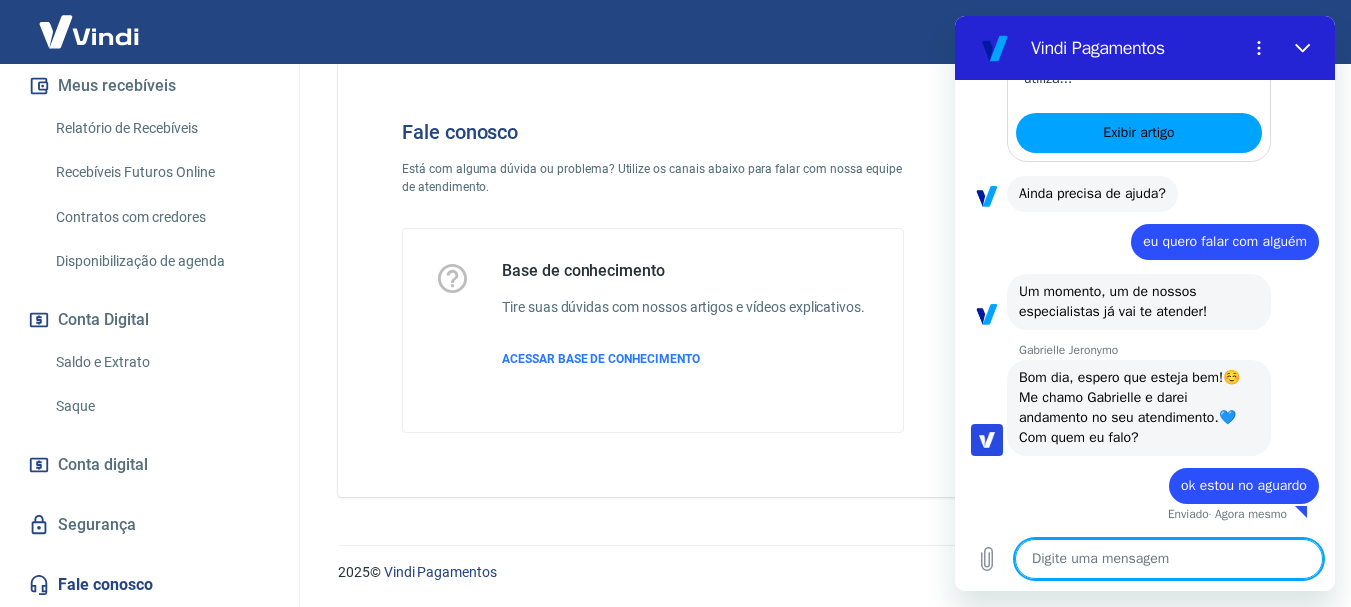 scroll, scrollTop: 636, scrollLeft: 0, axis: vertical 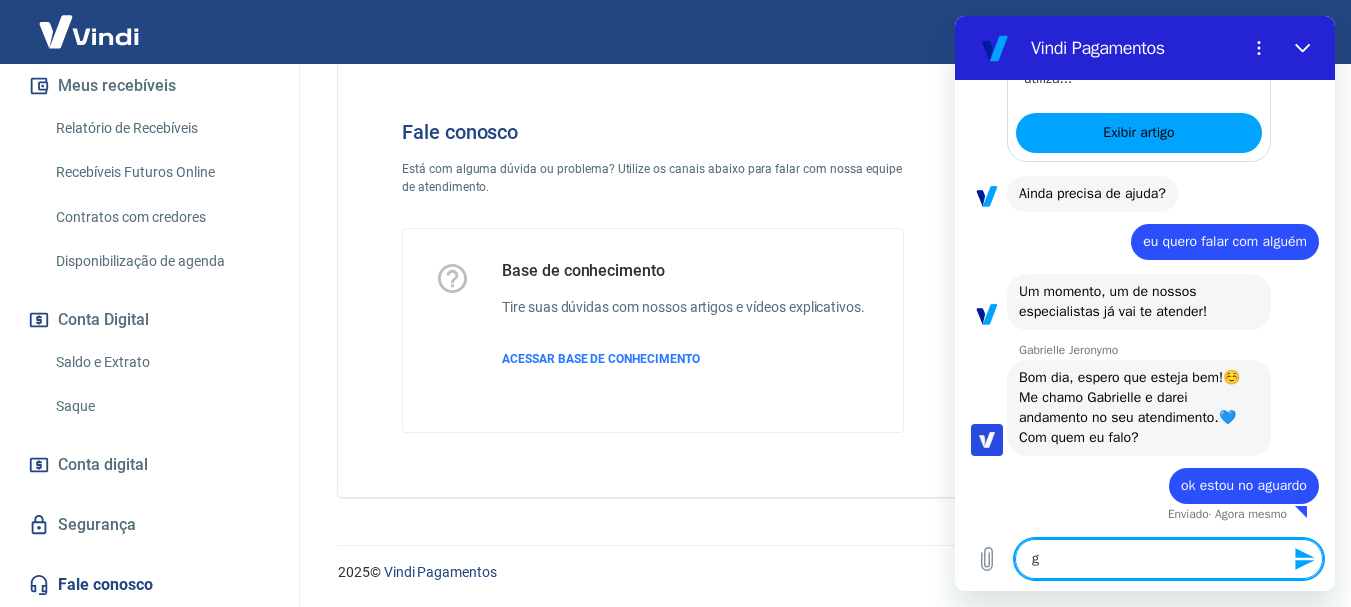 type on "ga" 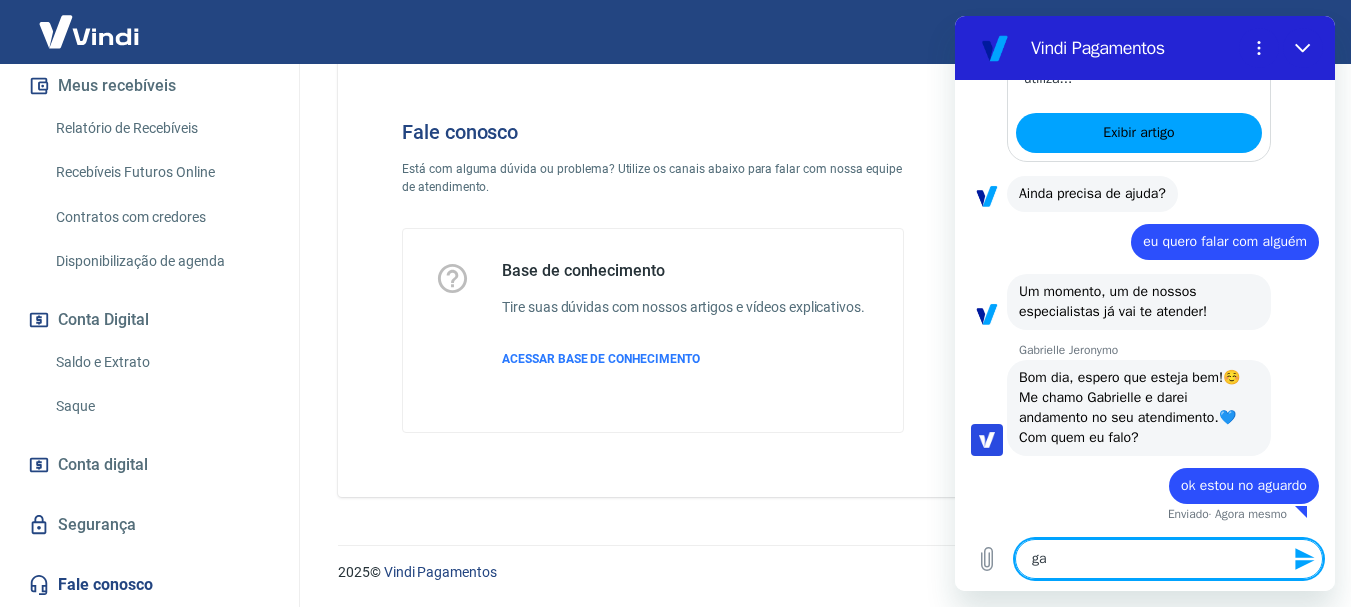 type on "gab" 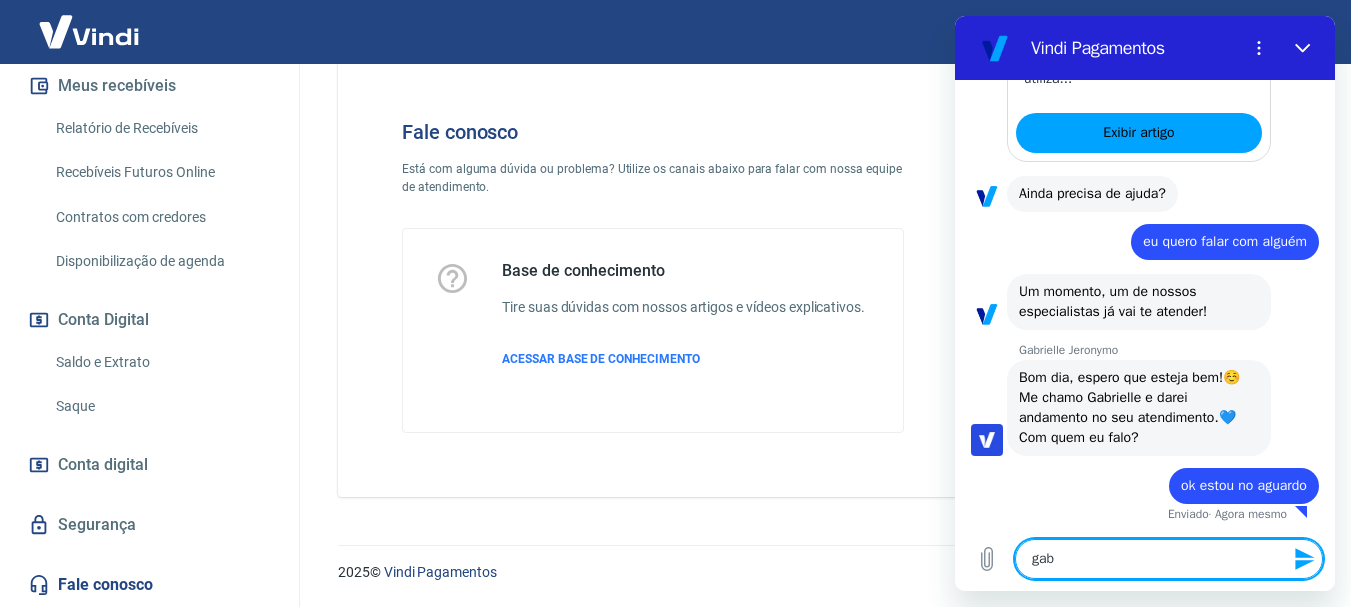 type on "gabr" 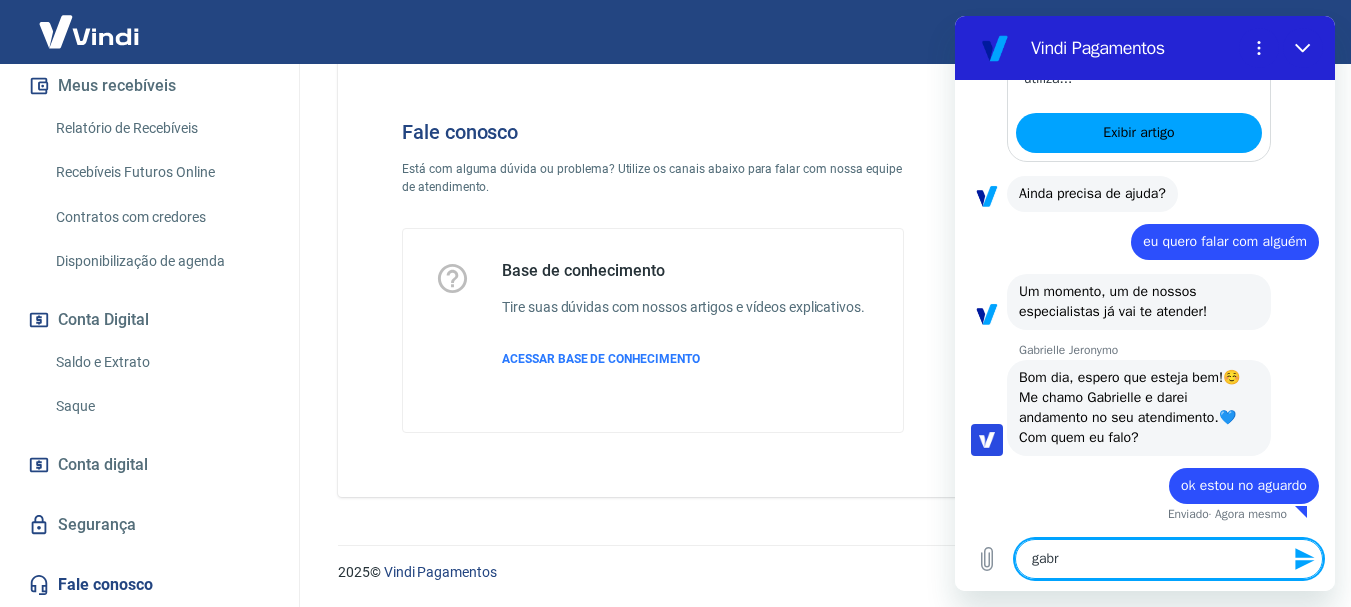type on "[FIRST]" 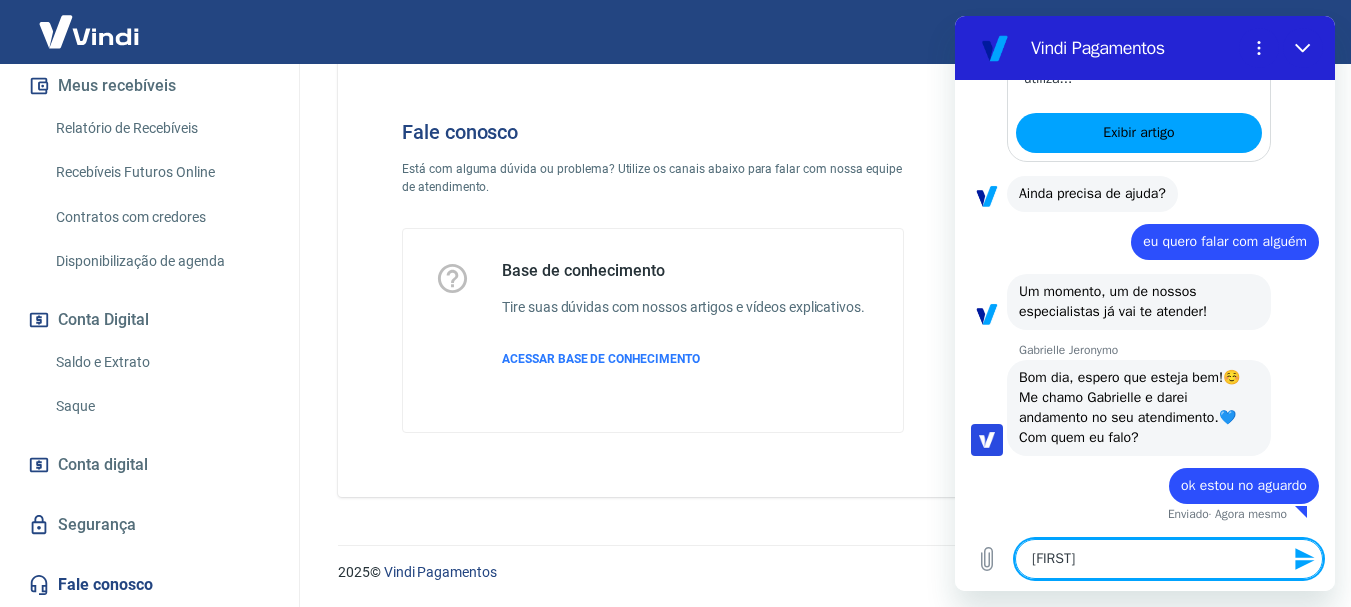 type on "gabrie" 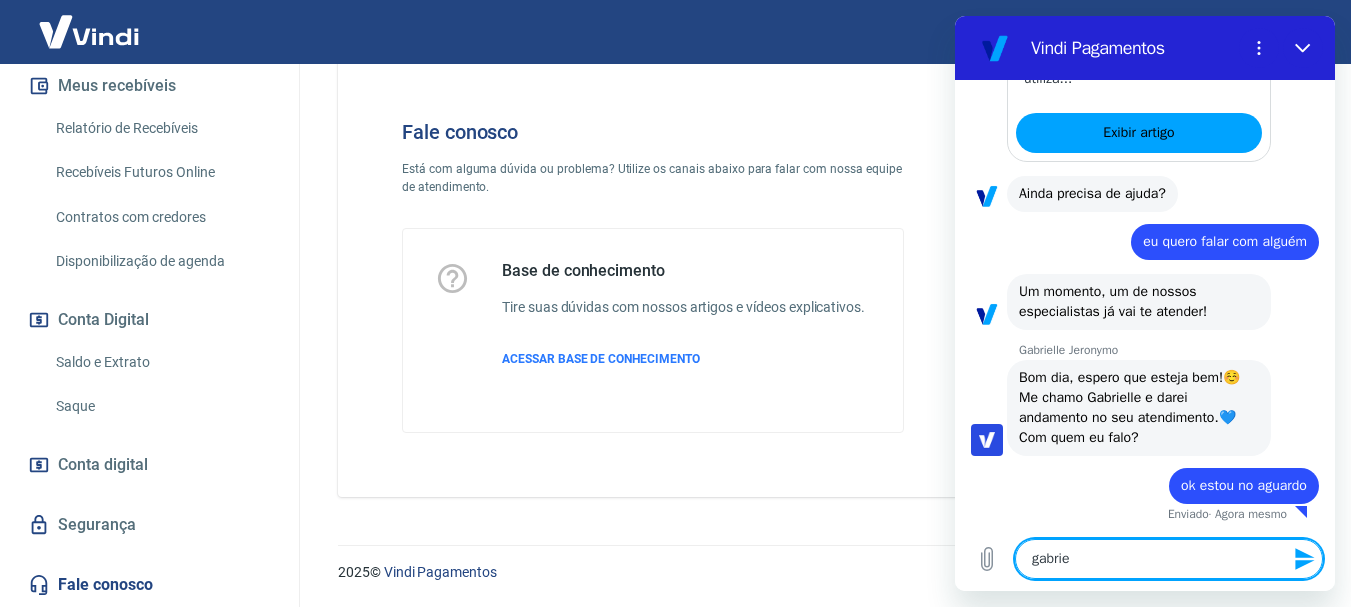 type on "[FIRST]" 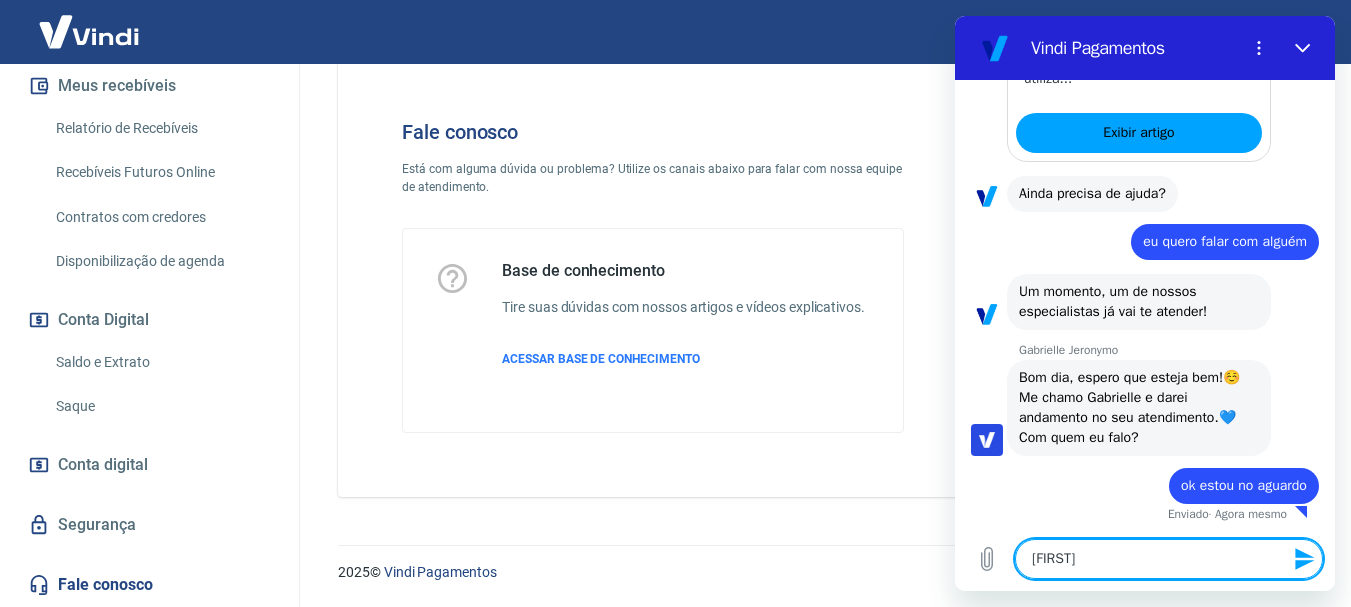 type on "[FIRST]" 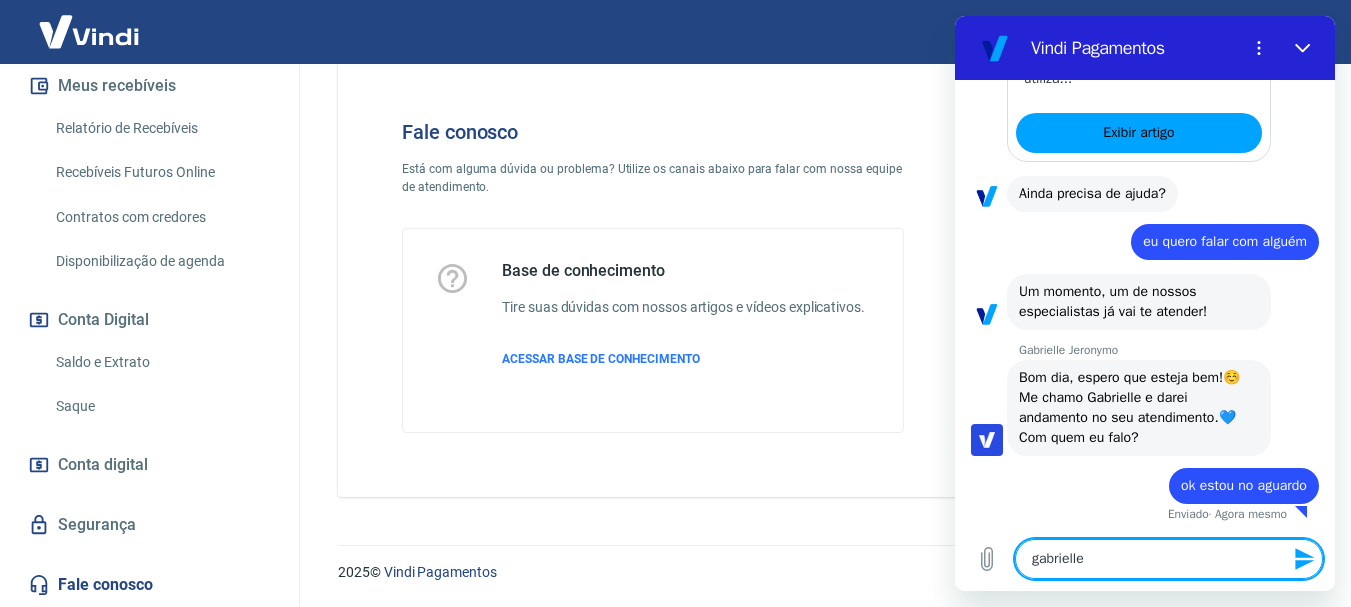 type on "gabrielle" 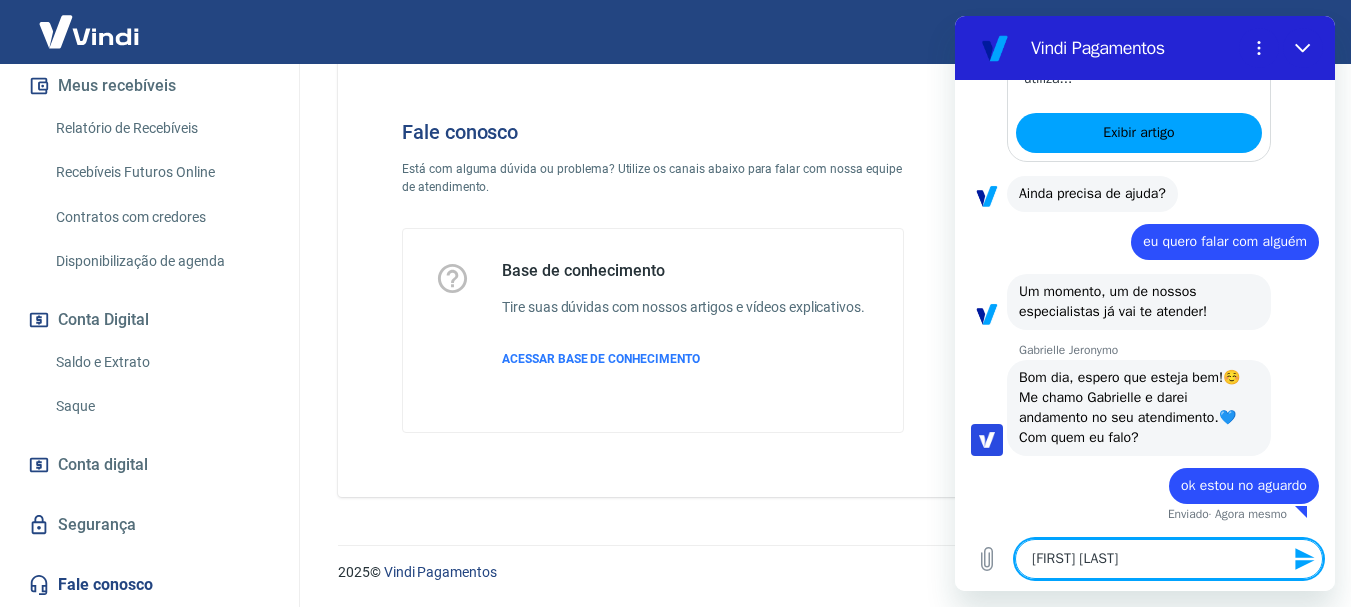 type on "gabrielle tu" 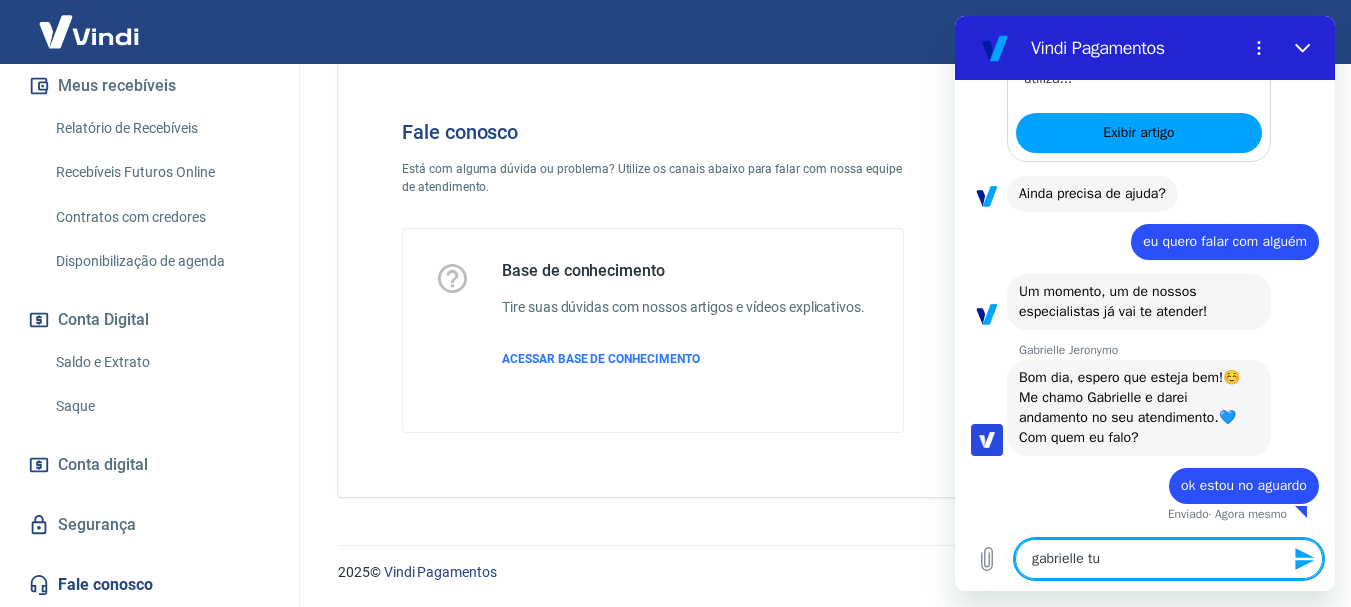 type on "gabrielle tud" 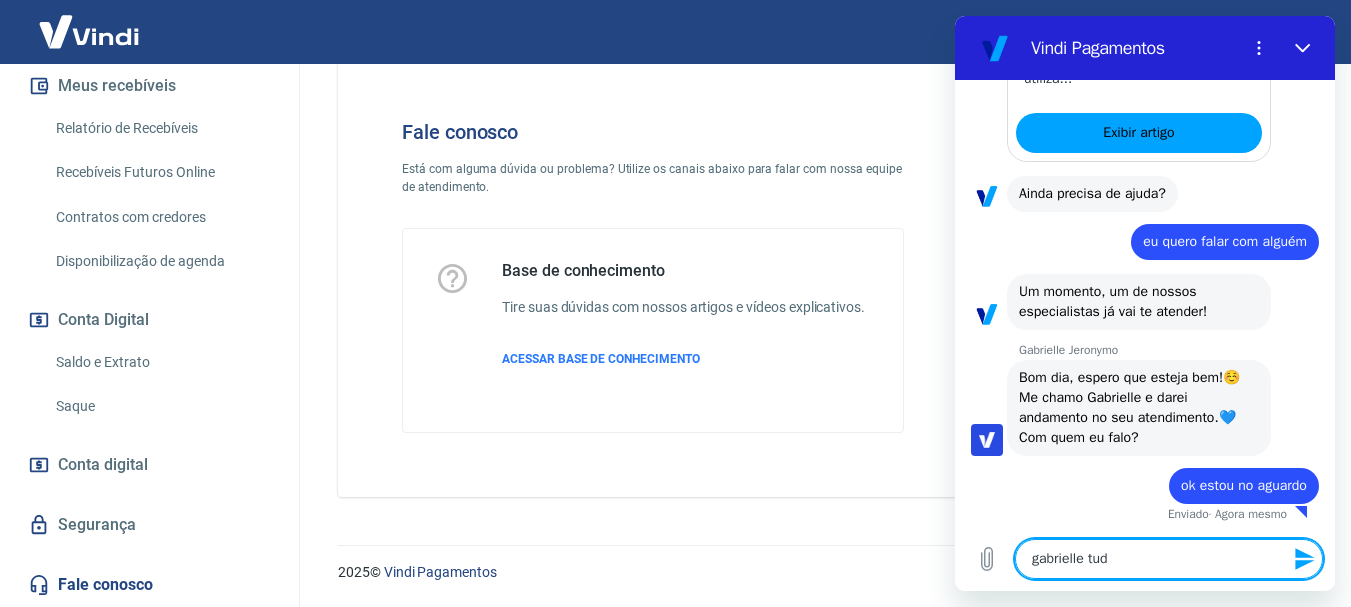 type on "gabrielle tudo" 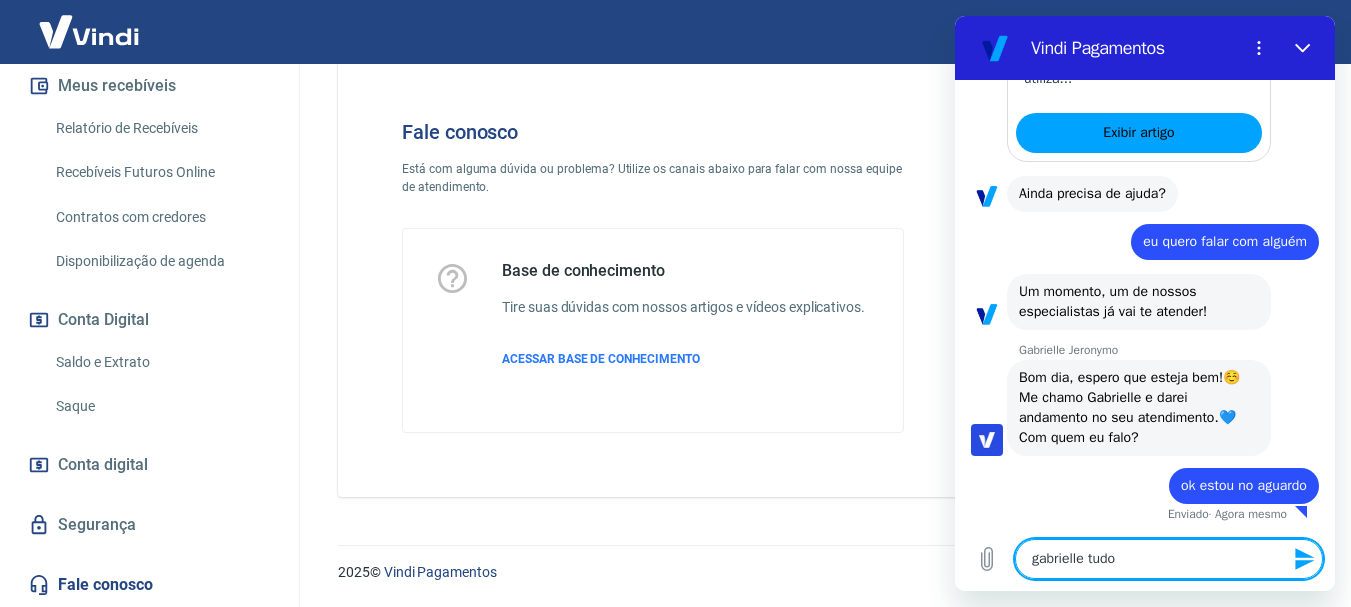 type on "gabrielle tudo" 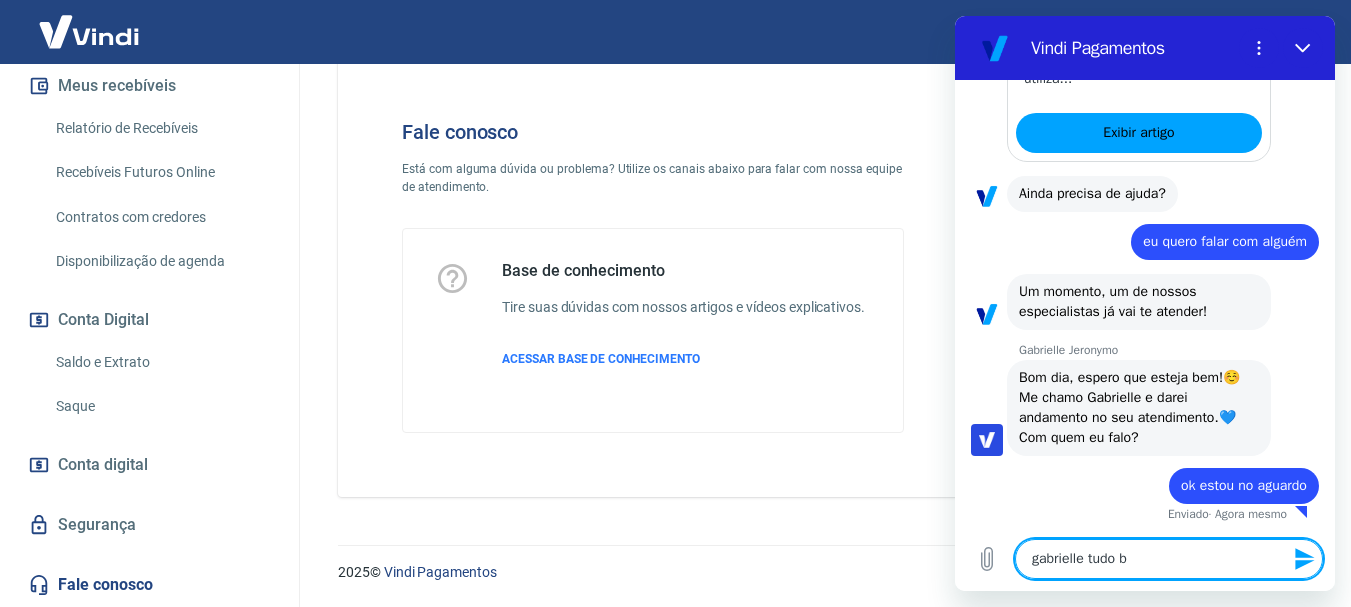 type on "gabrielle tudo be" 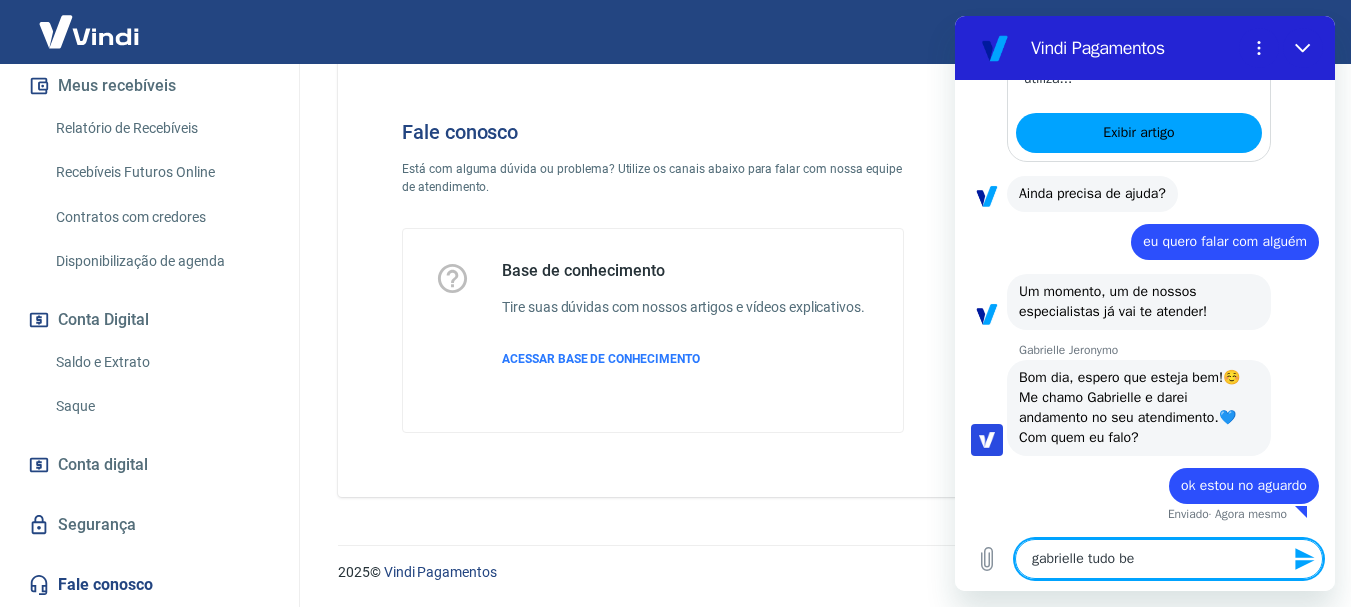 type on "x" 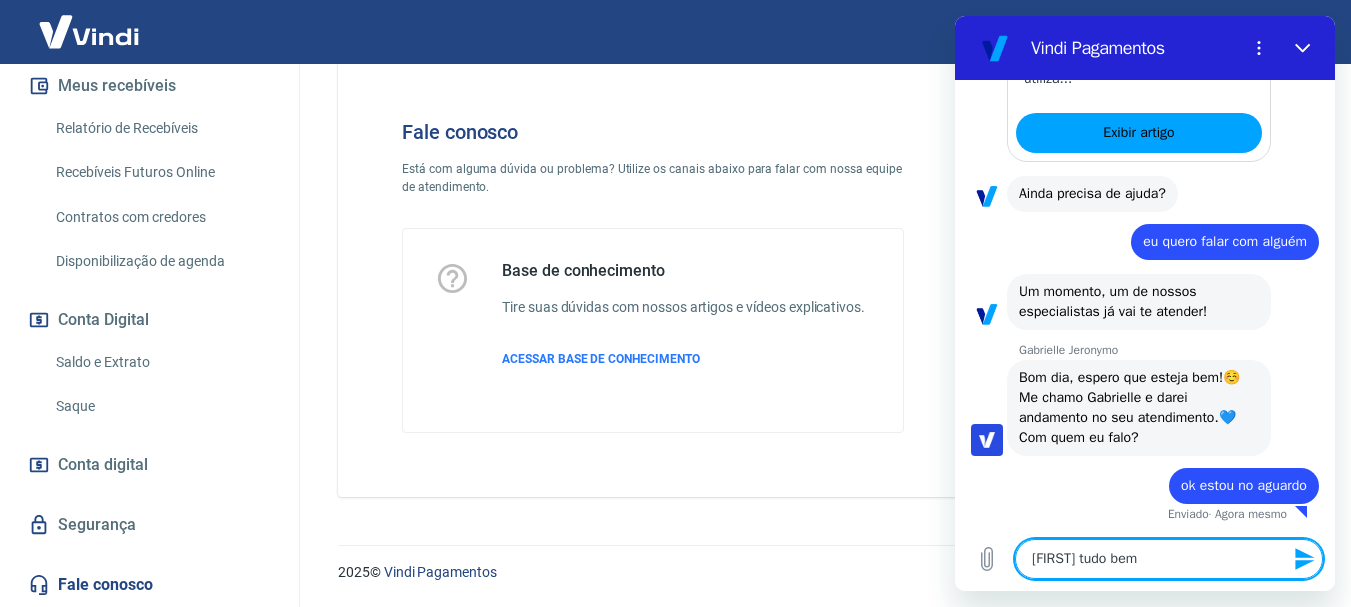 type on "[FIRST] tudo bem" 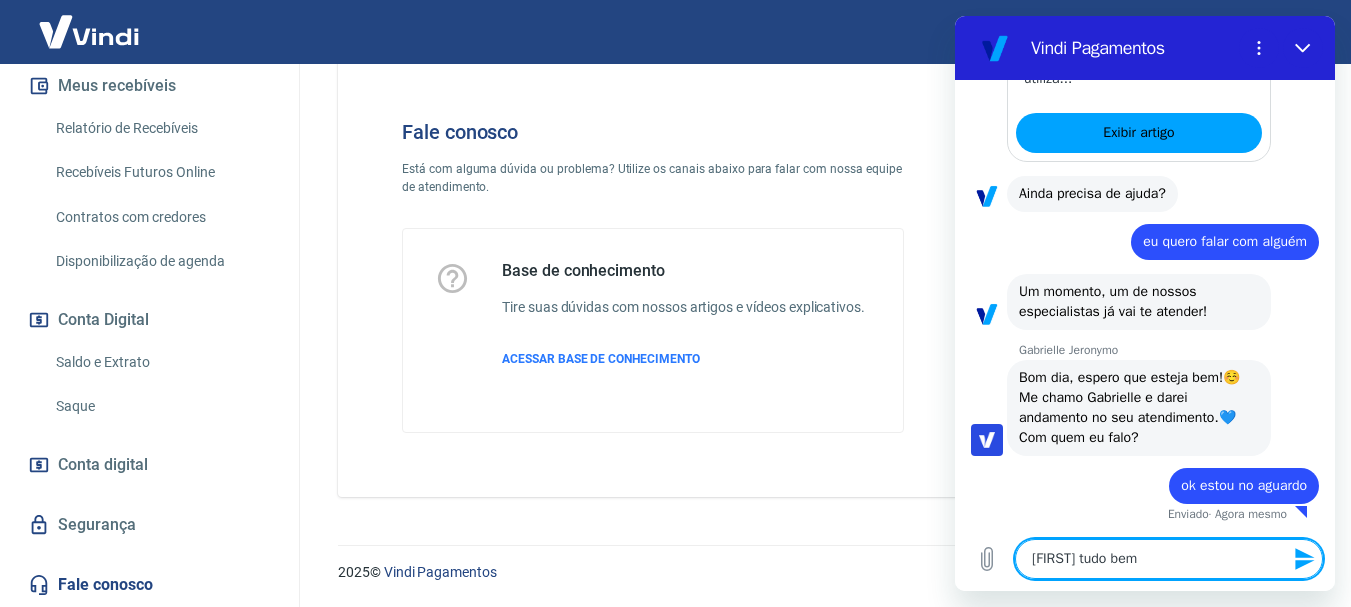 type 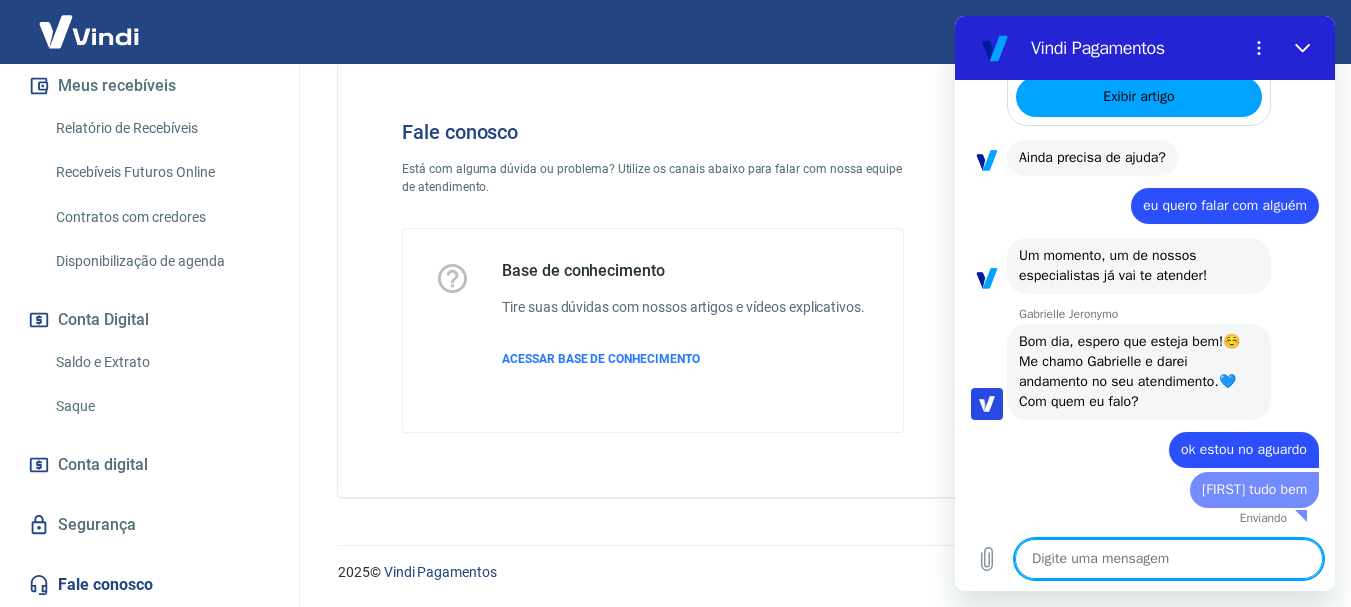 type on "x" 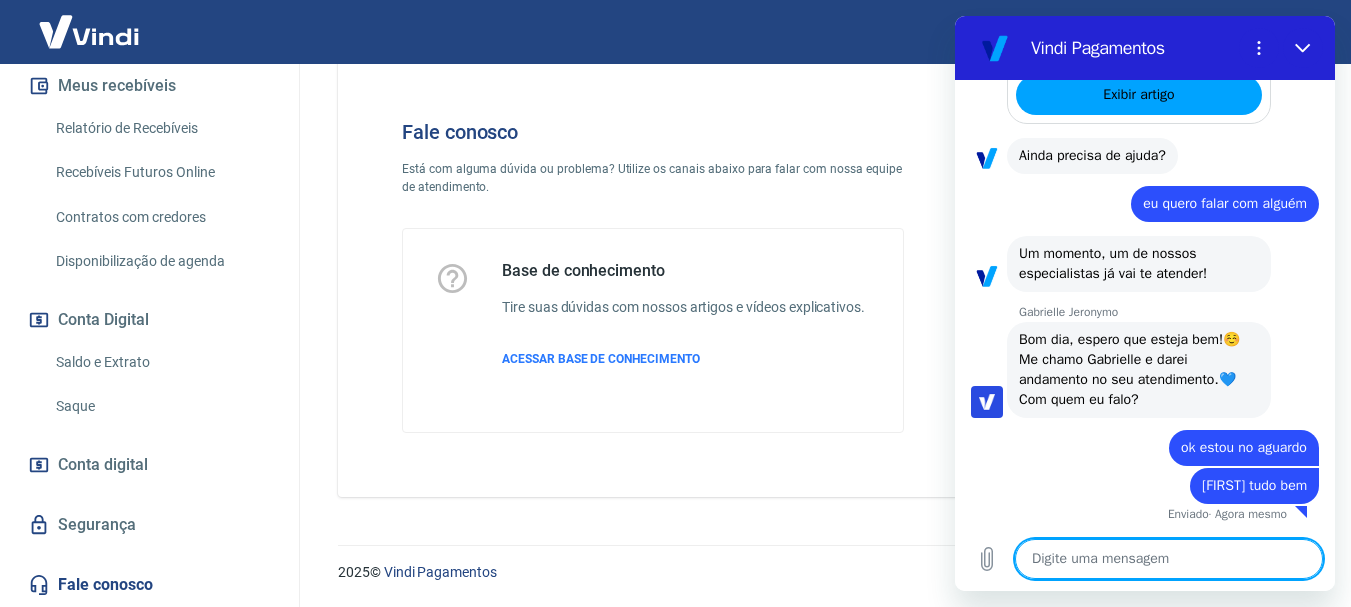 scroll, scrollTop: 674, scrollLeft: 0, axis: vertical 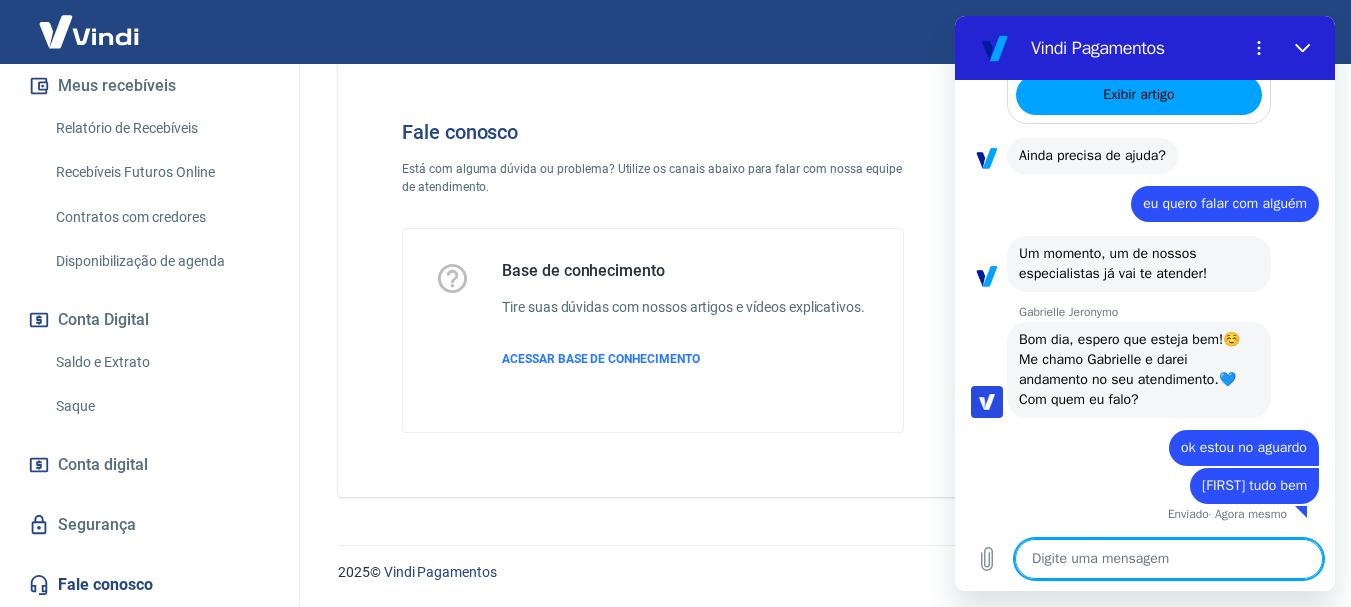 click at bounding box center [1169, 559] 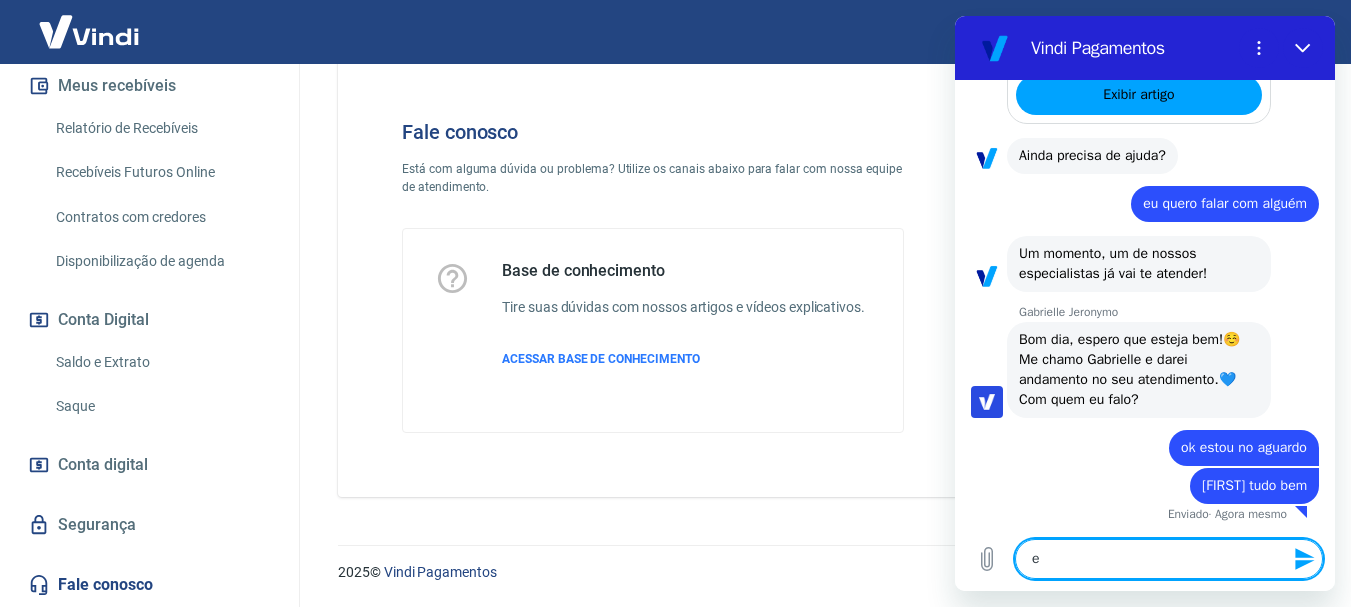 type on "eu" 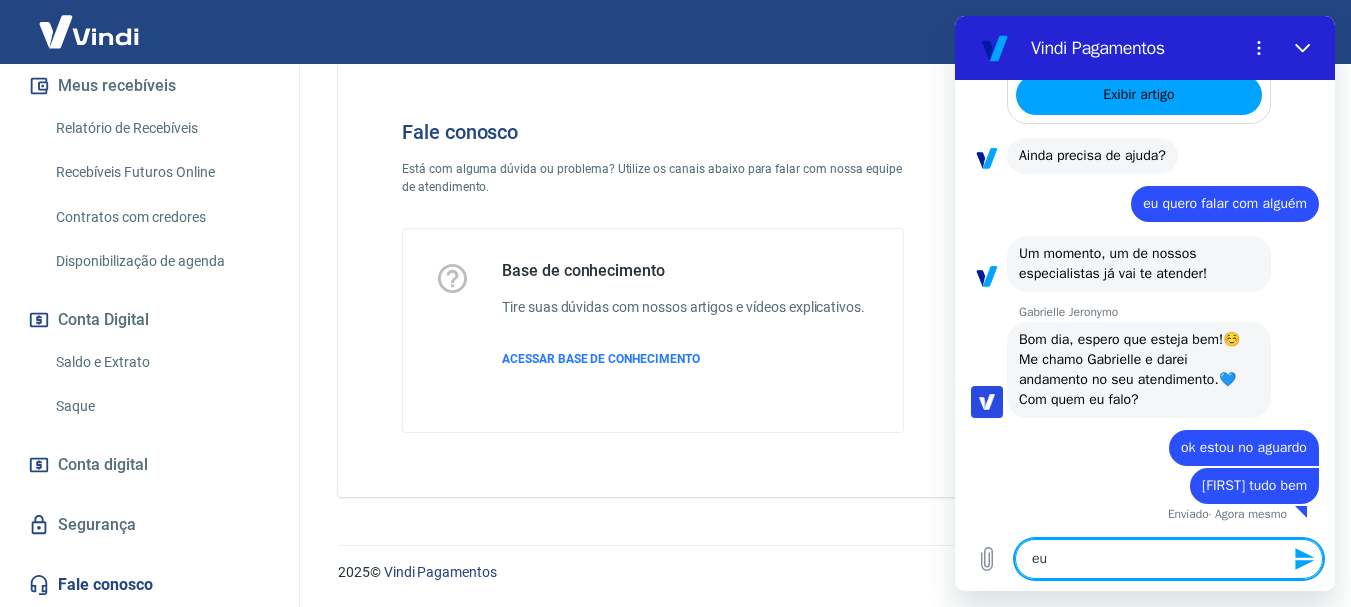 type on "eu" 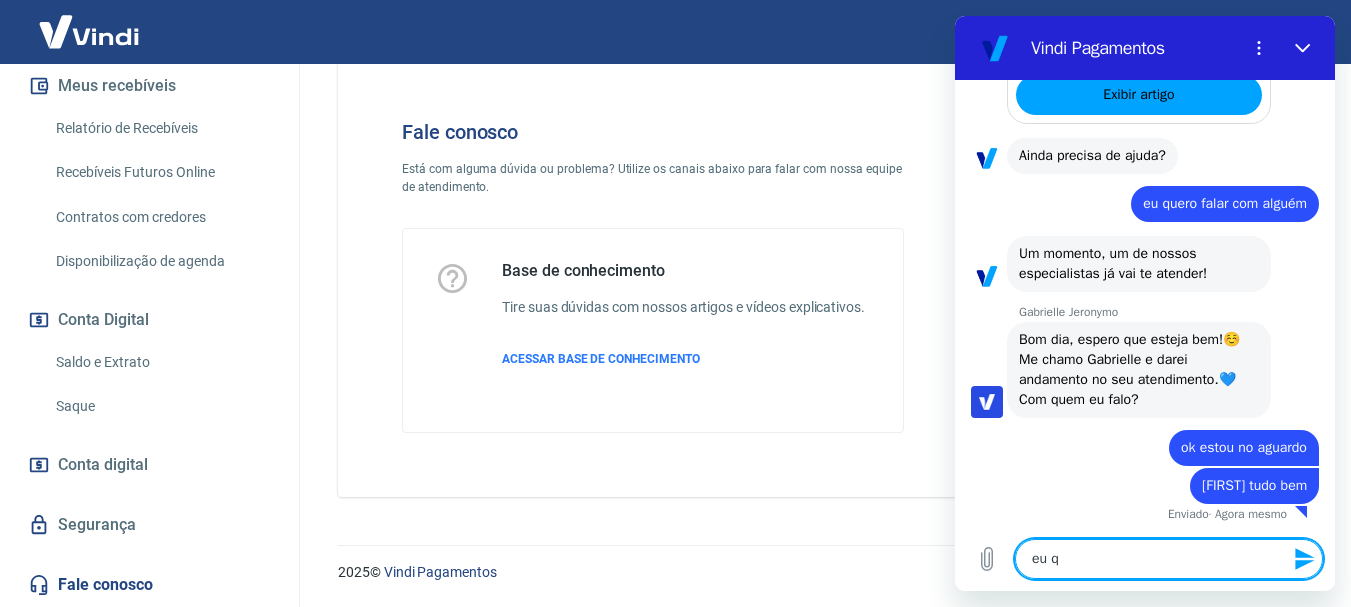type on "eu qu" 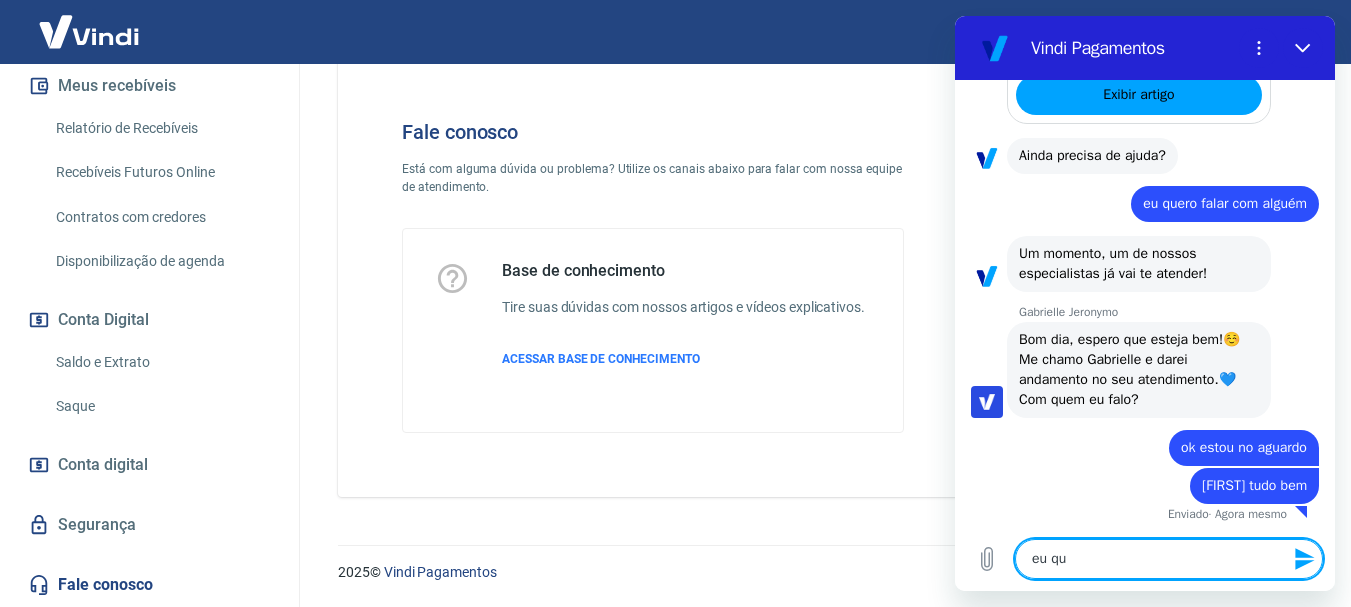 type on "eu que" 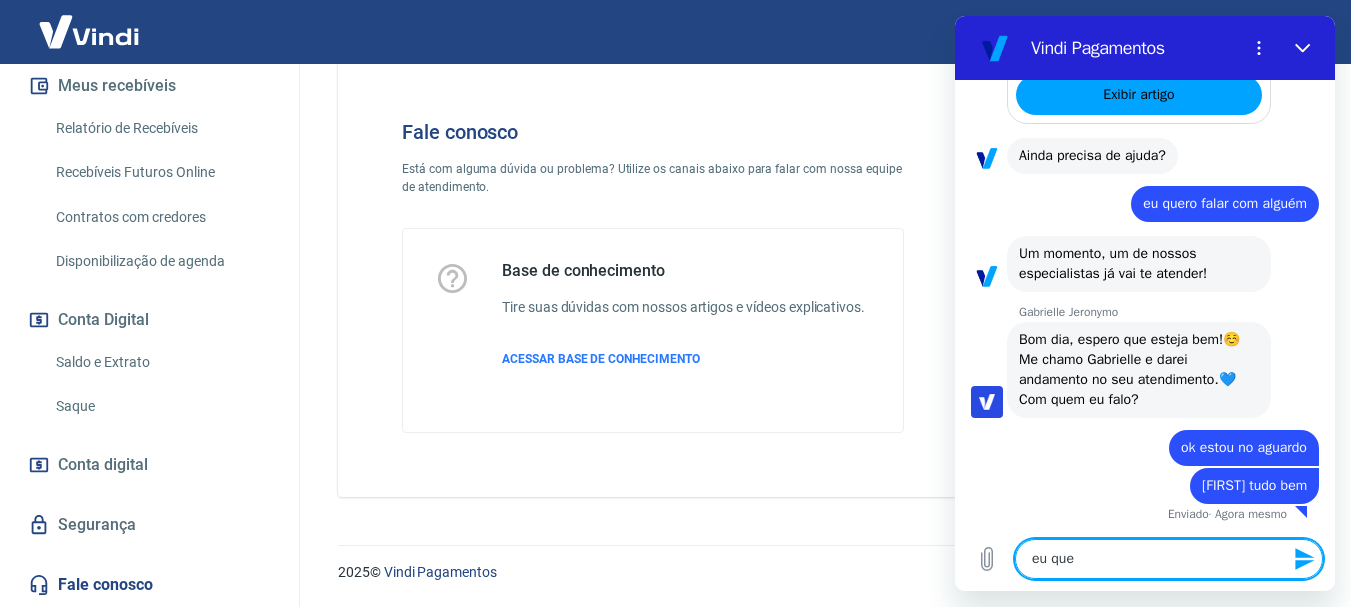 type on "eu quer" 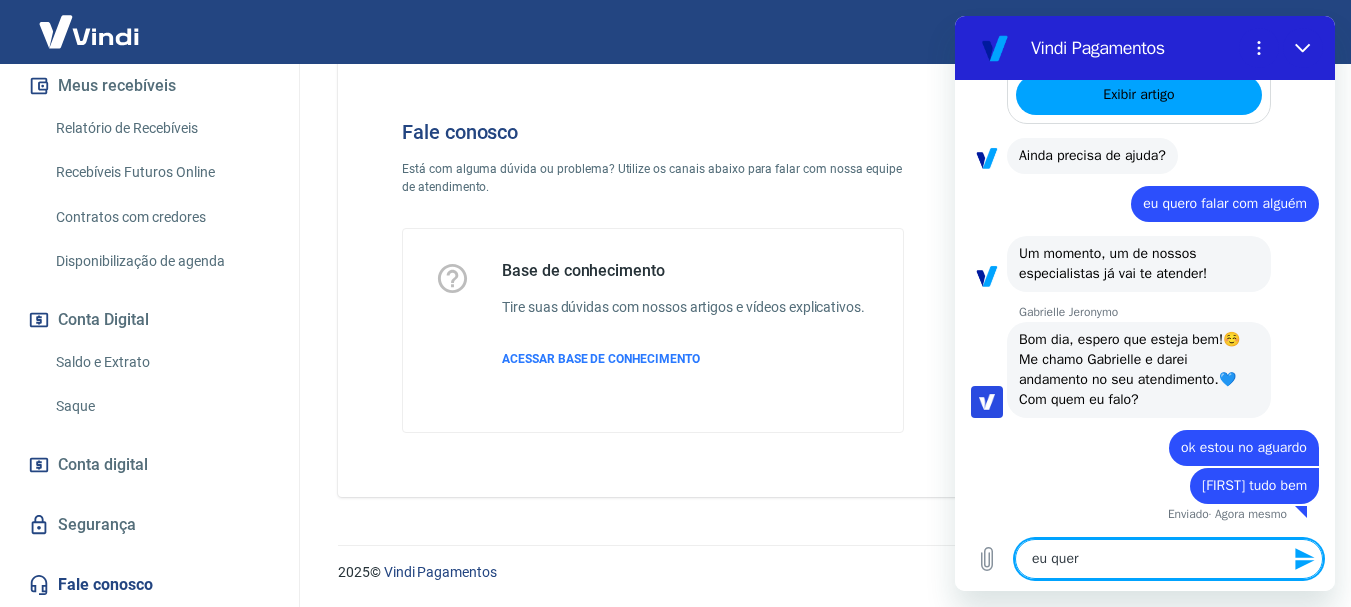 type on "eu queri" 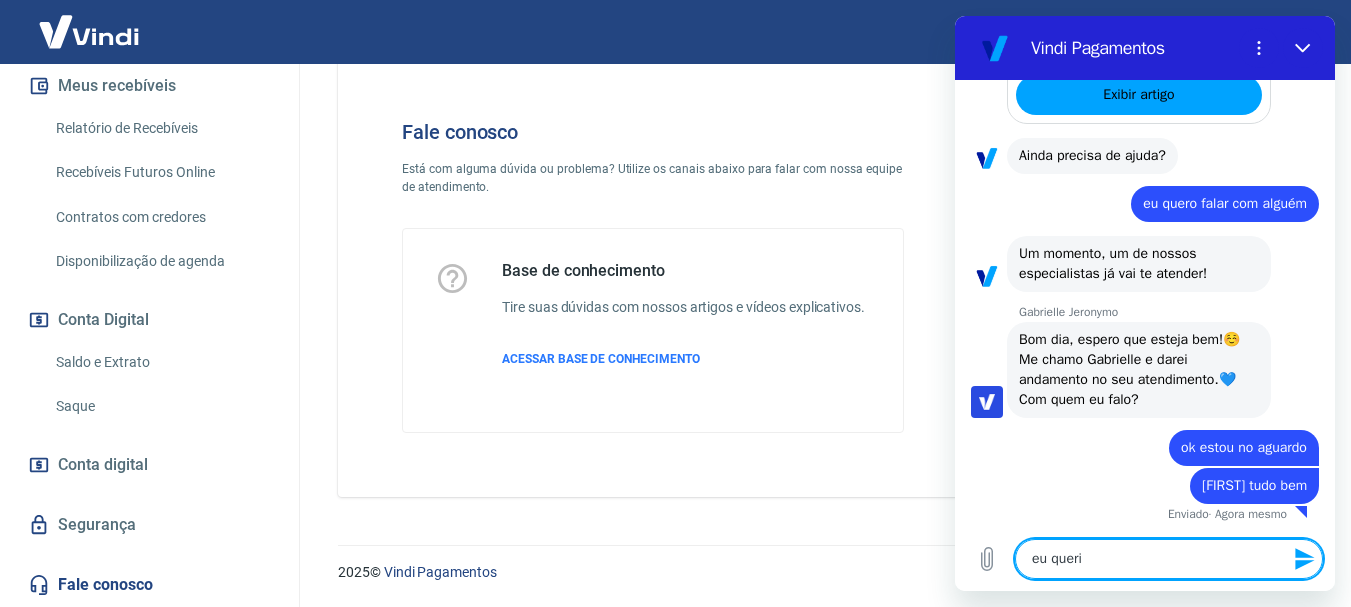 type on "eu queria" 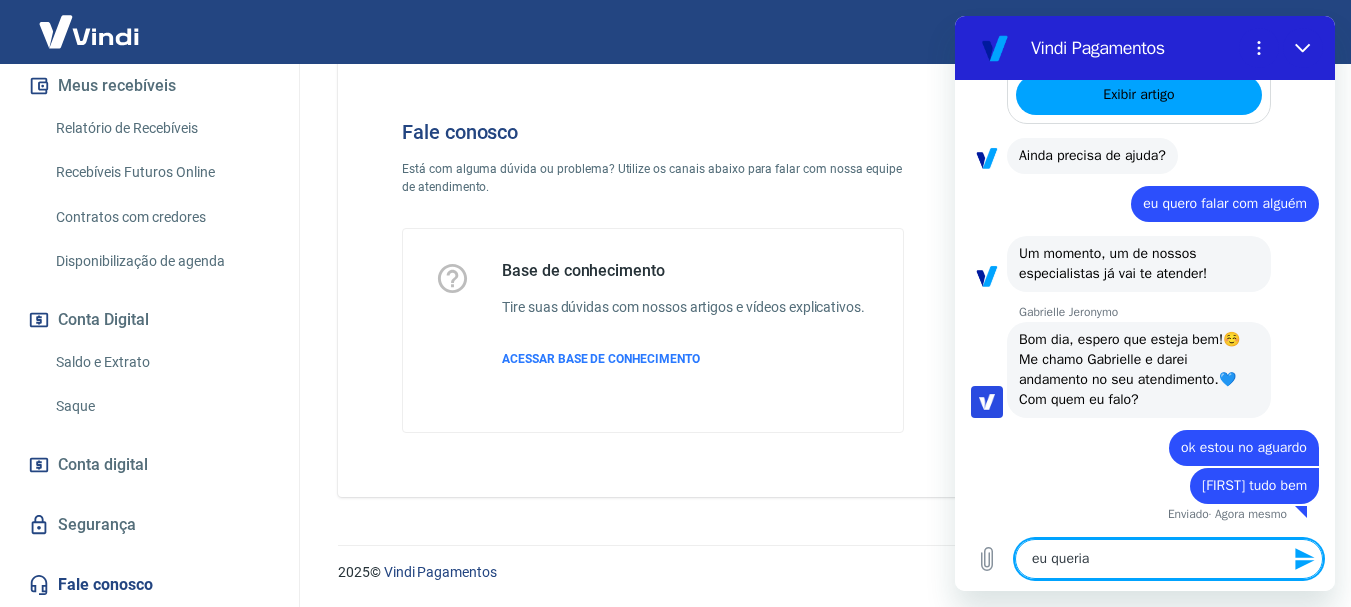 type on "eu queria" 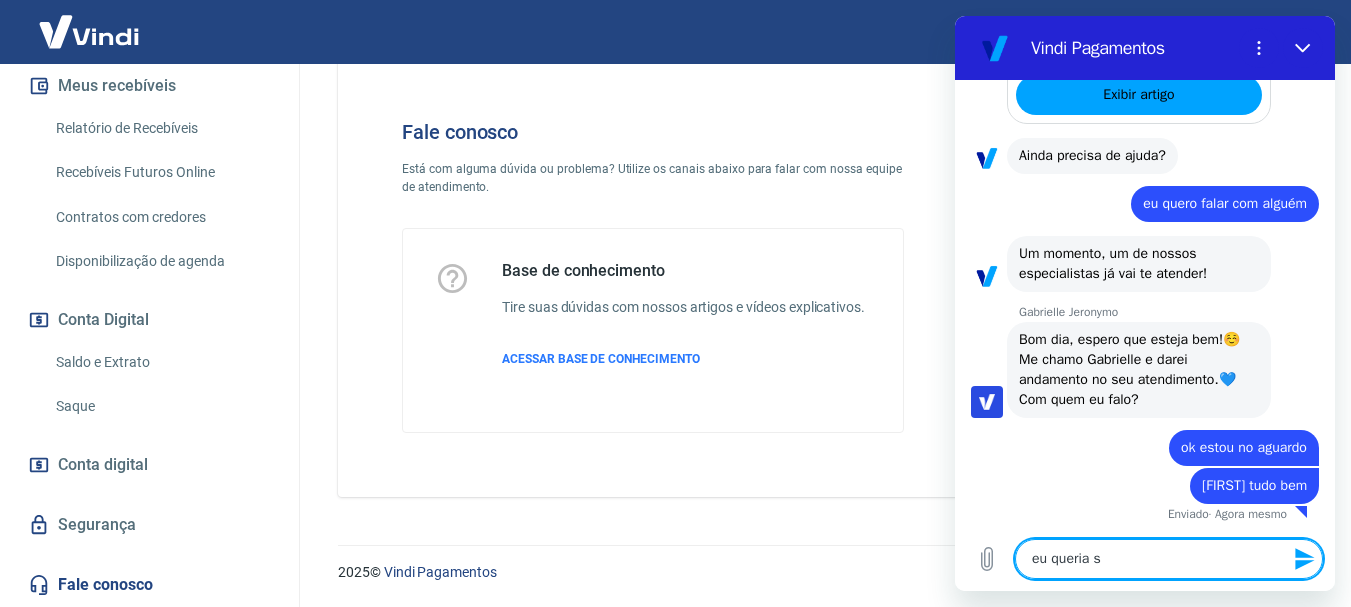 type on "eu queria sa" 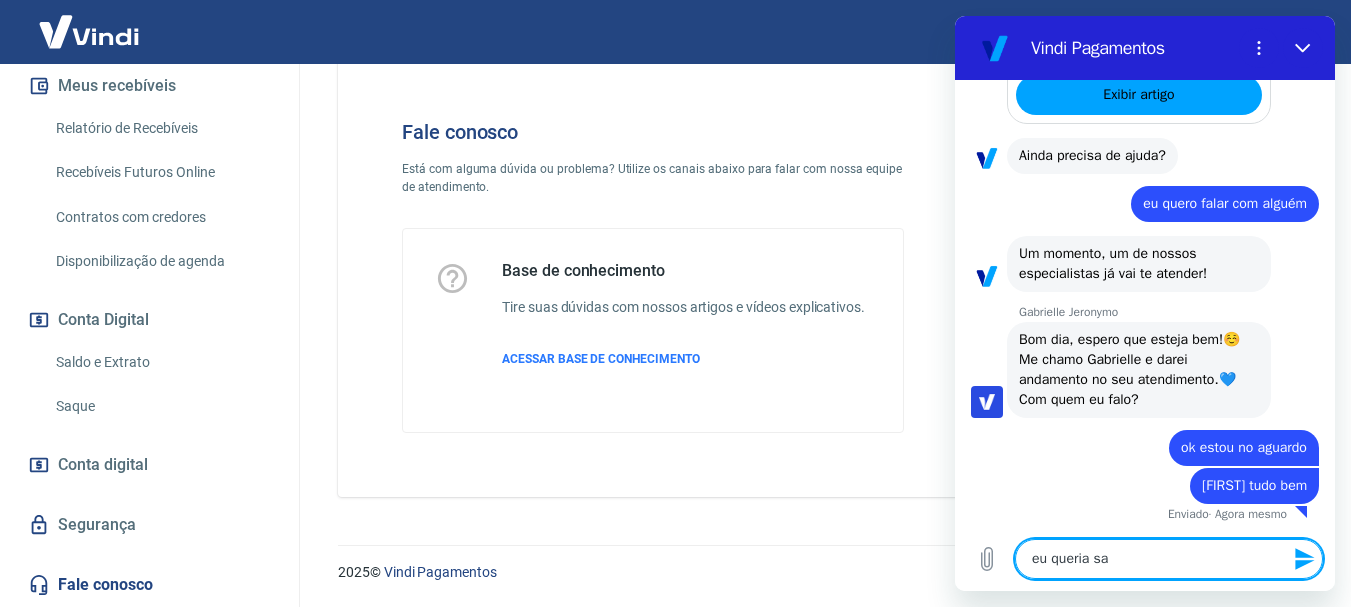 type on "eu queria sab" 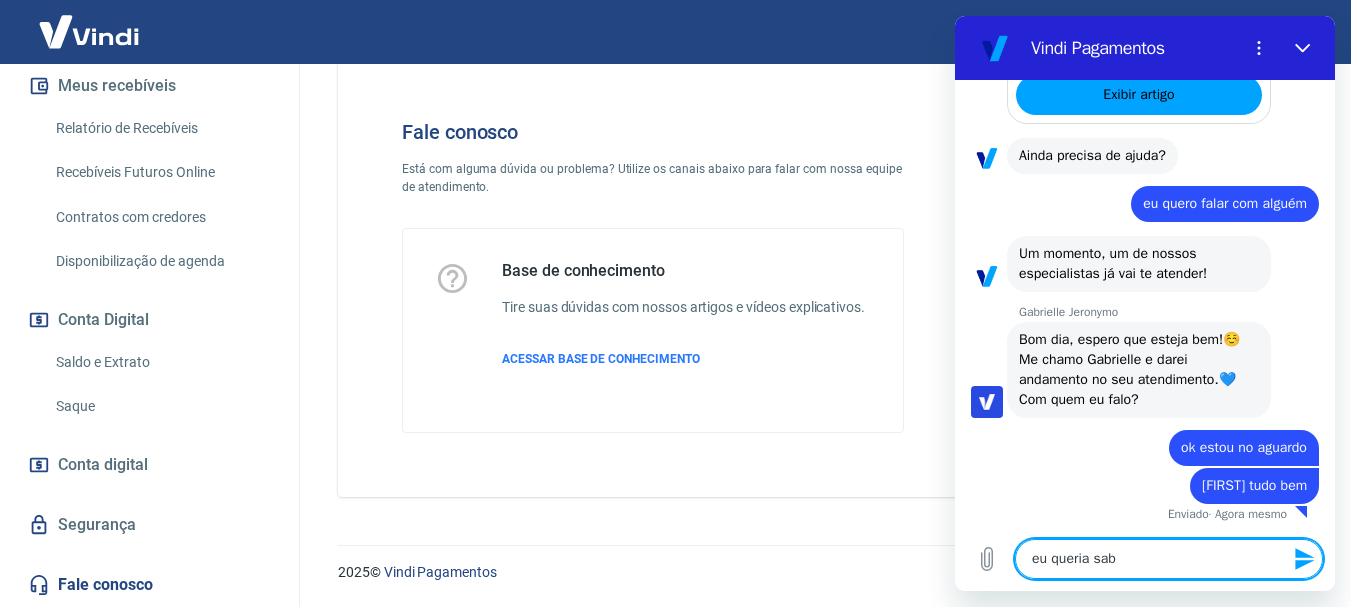 type on "eu queria sabe" 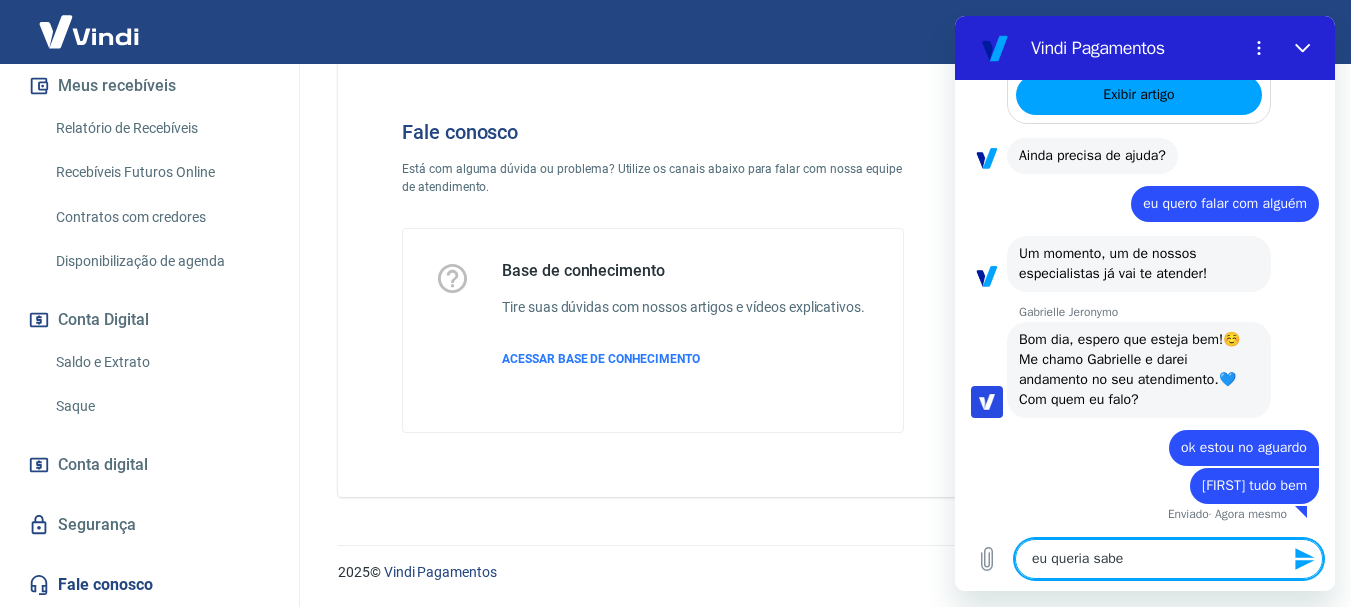 type on "eu queria saber" 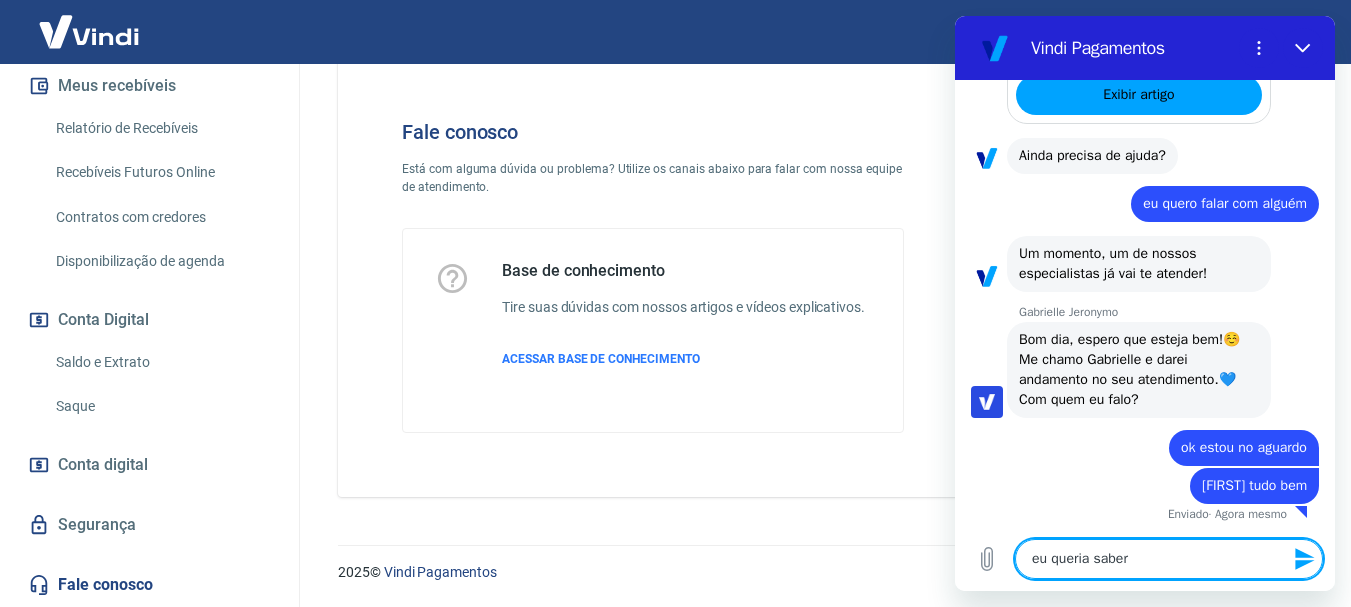 type on "x" 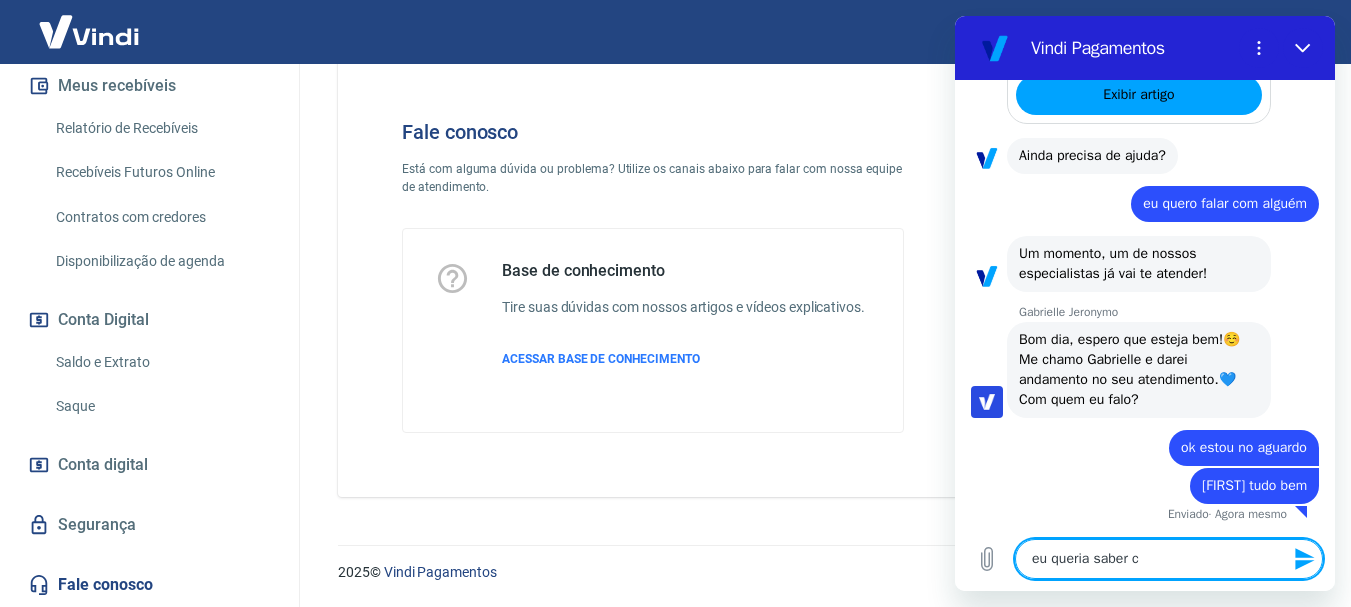 type on "eu queria saber co" 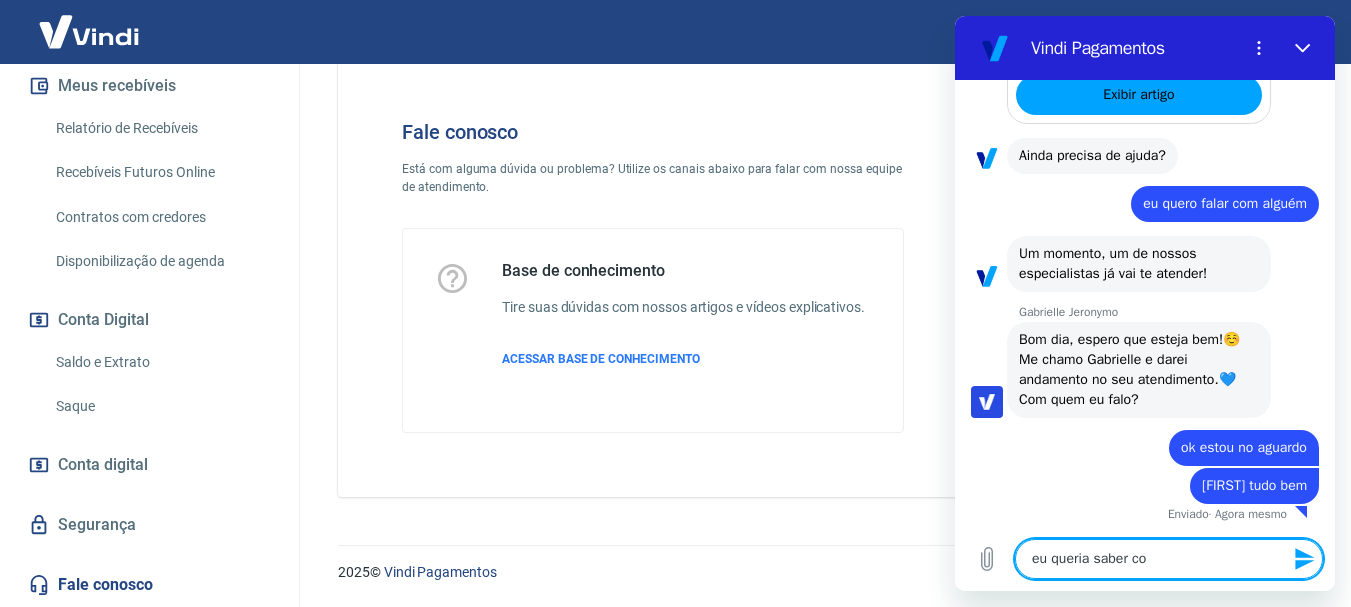 type on "eu queria saber com" 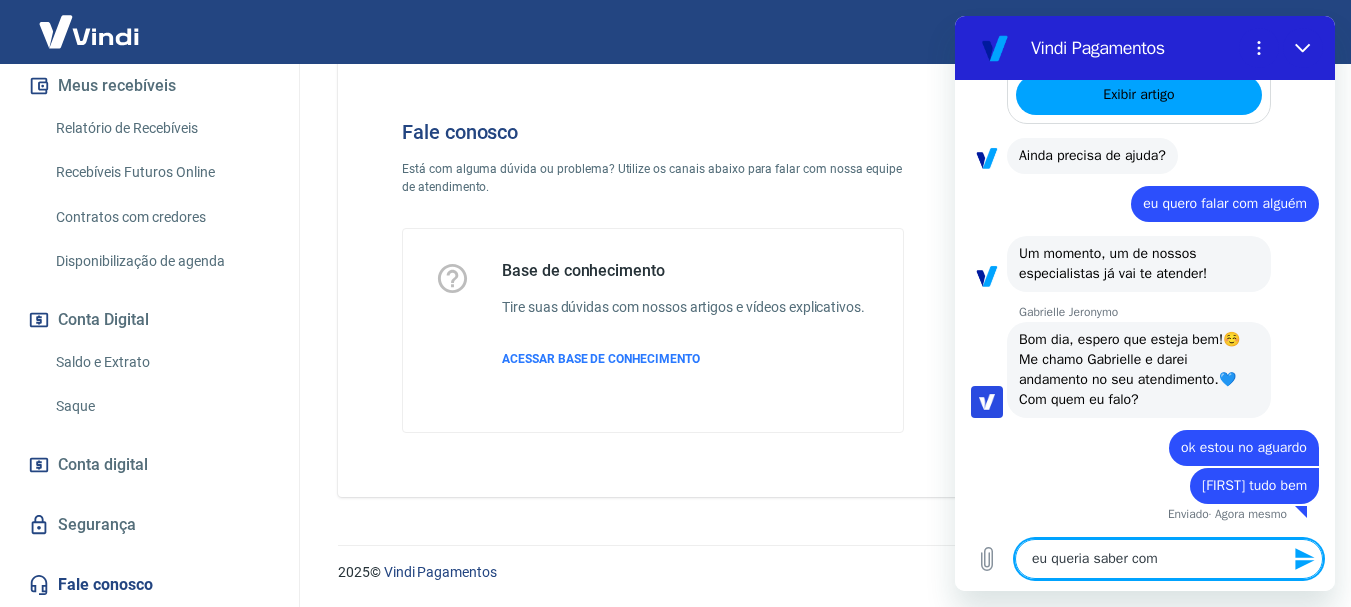 type on "x" 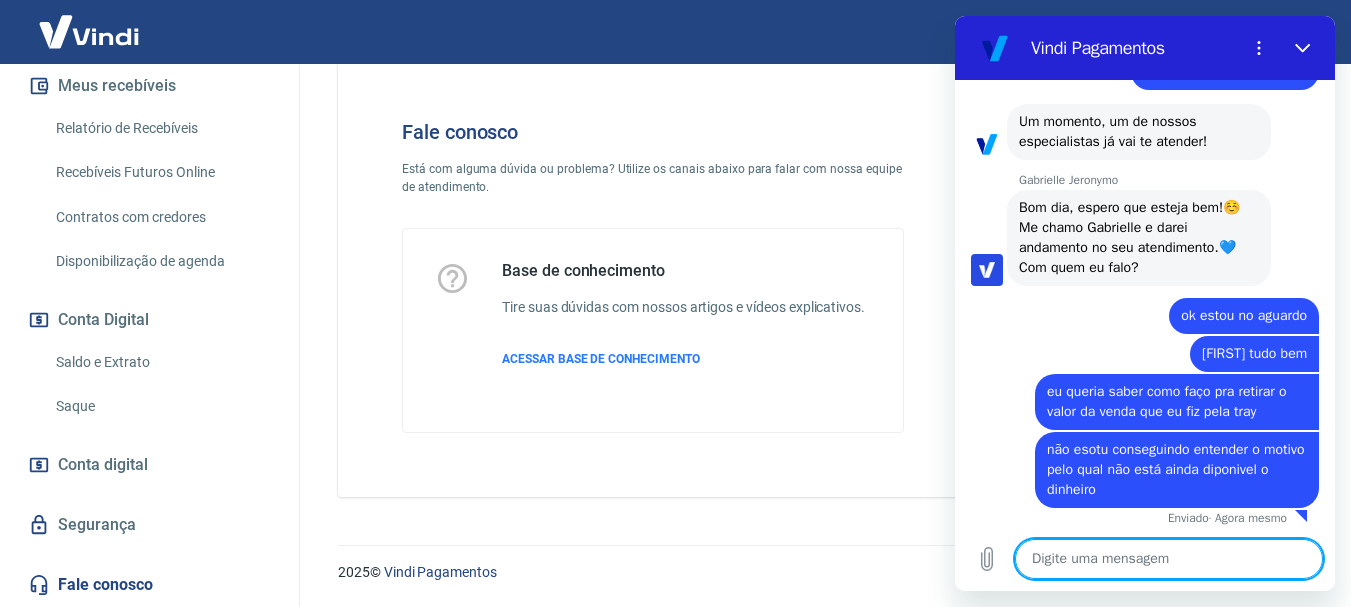 scroll, scrollTop: 810, scrollLeft: 0, axis: vertical 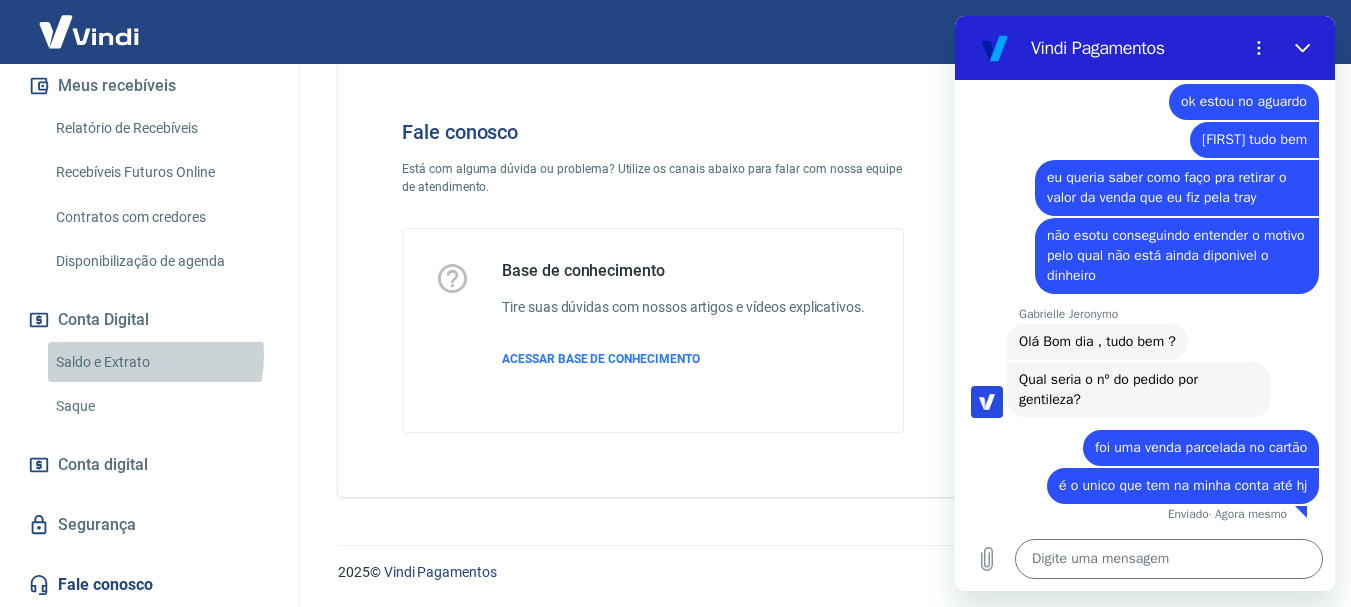 click on "Saldo e Extrato" at bounding box center [161, 362] 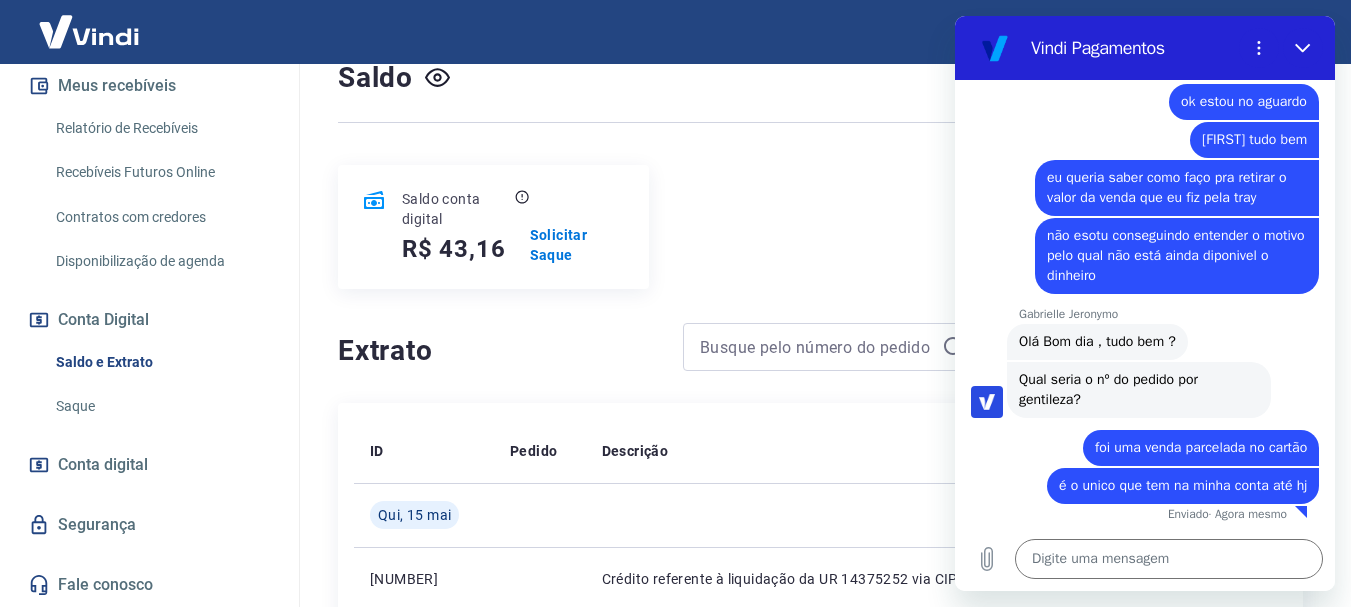 scroll, scrollTop: 155, scrollLeft: 0, axis: vertical 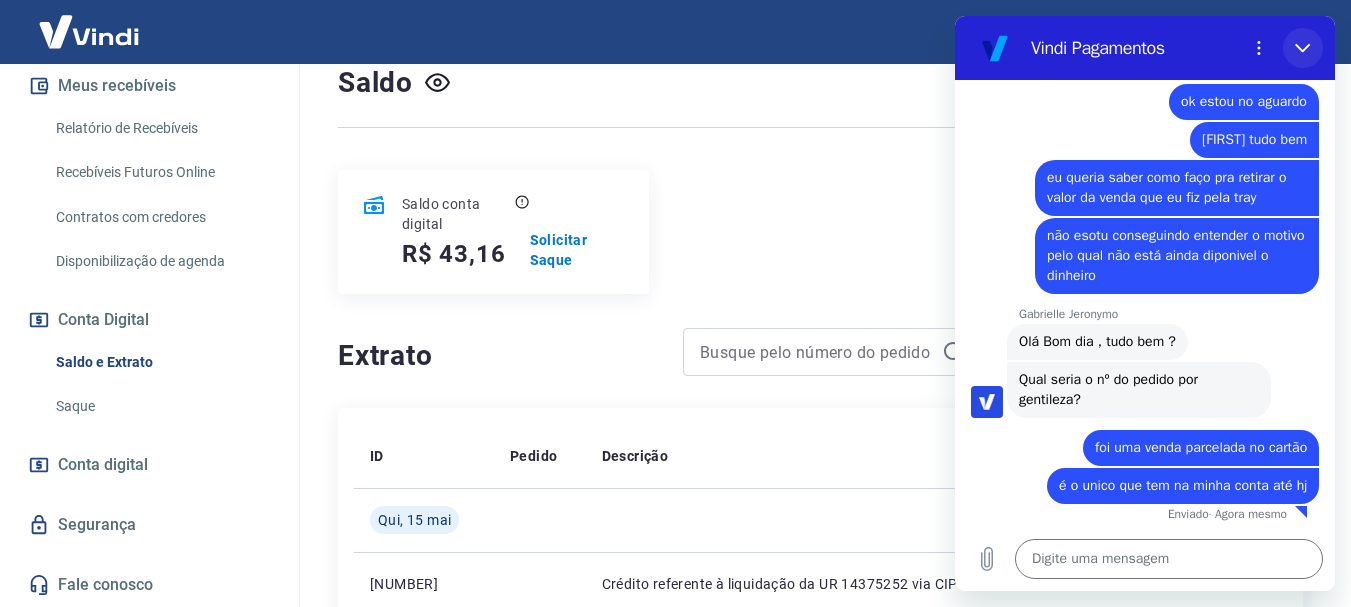 drag, startPoint x: 1303, startPoint y: 44, endPoint x: 2110, endPoint y: 105, distance: 809.3022 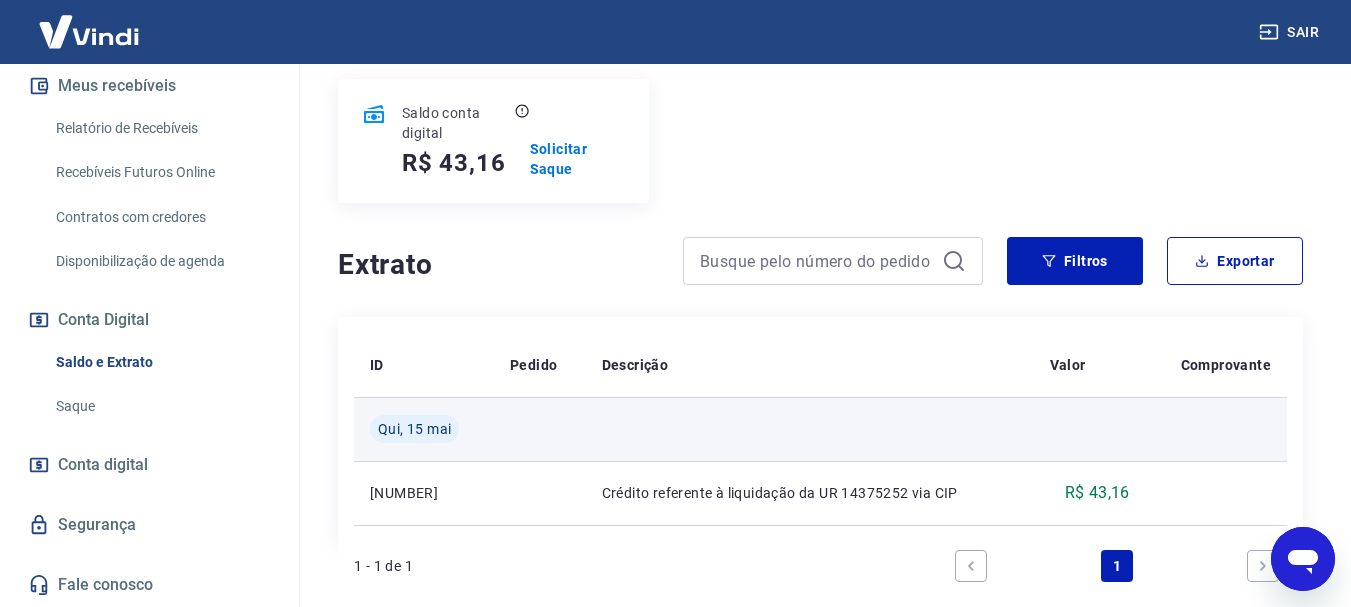 scroll, scrollTop: 355, scrollLeft: 0, axis: vertical 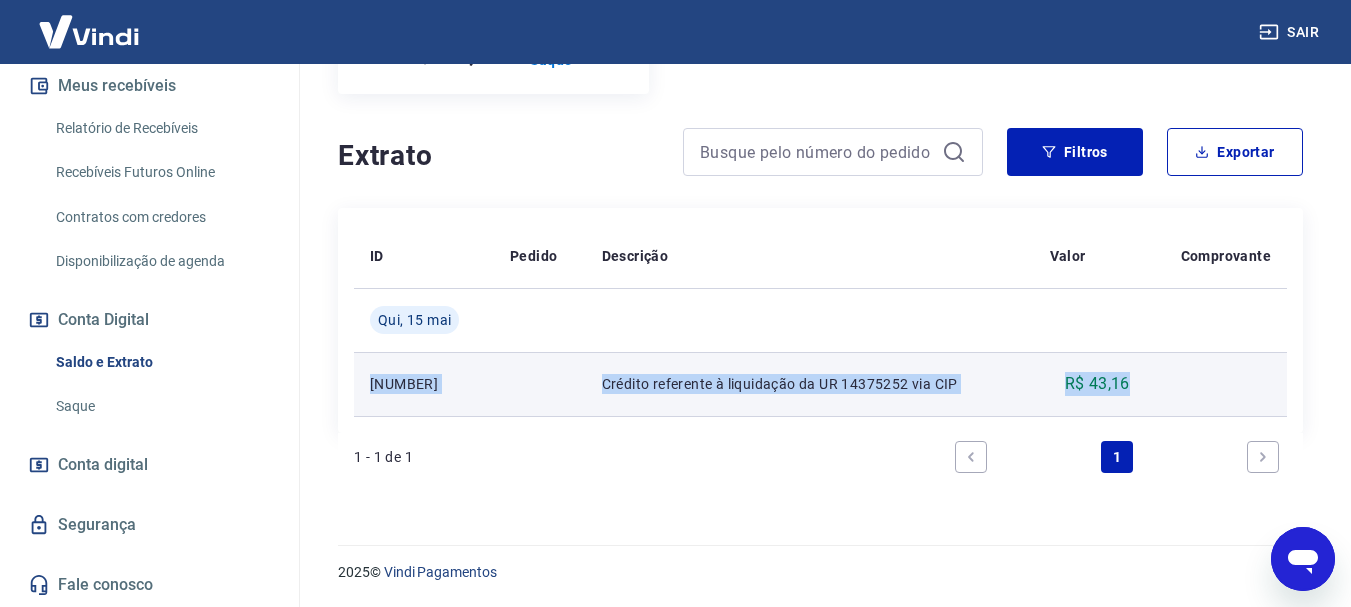 drag, startPoint x: 361, startPoint y: 381, endPoint x: 1150, endPoint y: 378, distance: 789.0057 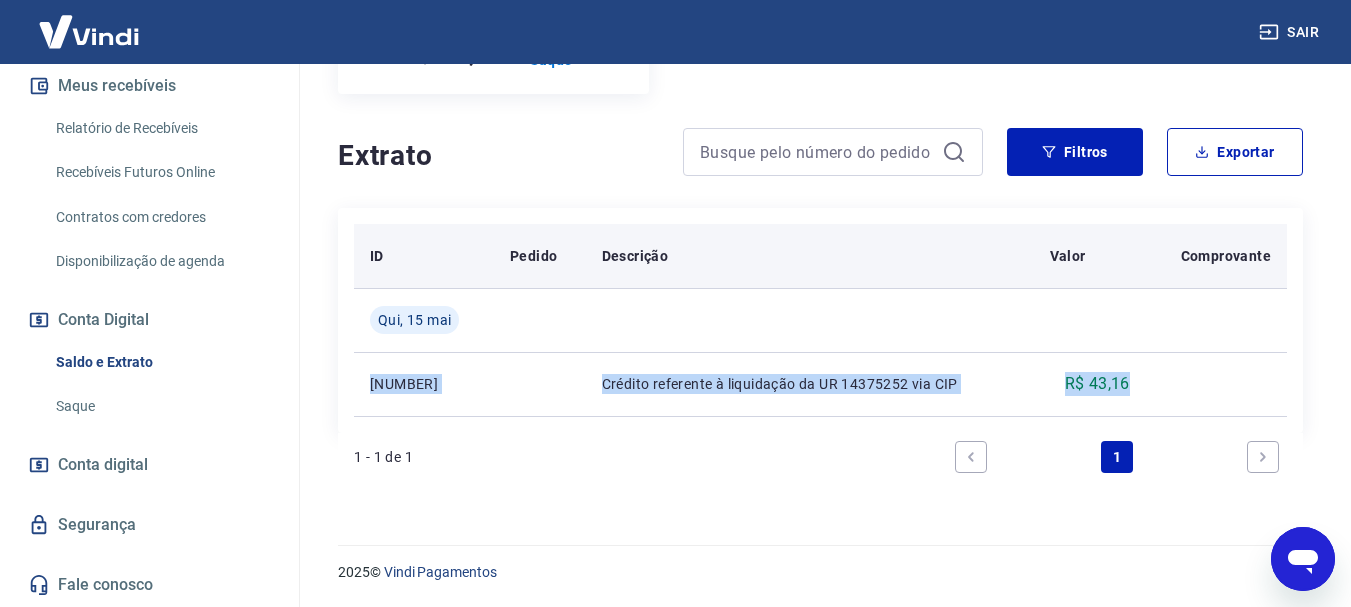 copy on "18597567 Crédito referente à liquidação da UR 14375252 via CIP R$ 43,16" 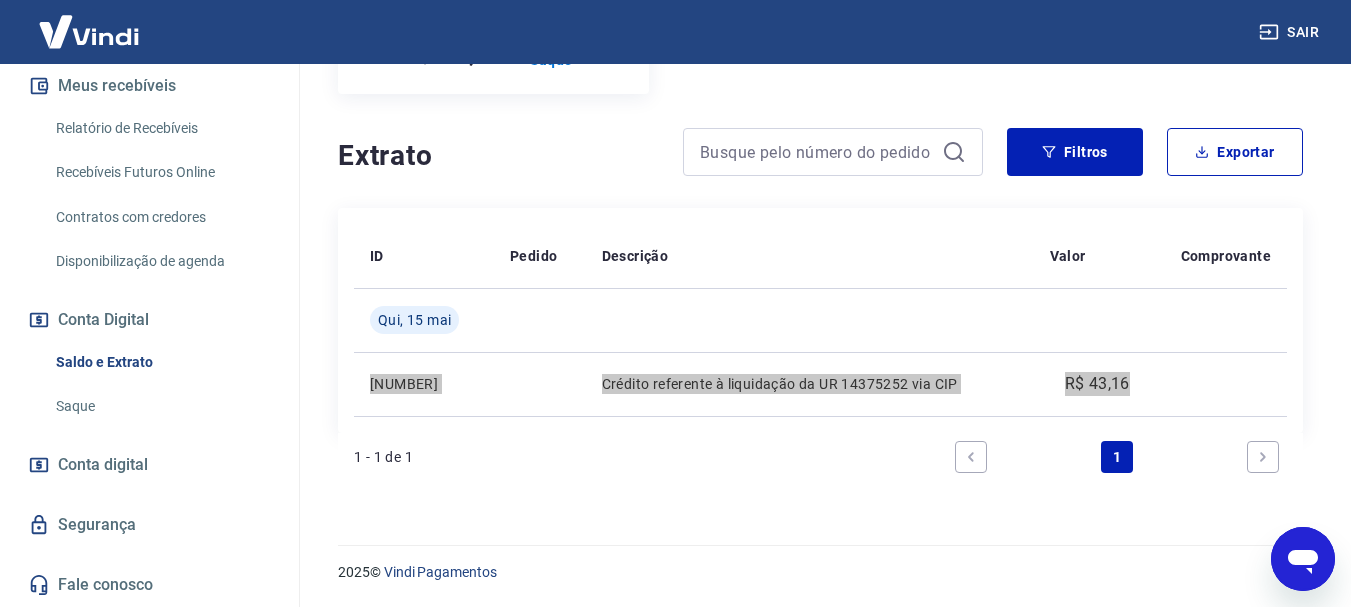 drag, startPoint x: 1303, startPoint y: 554, endPoint x: 1619, endPoint y: 1035, distance: 575.5145 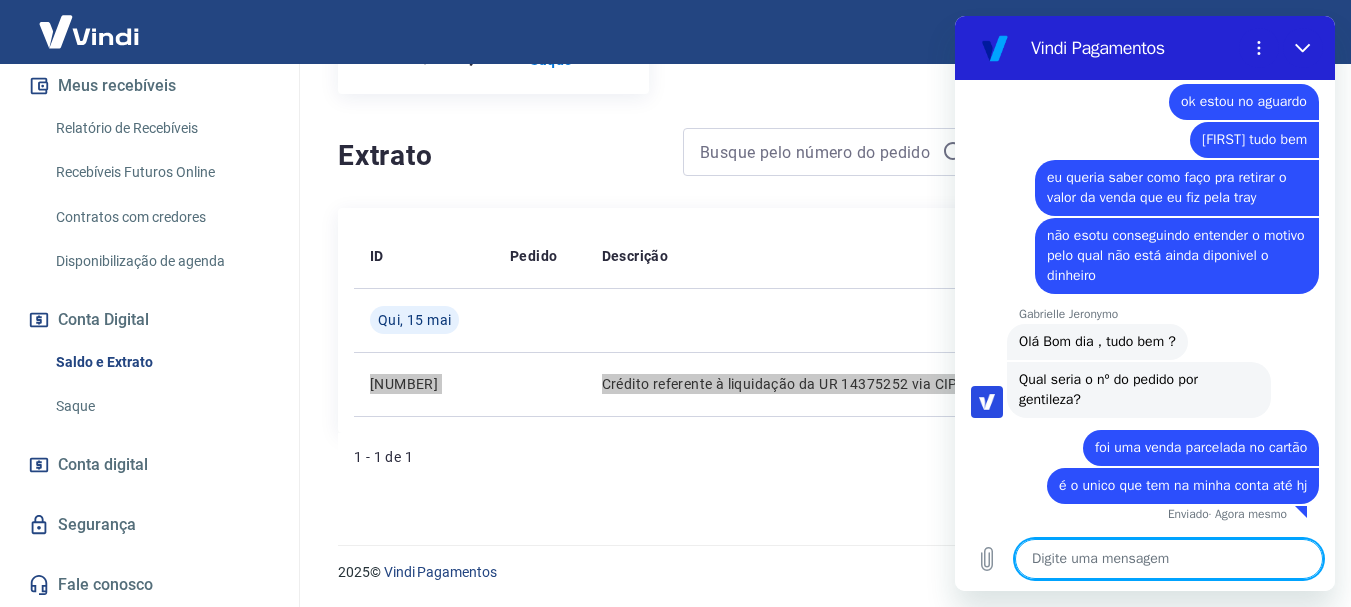 click at bounding box center (1169, 559) 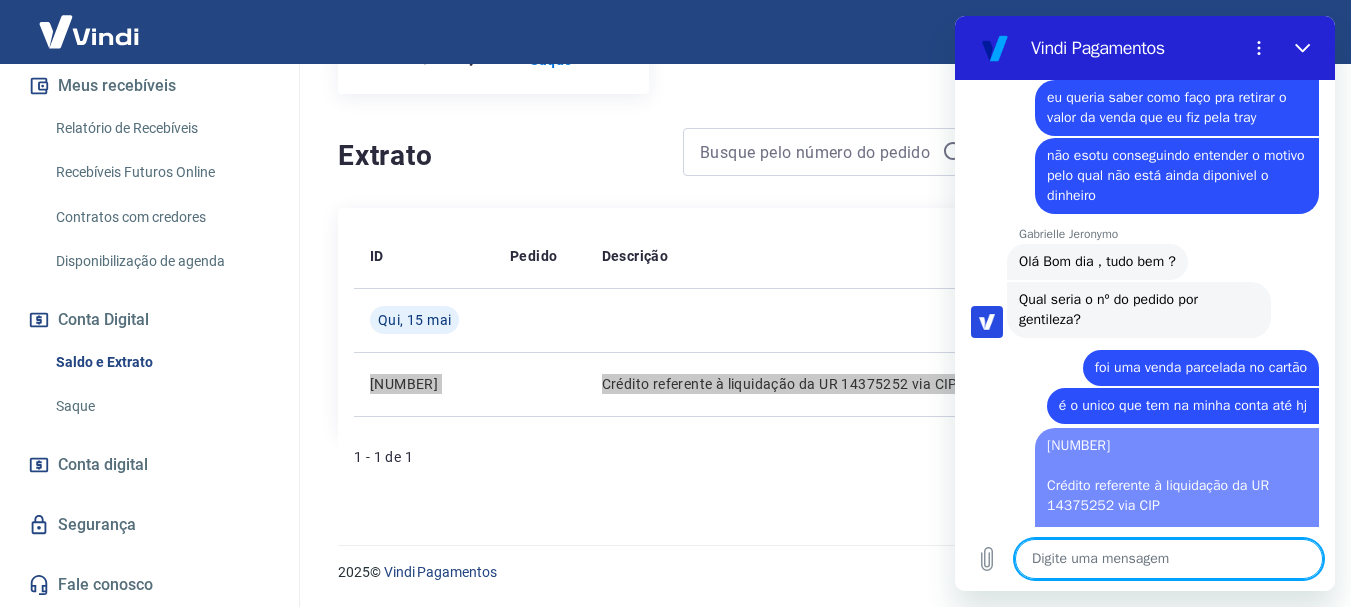 scroll, scrollTop: 0, scrollLeft: 0, axis: both 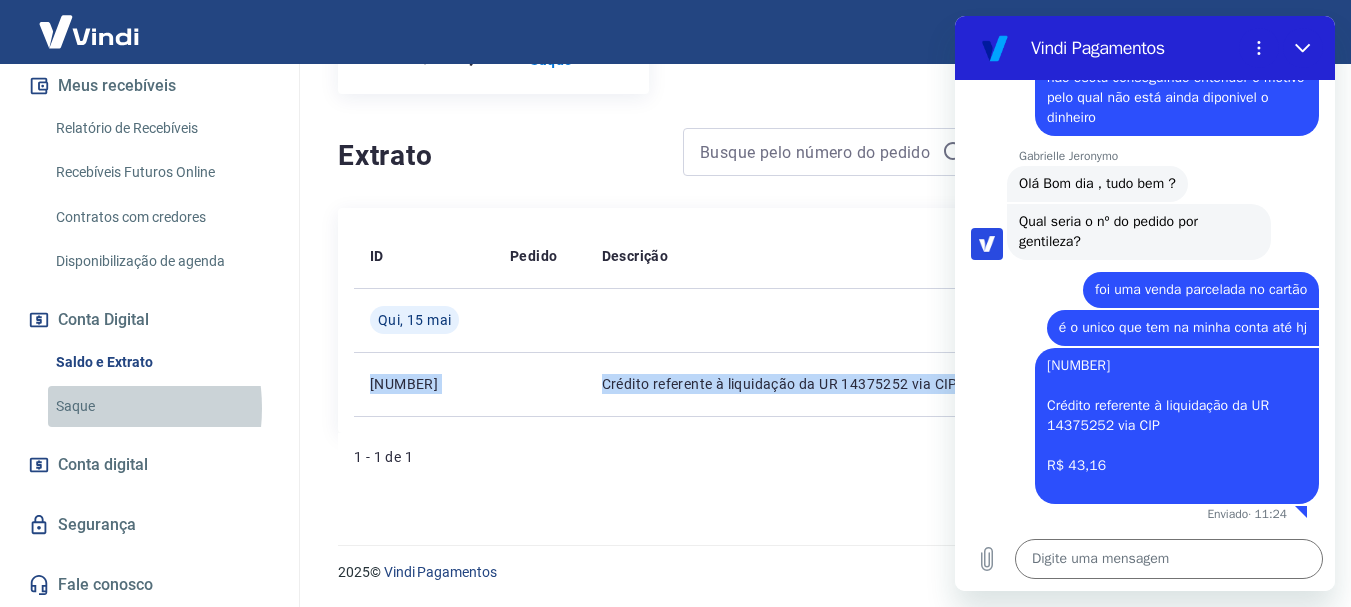 click on "Saque" at bounding box center [161, 406] 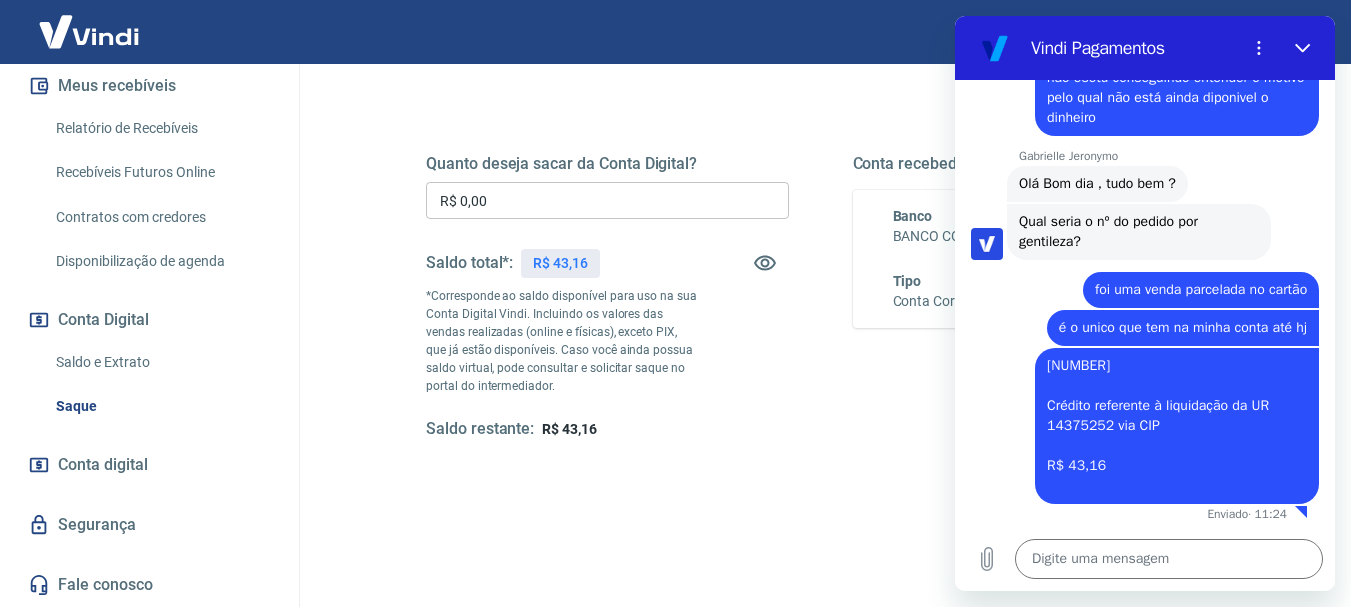 scroll, scrollTop: 200, scrollLeft: 0, axis: vertical 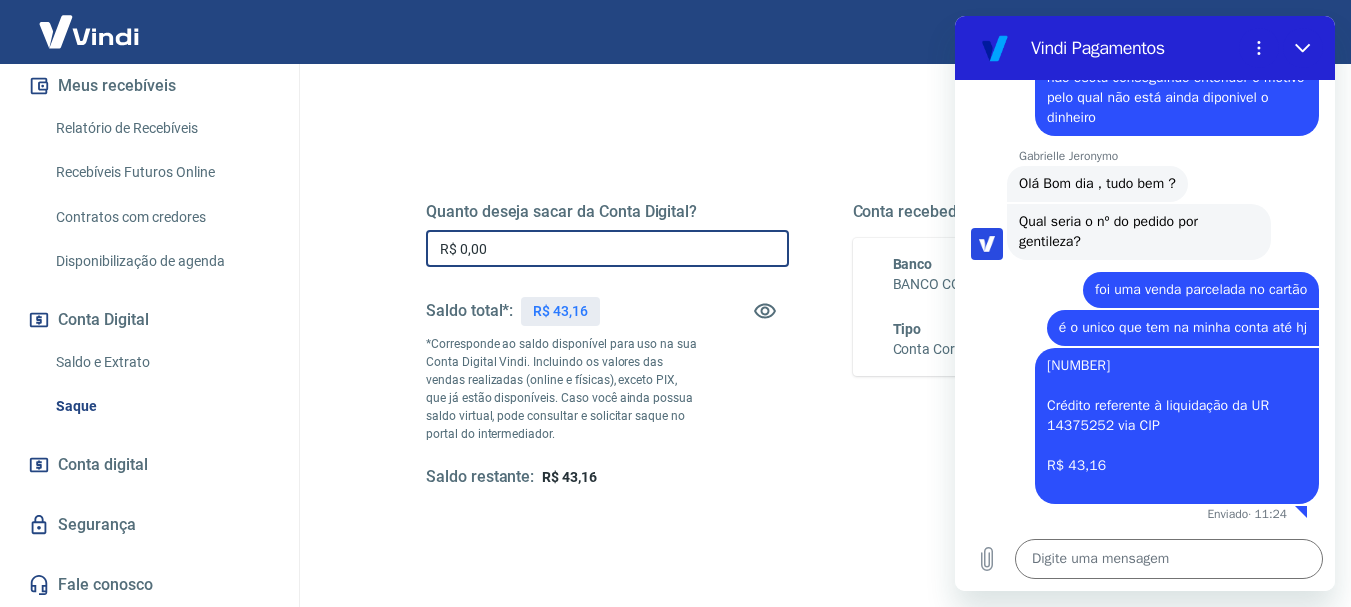 drag, startPoint x: 508, startPoint y: 253, endPoint x: 414, endPoint y: 252, distance: 94.00532 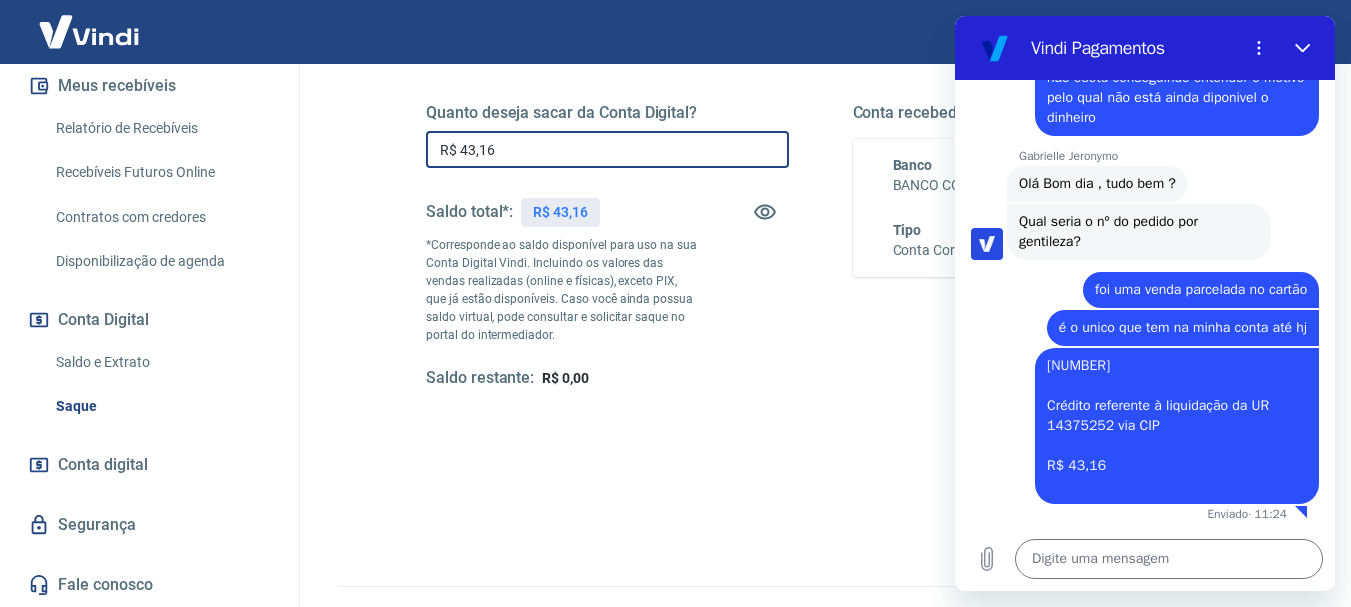 scroll, scrollTop: 300, scrollLeft: 0, axis: vertical 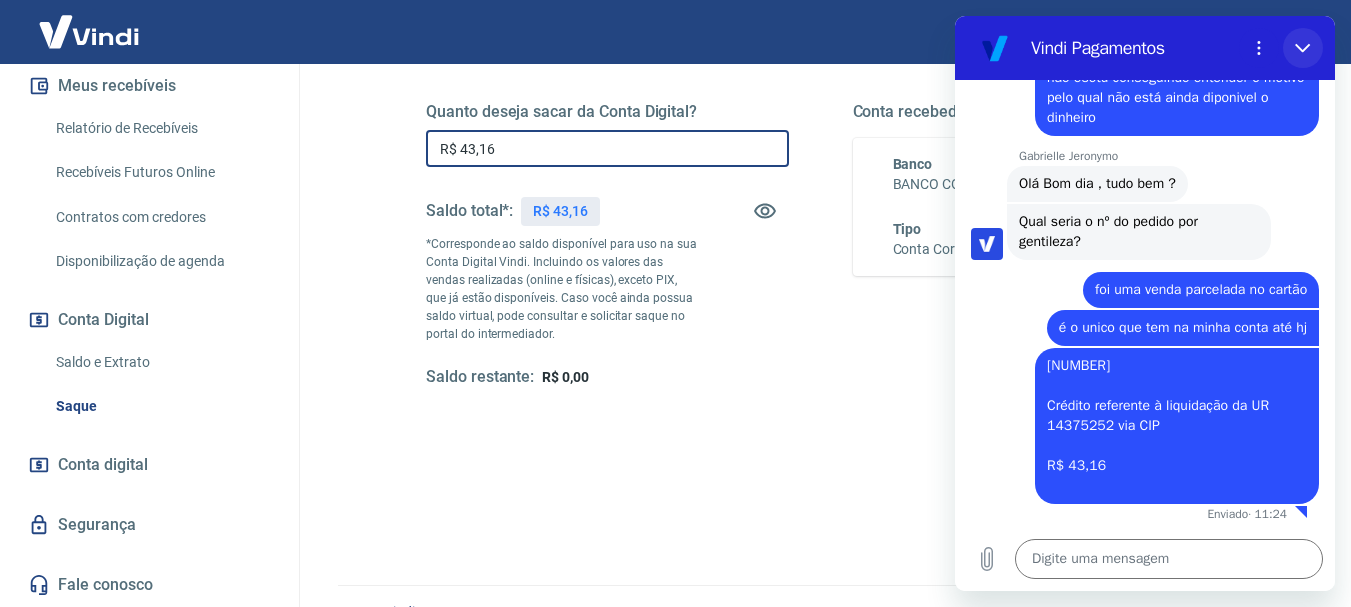 click at bounding box center [1303, 48] 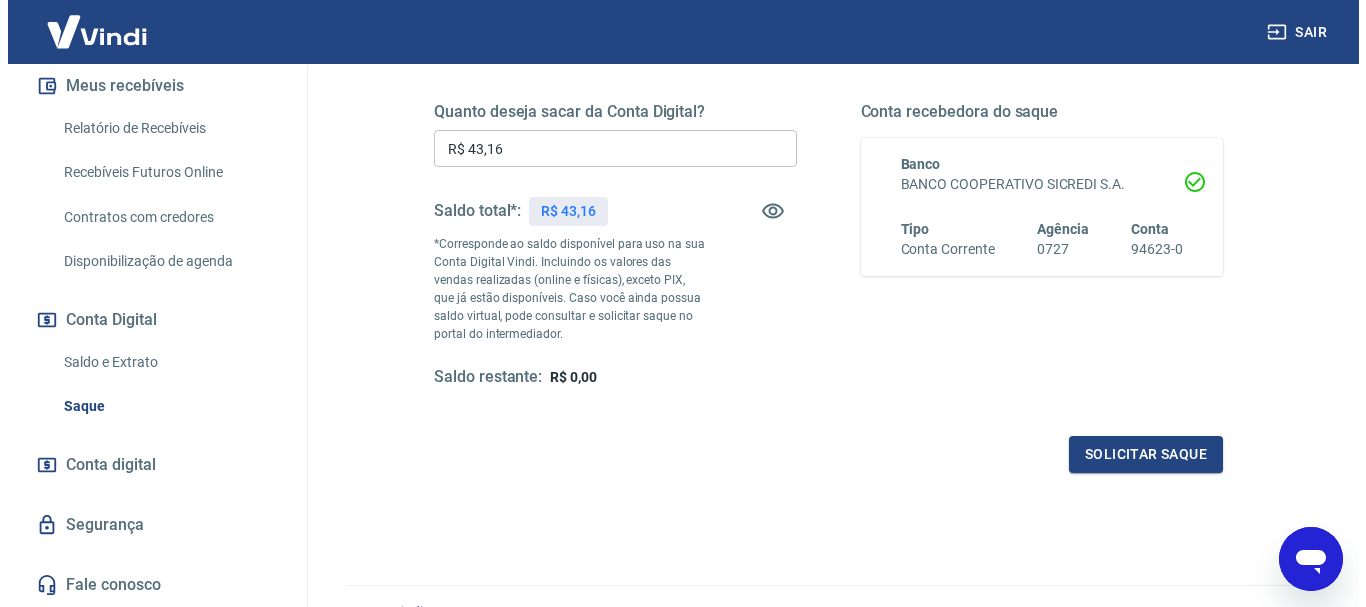 scroll, scrollTop: 1200, scrollLeft: 0, axis: vertical 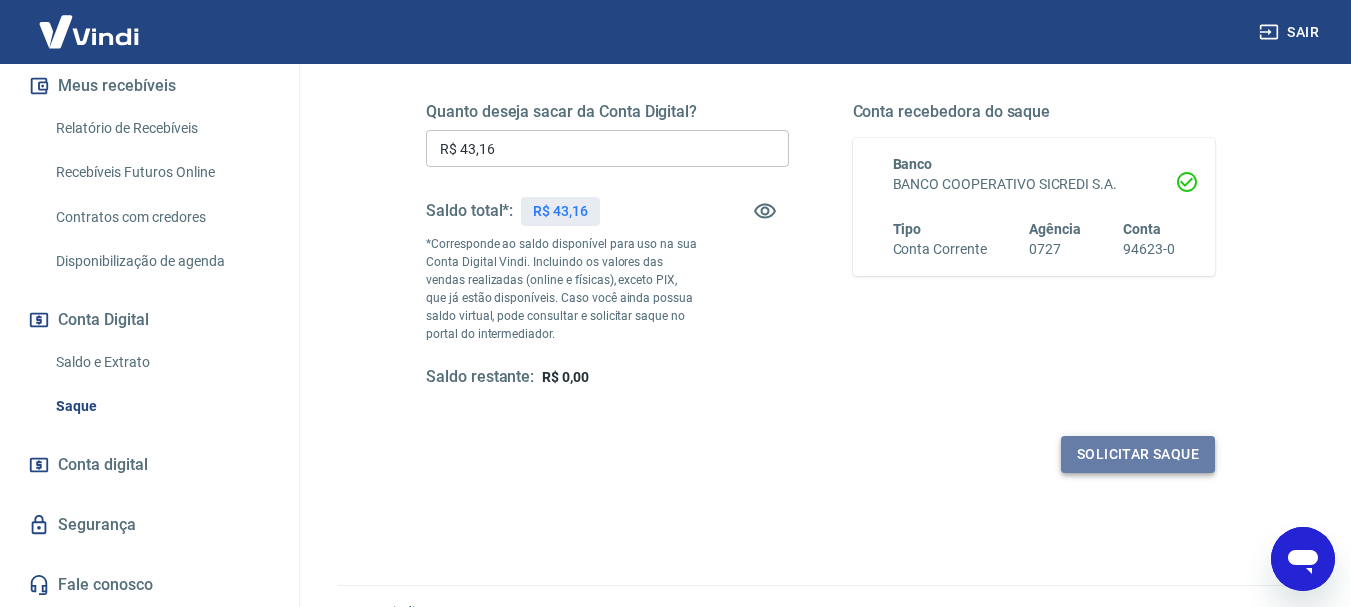 click on "Solicitar saque" at bounding box center [1138, 454] 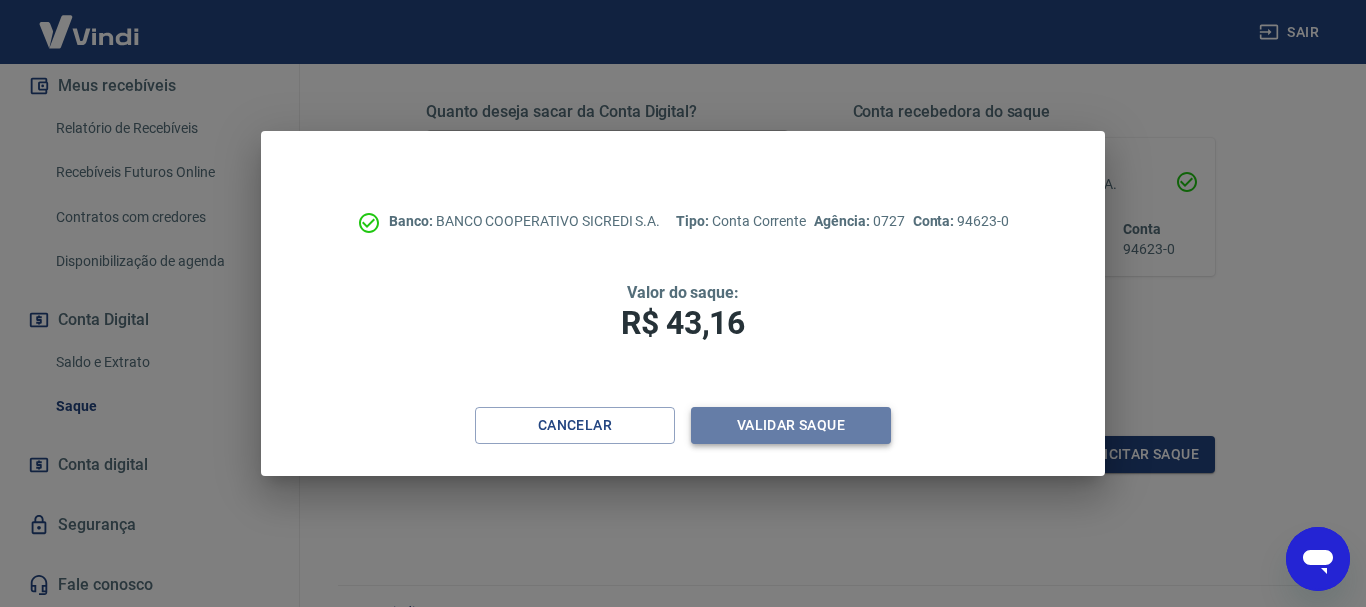 click on "Validar saque" at bounding box center (791, 425) 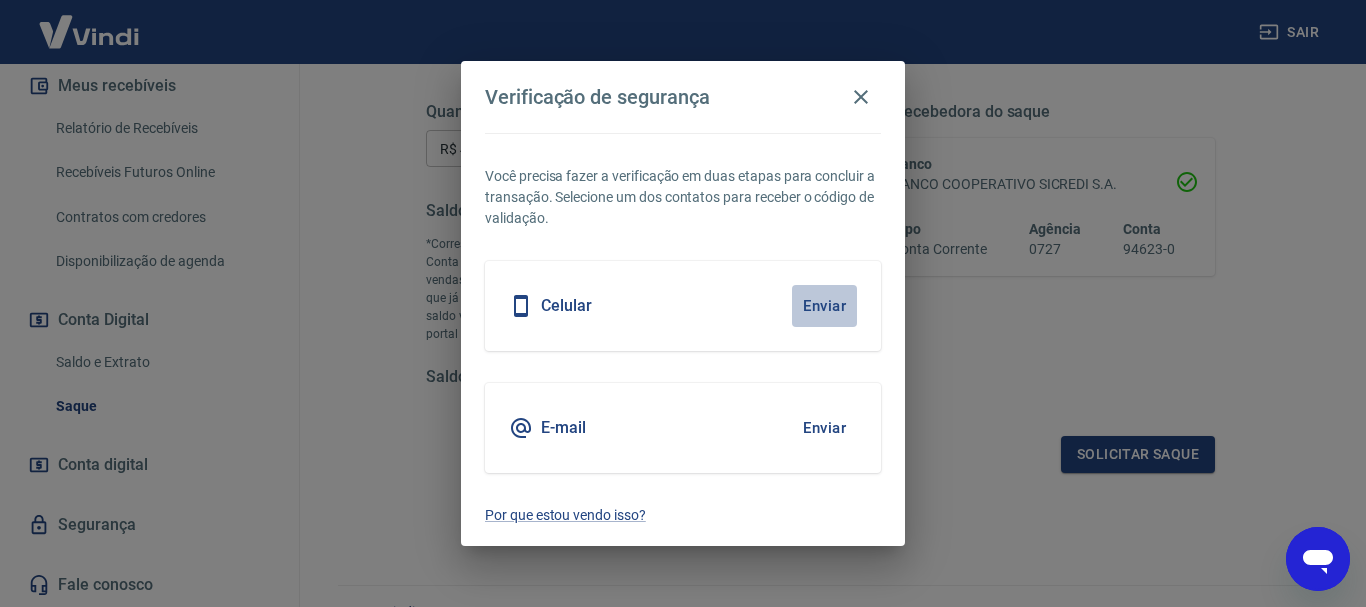 click on "Enviar" at bounding box center (824, 306) 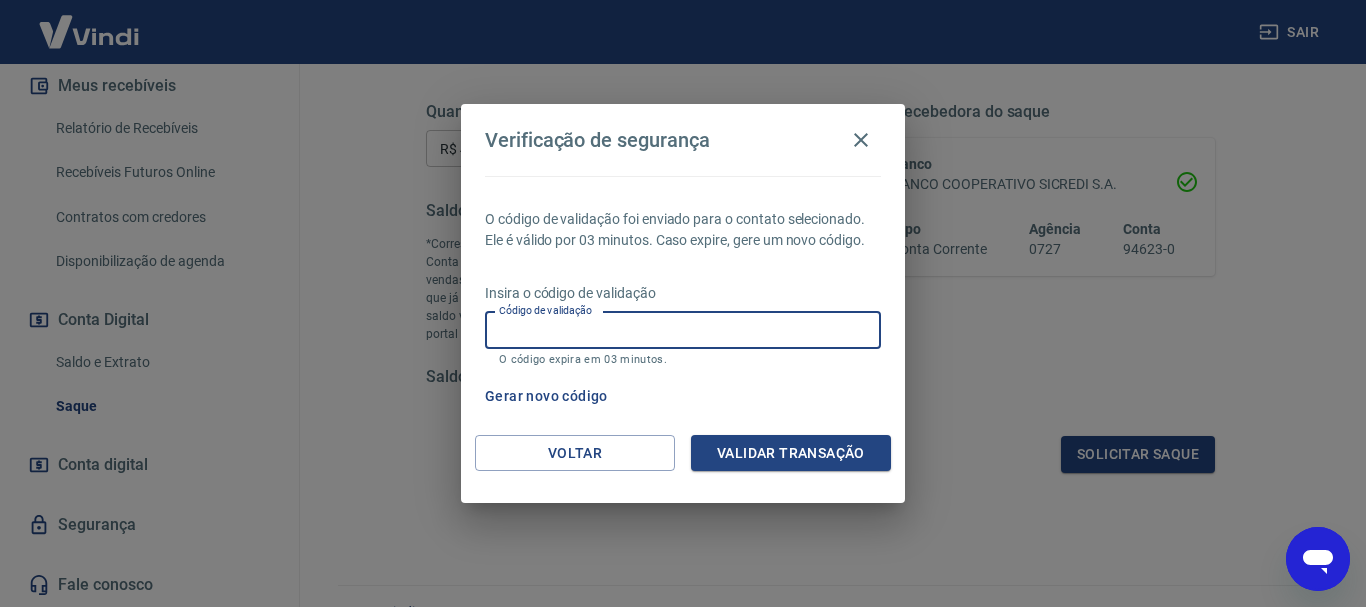 click on "Código de validação" at bounding box center (683, 330) 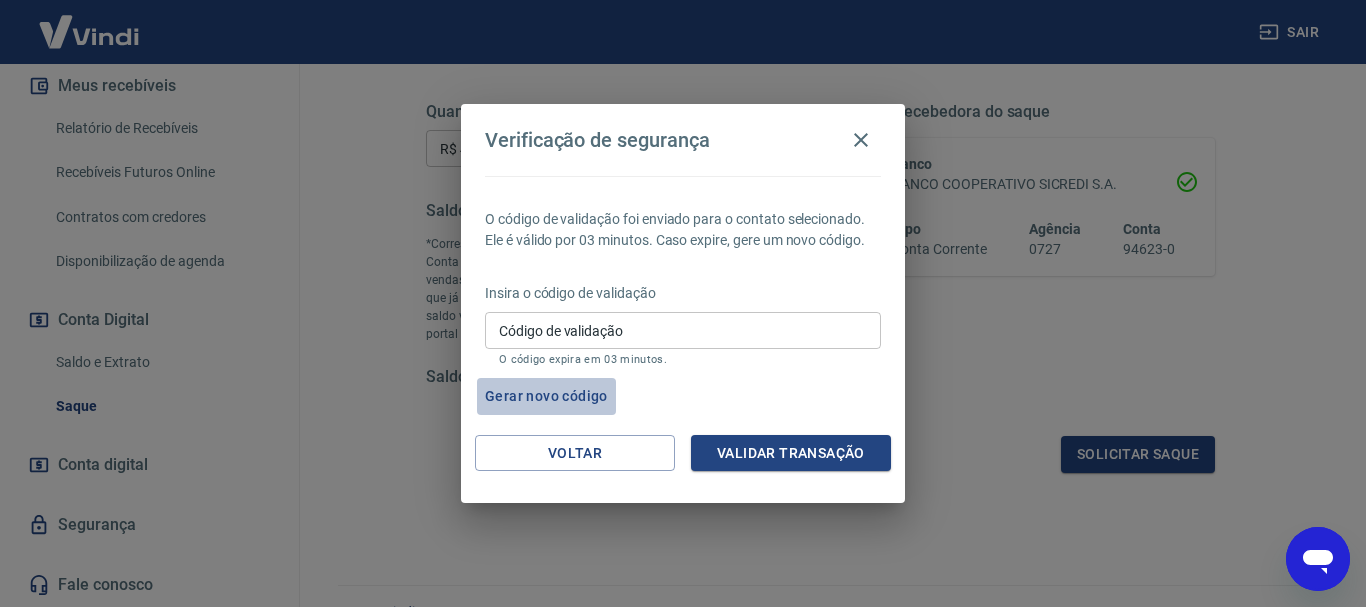 click on "Gerar novo código" at bounding box center [546, 396] 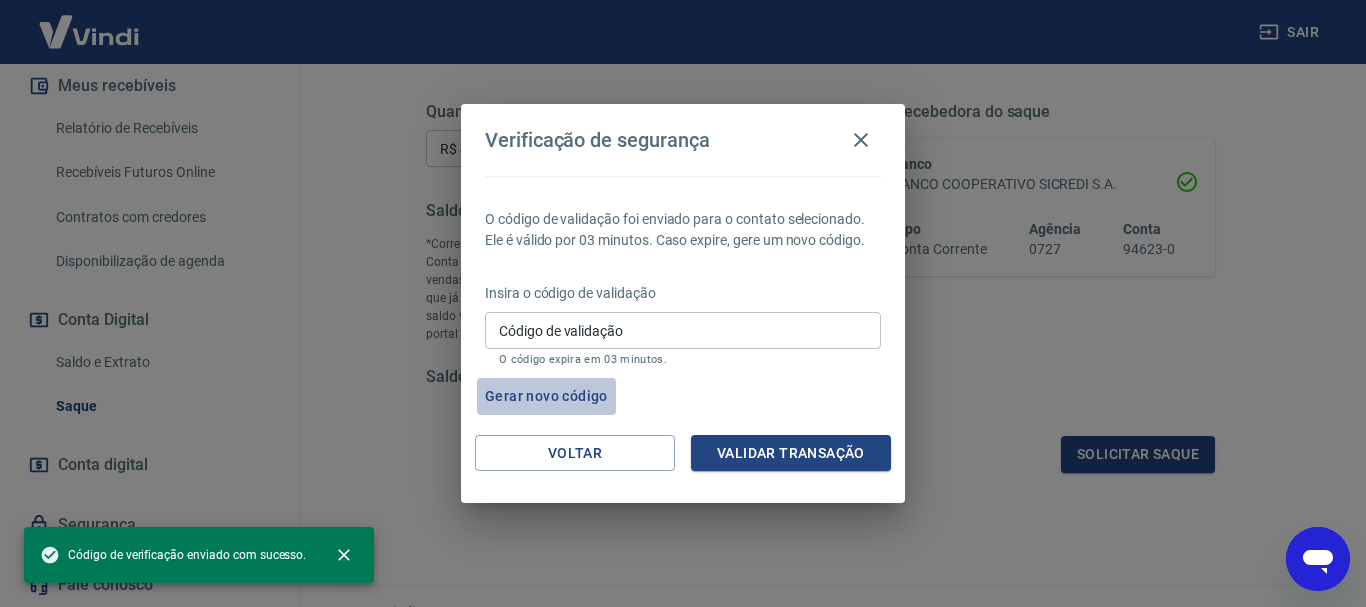 click on "Gerar novo código" at bounding box center [546, 396] 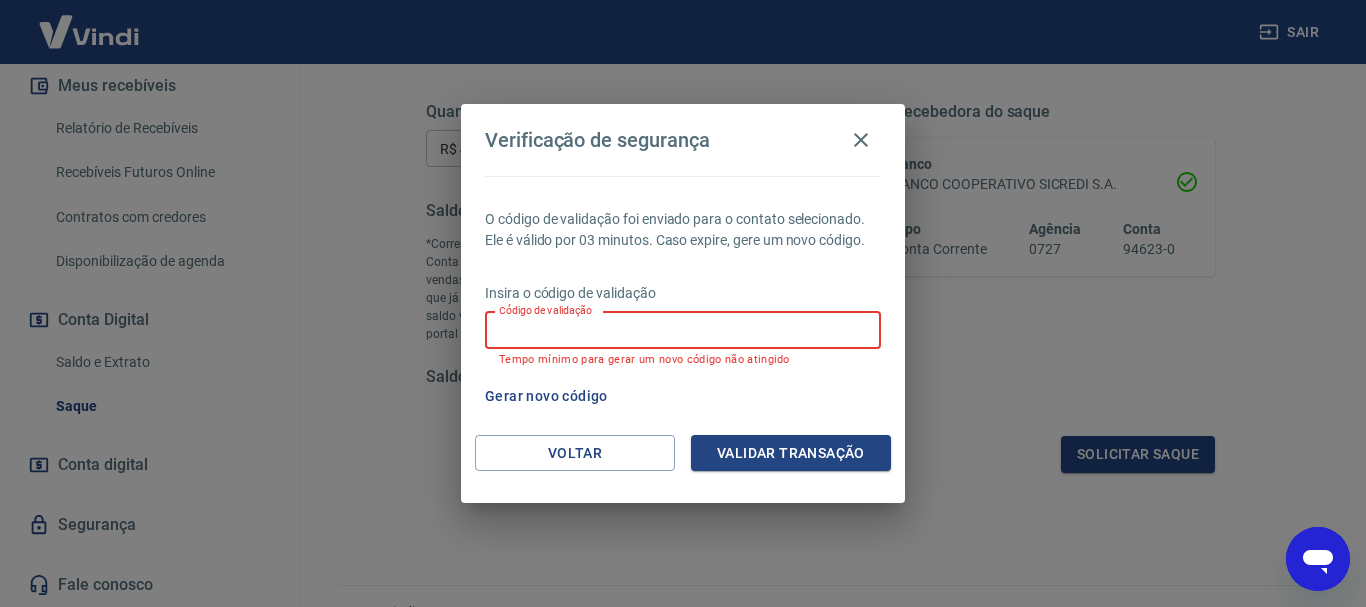 click on "Código de validação" at bounding box center [683, 330] 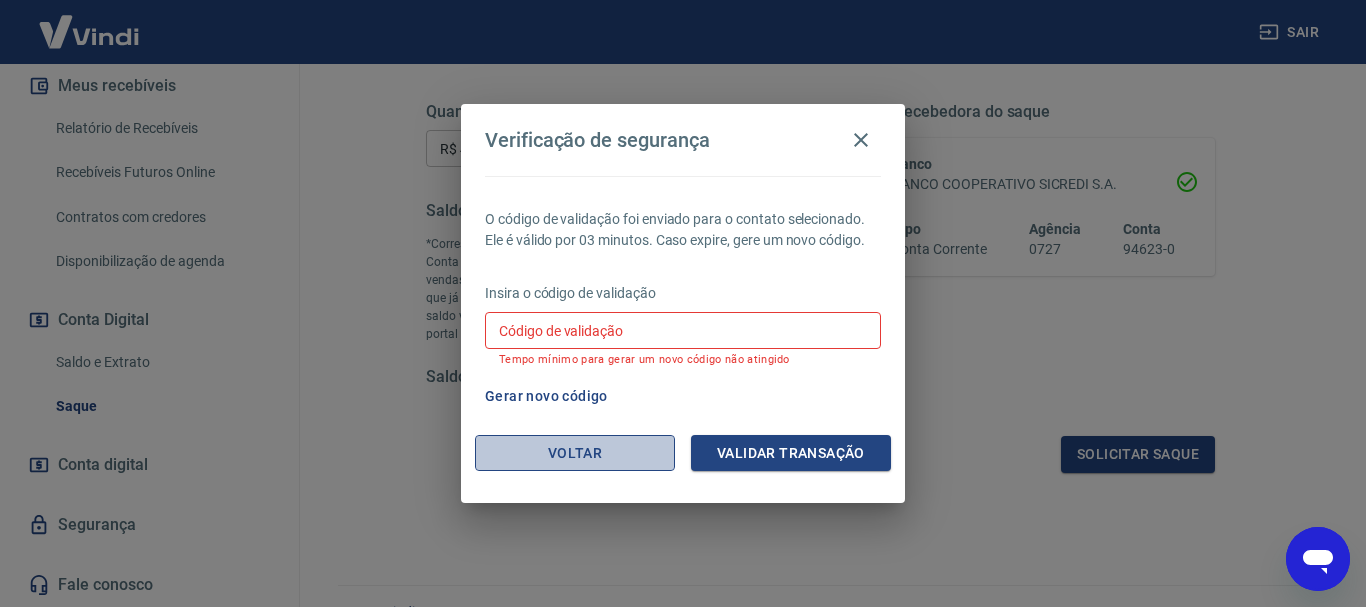 click on "Voltar" at bounding box center (575, 453) 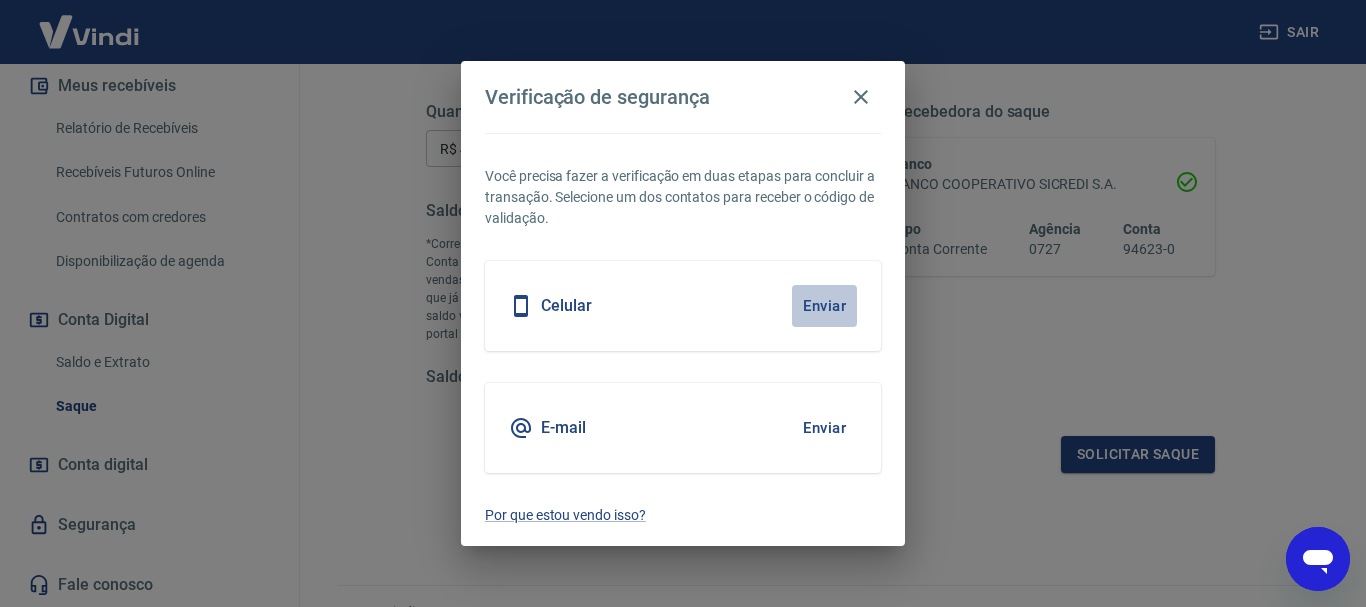 click on "Enviar" at bounding box center (824, 306) 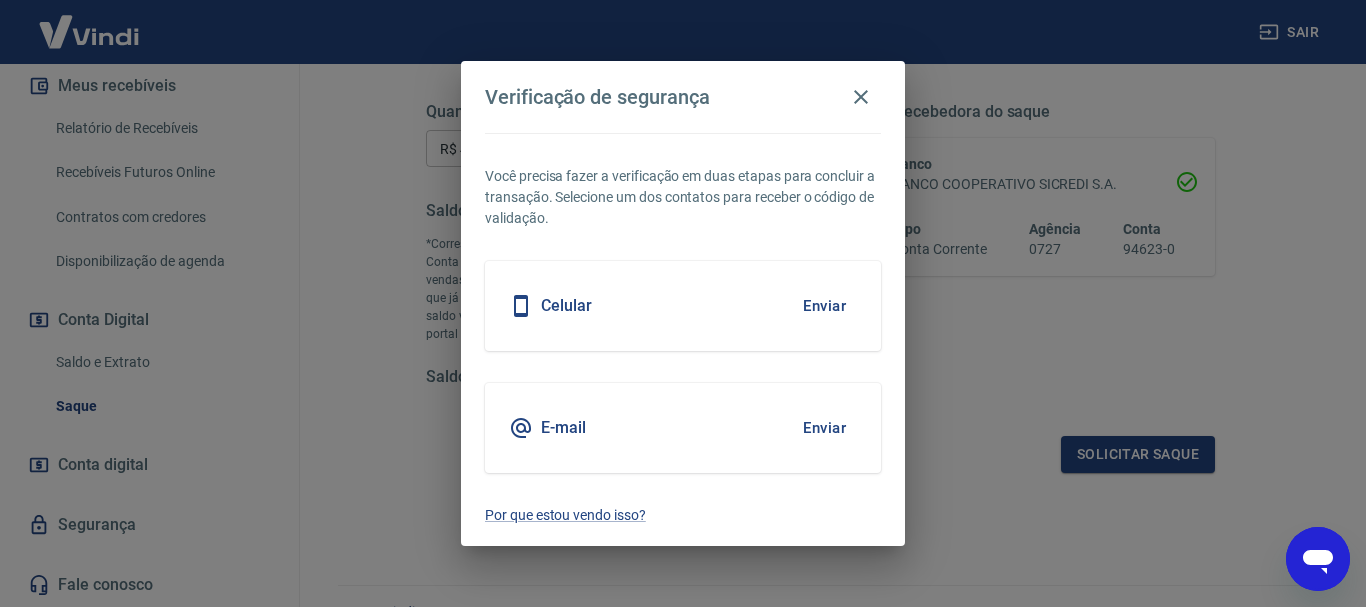 click on "Celular" at bounding box center (566, 306) 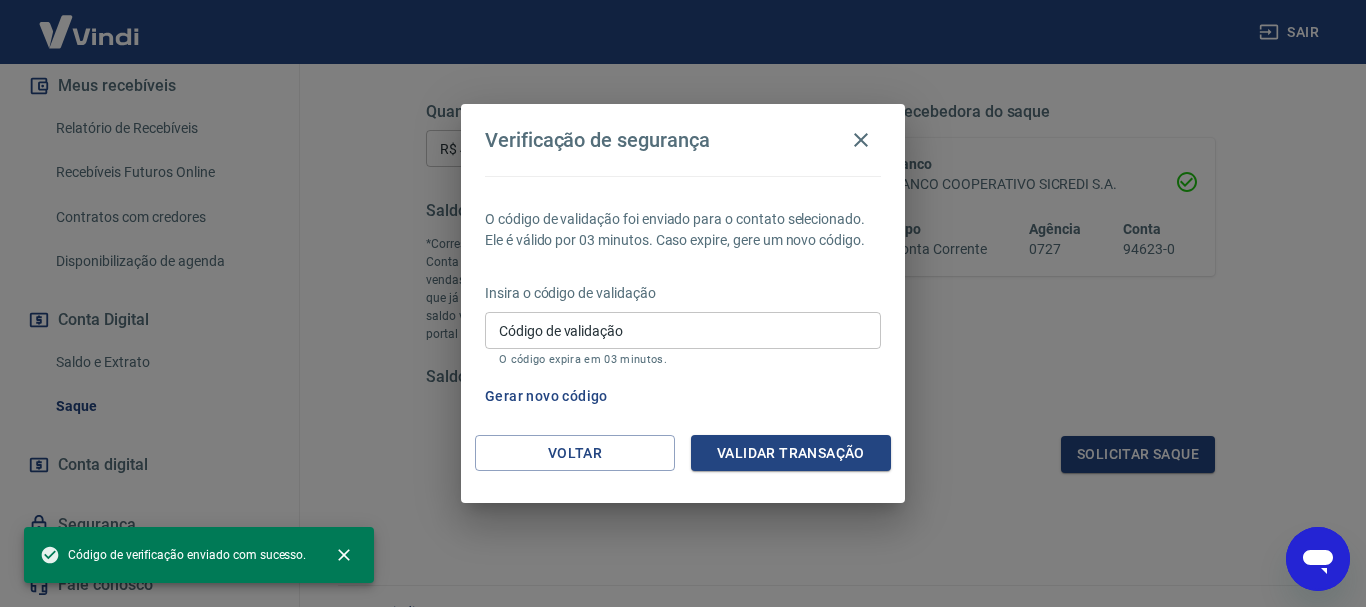 click on "Insira o código de validação Código de validação Código de validação O código expira em 03 minutos." at bounding box center (683, 326) 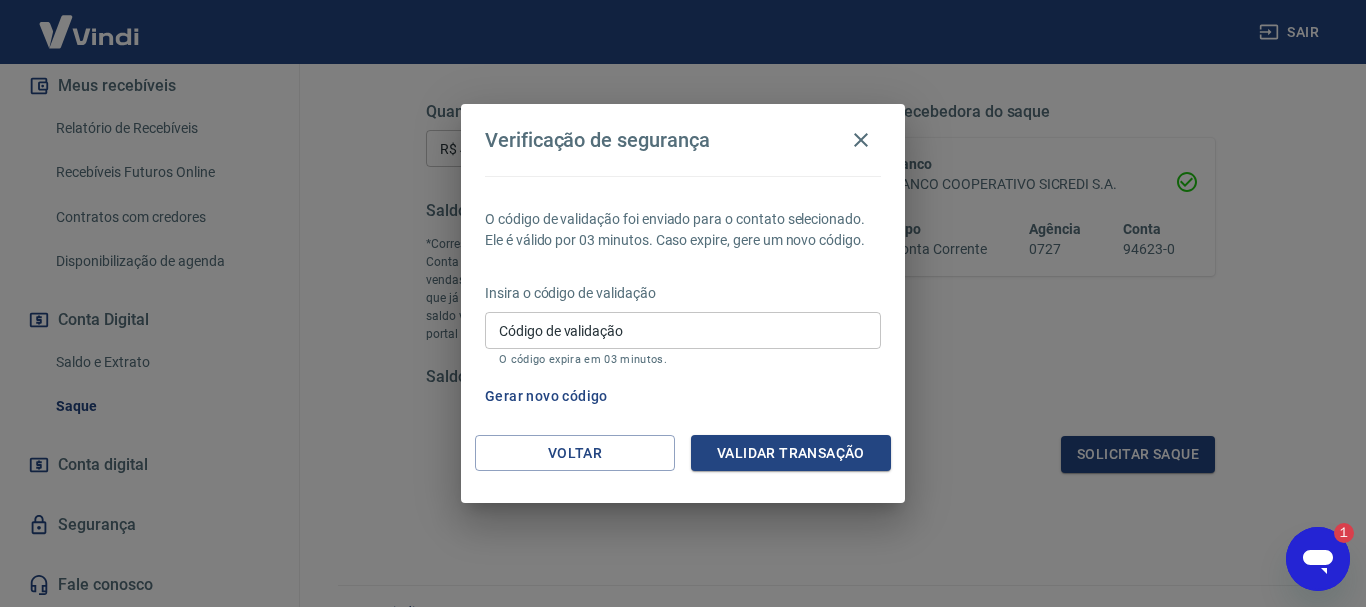 scroll, scrollTop: 0, scrollLeft: 0, axis: both 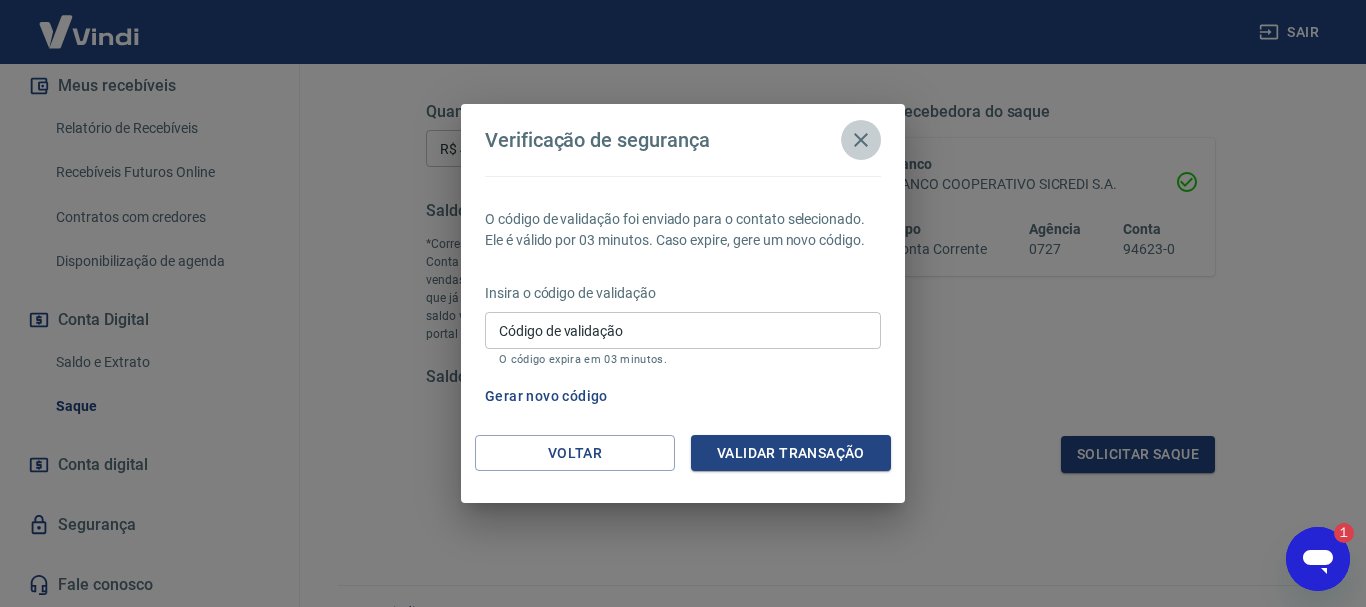 click 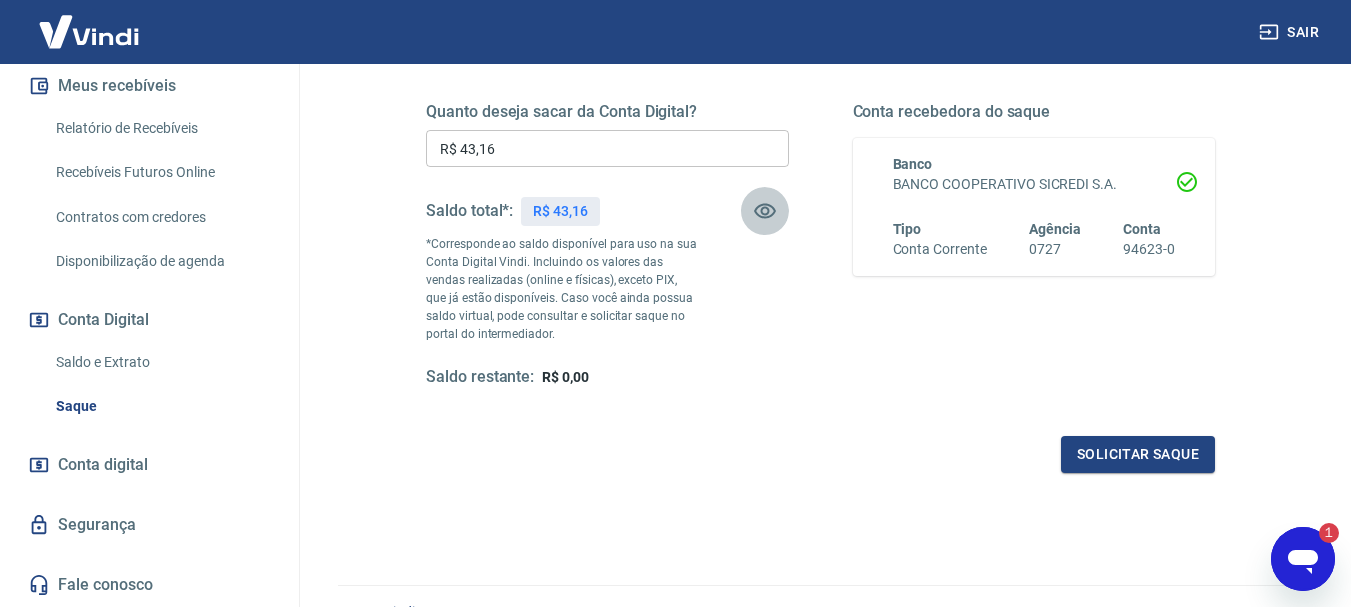 click 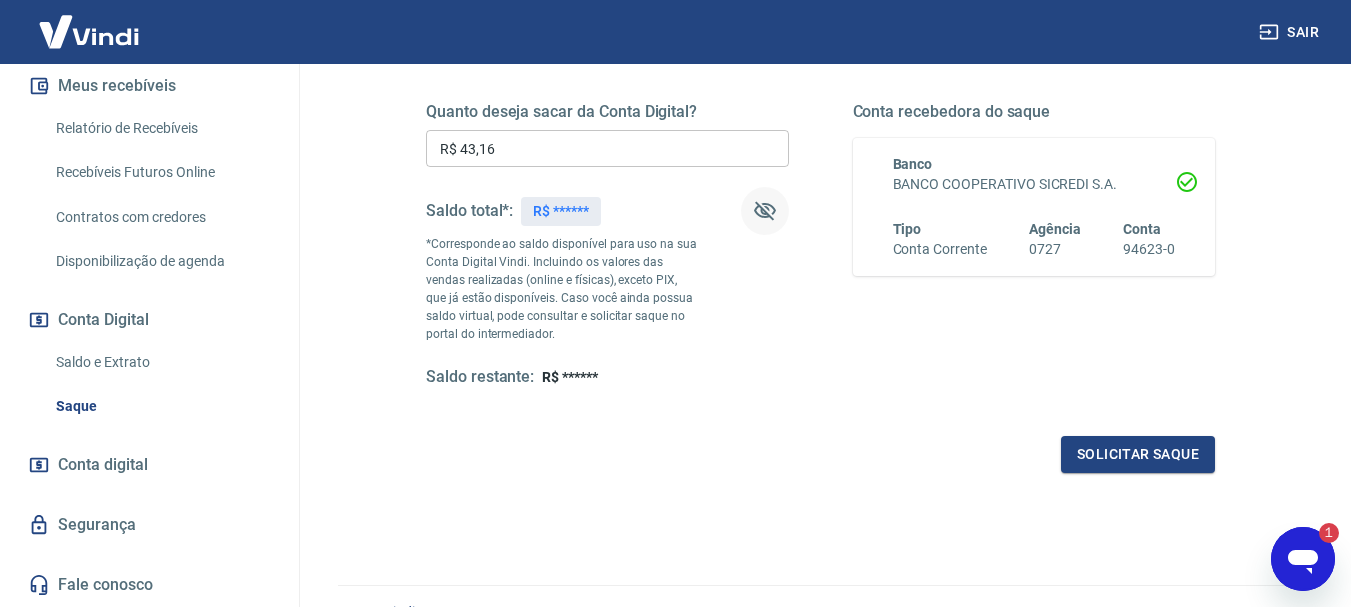 click 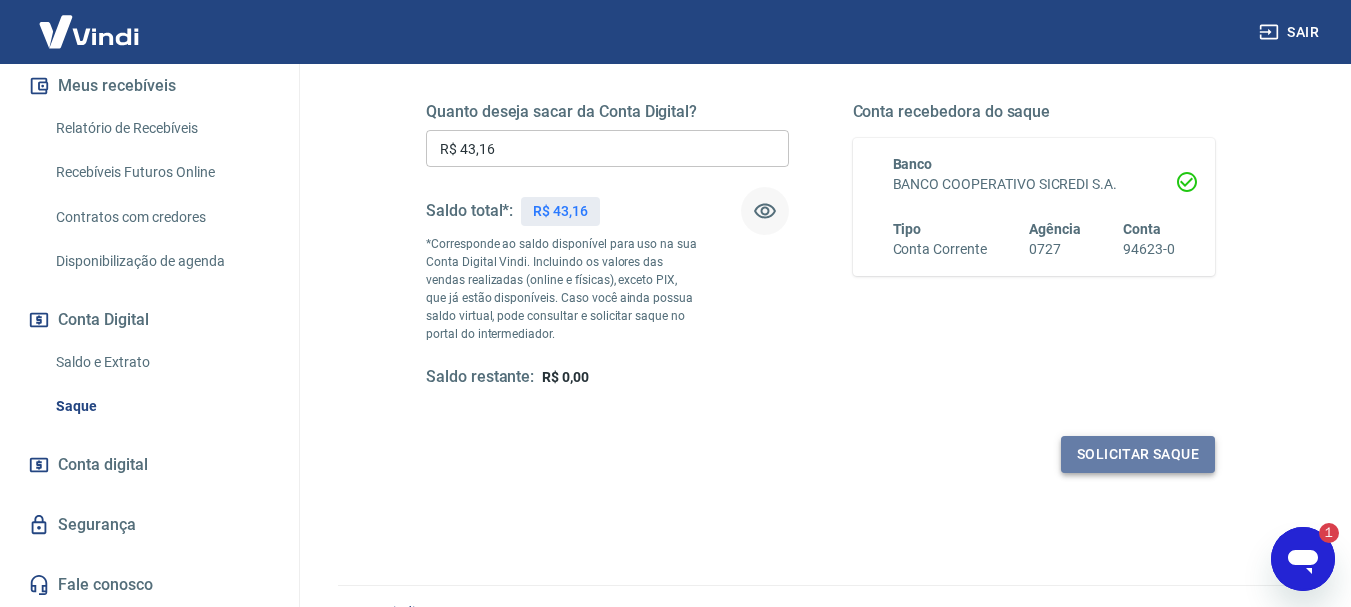click on "Solicitar saque" at bounding box center (1138, 454) 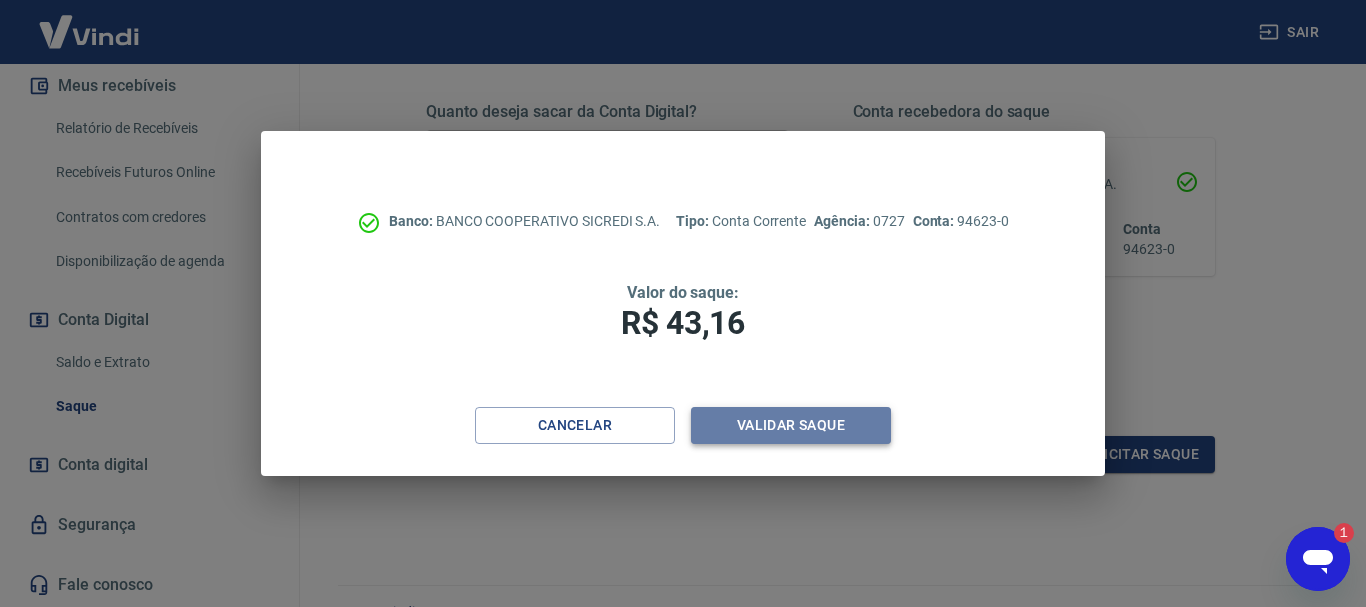 click on "Validar saque" at bounding box center [791, 425] 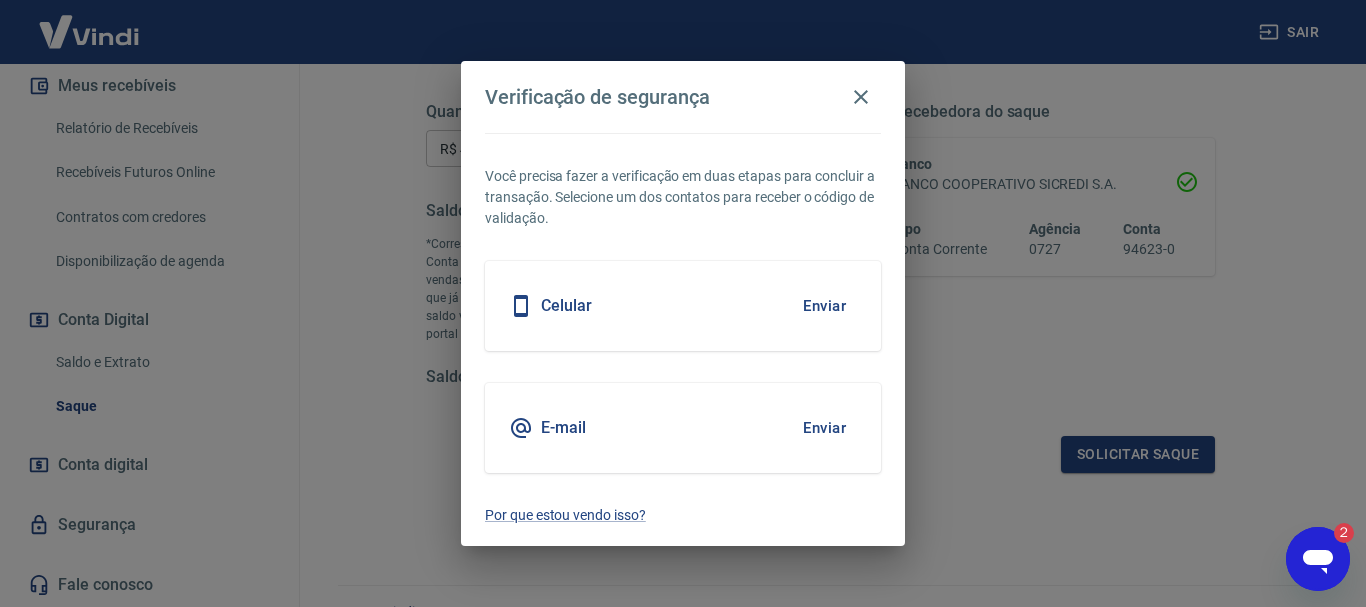 click on "E-mail" at bounding box center [563, 428] 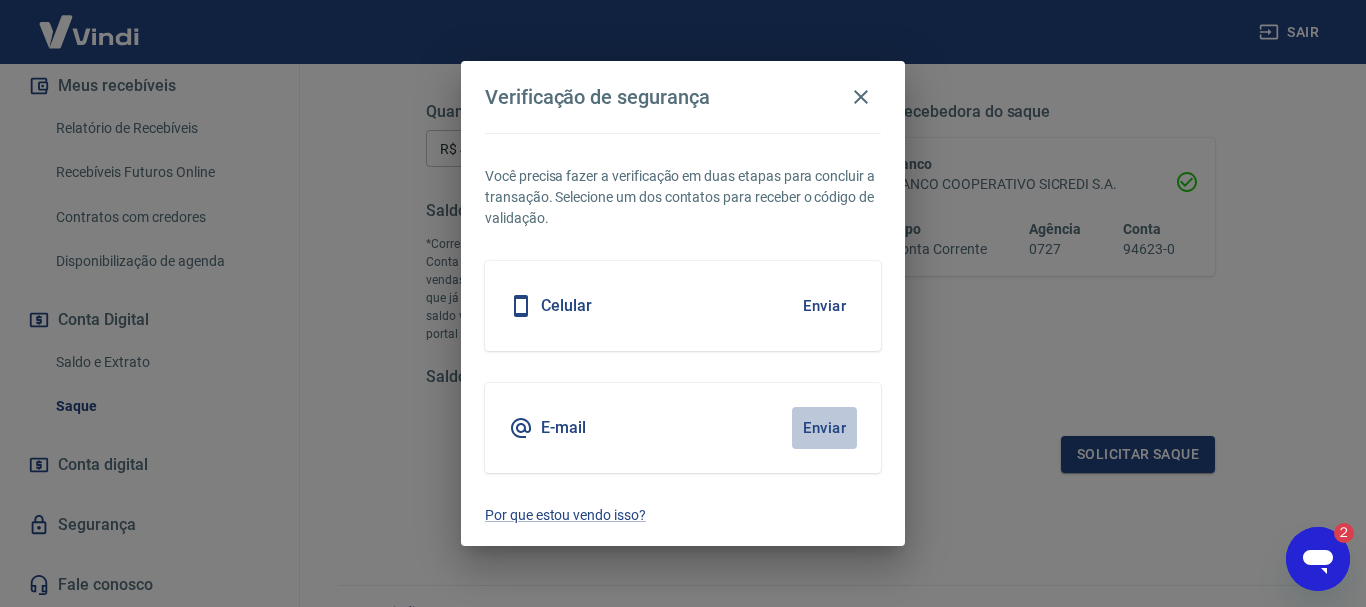 click on "Enviar" at bounding box center (824, 428) 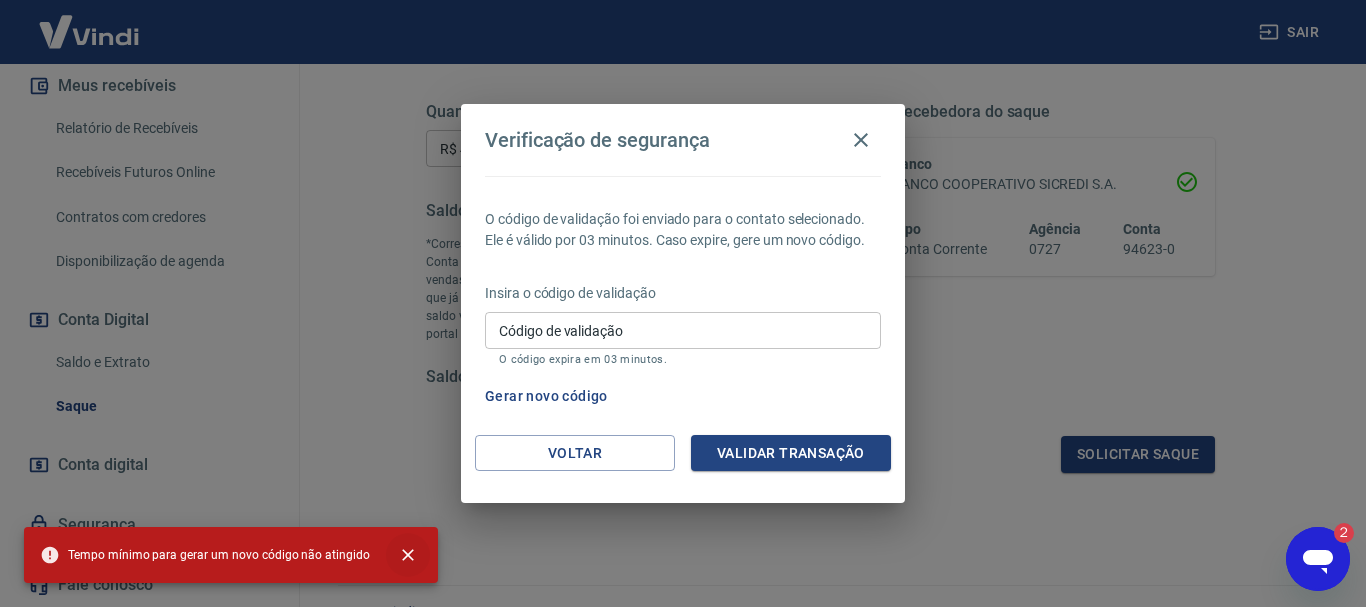 click 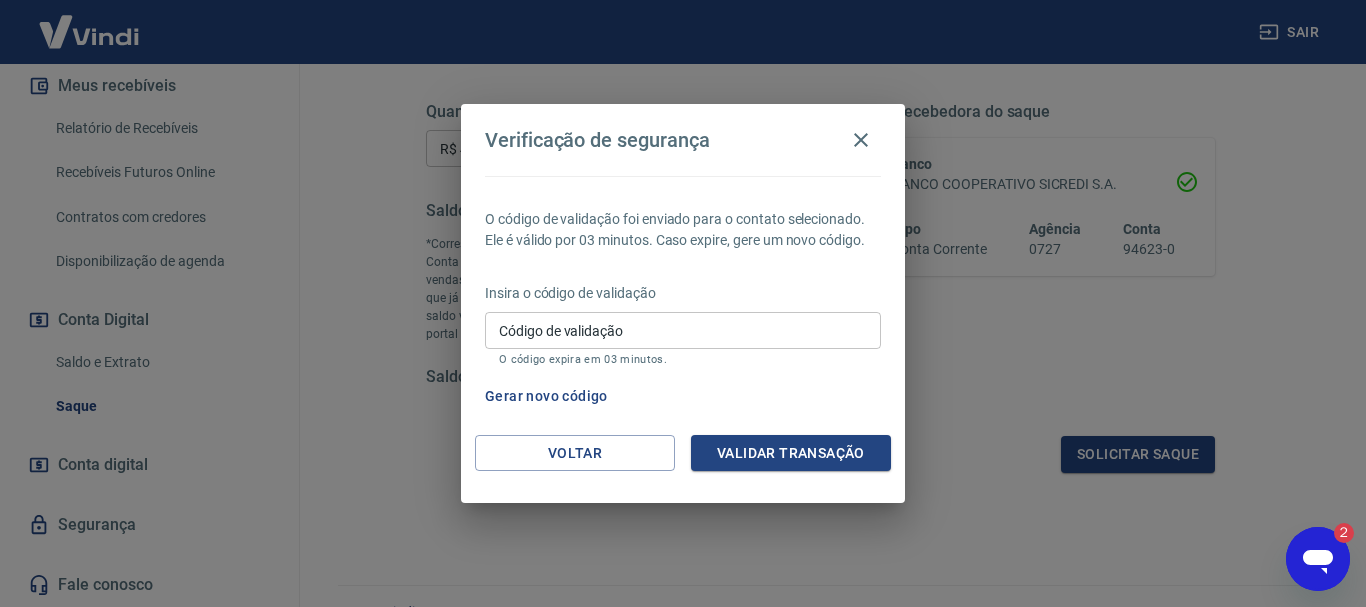 click on "Código de validação" at bounding box center (683, 330) 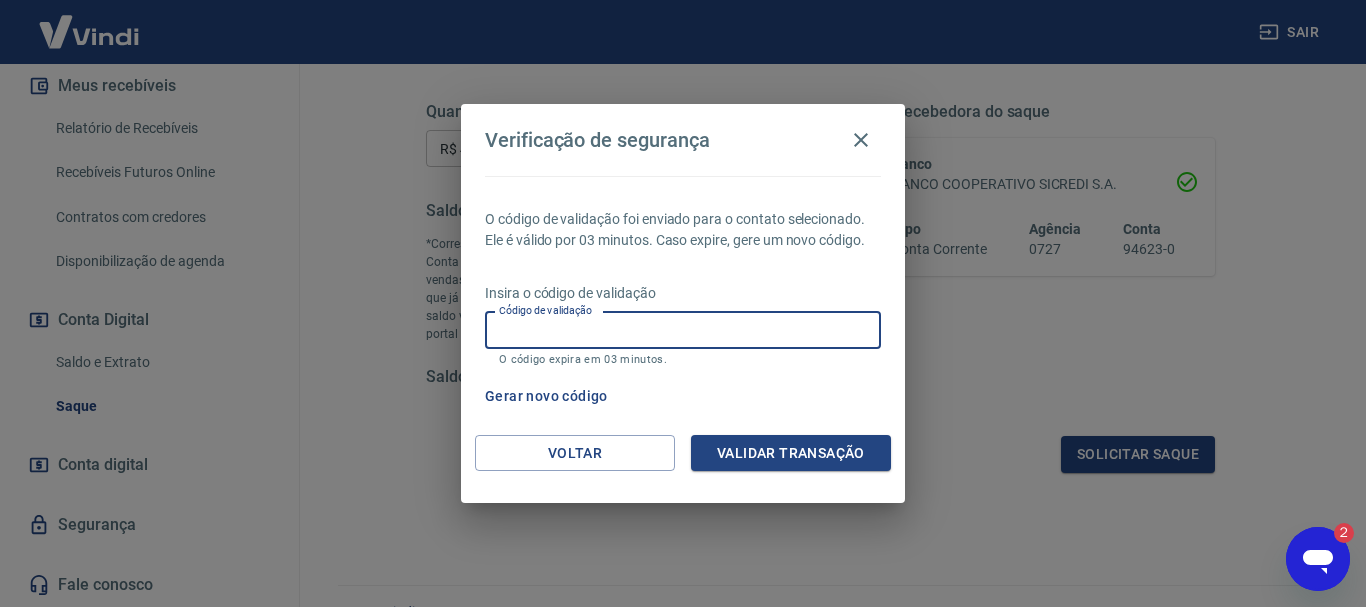 paste on "645726" 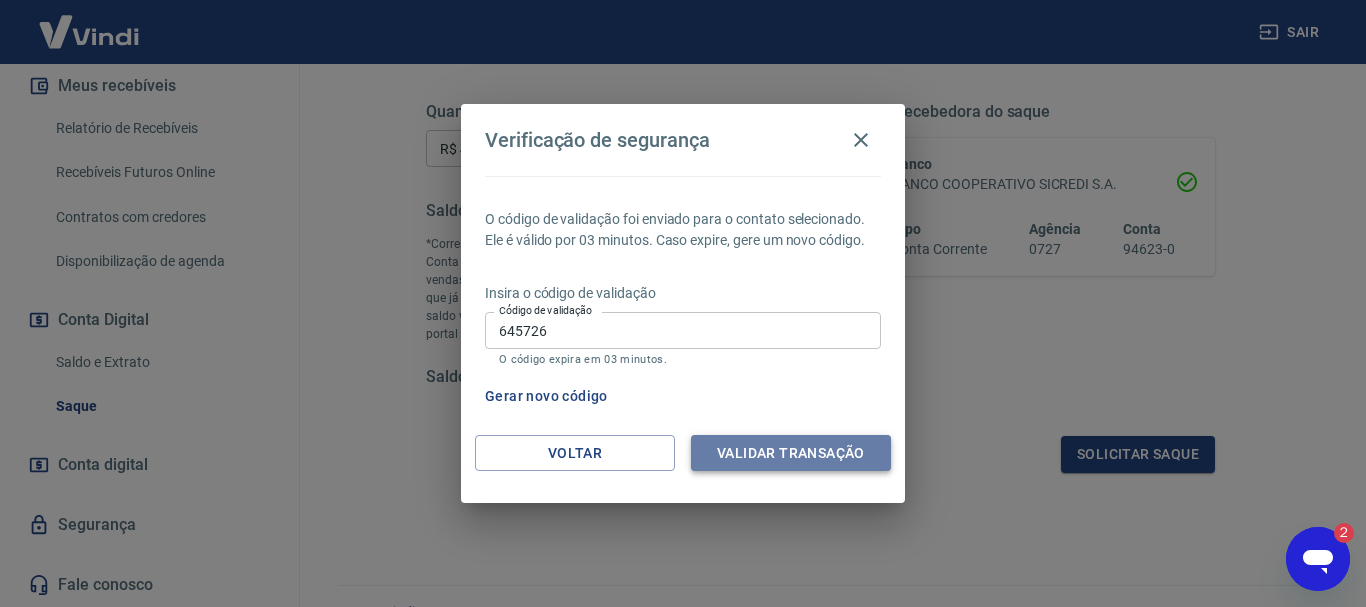 click on "Validar transação" at bounding box center (791, 453) 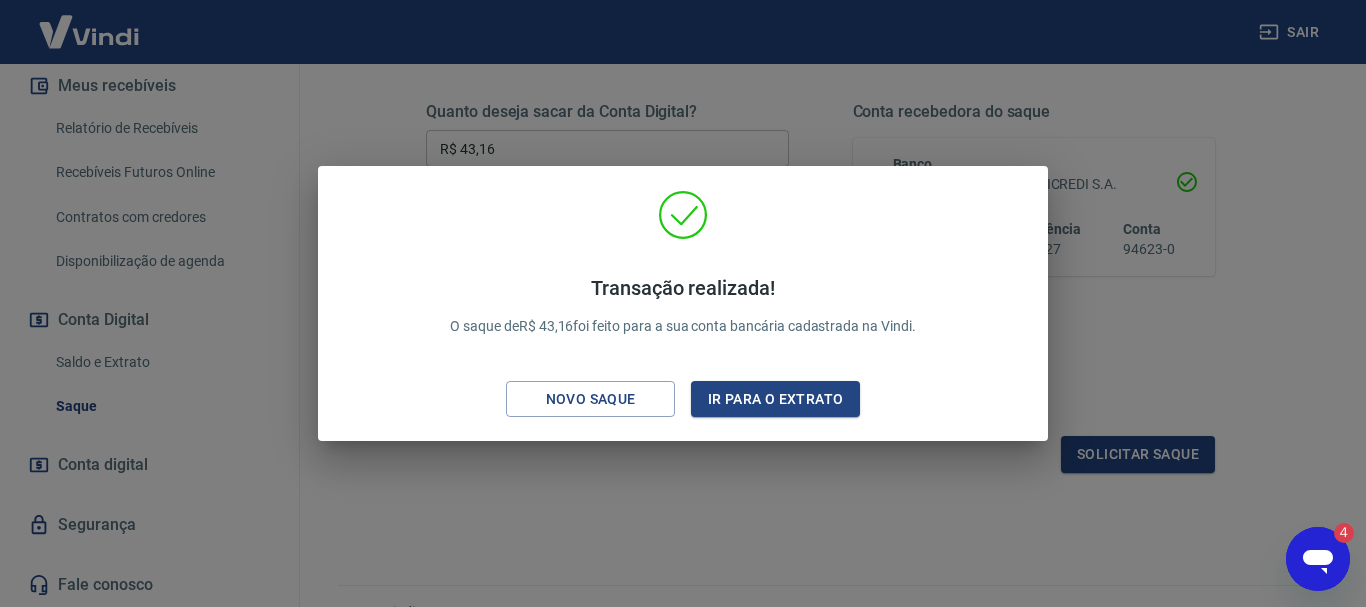 drag, startPoint x: 1327, startPoint y: 563, endPoint x: 1643, endPoint y: 1044, distance: 575.5145 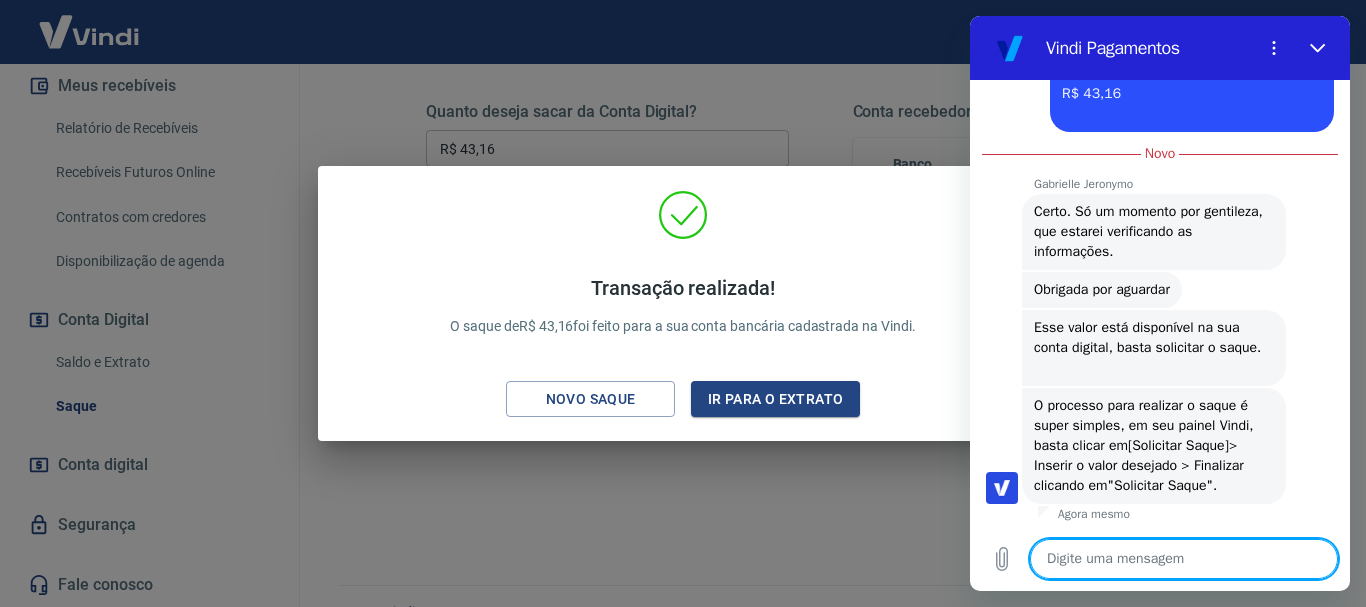 scroll, scrollTop: 1570, scrollLeft: 0, axis: vertical 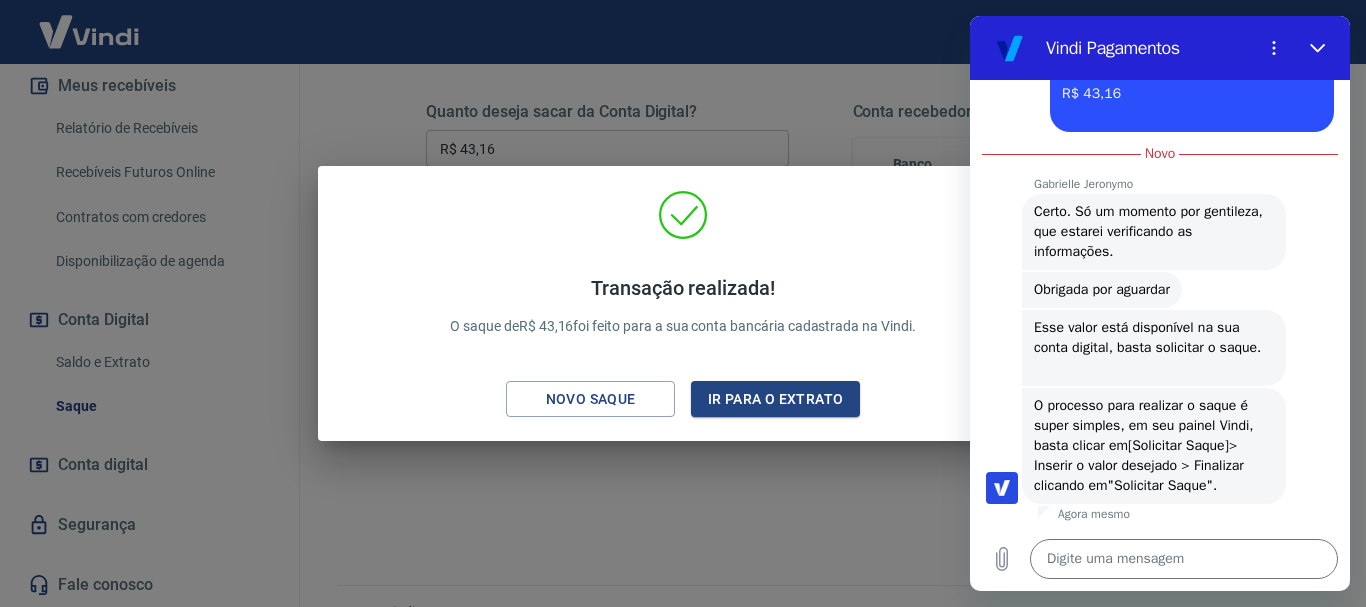 click on "Digite uma mensagem x" at bounding box center [1160, 559] 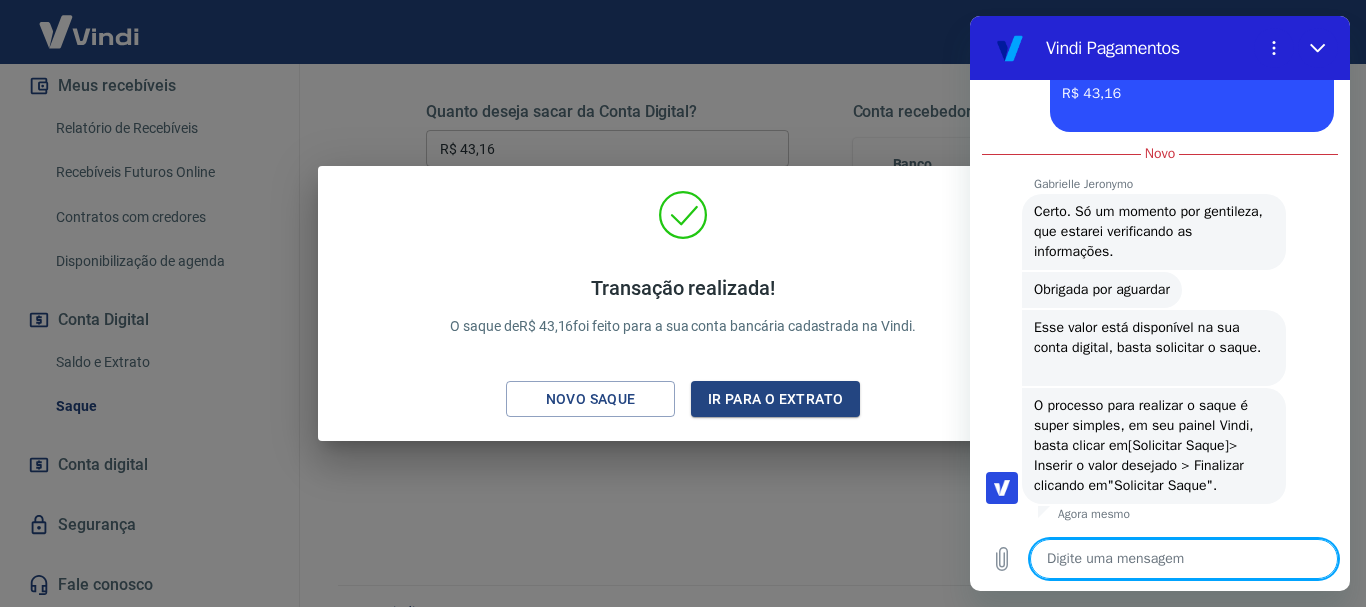 click at bounding box center [1184, 559] 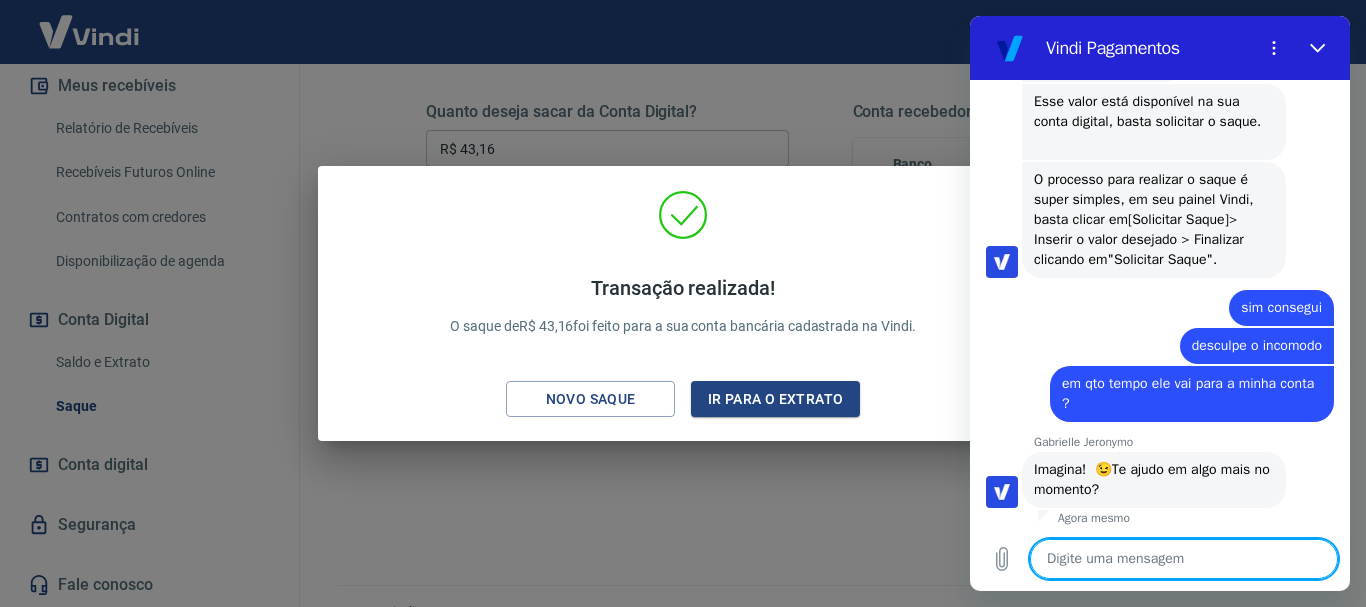 scroll, scrollTop: 1800, scrollLeft: 0, axis: vertical 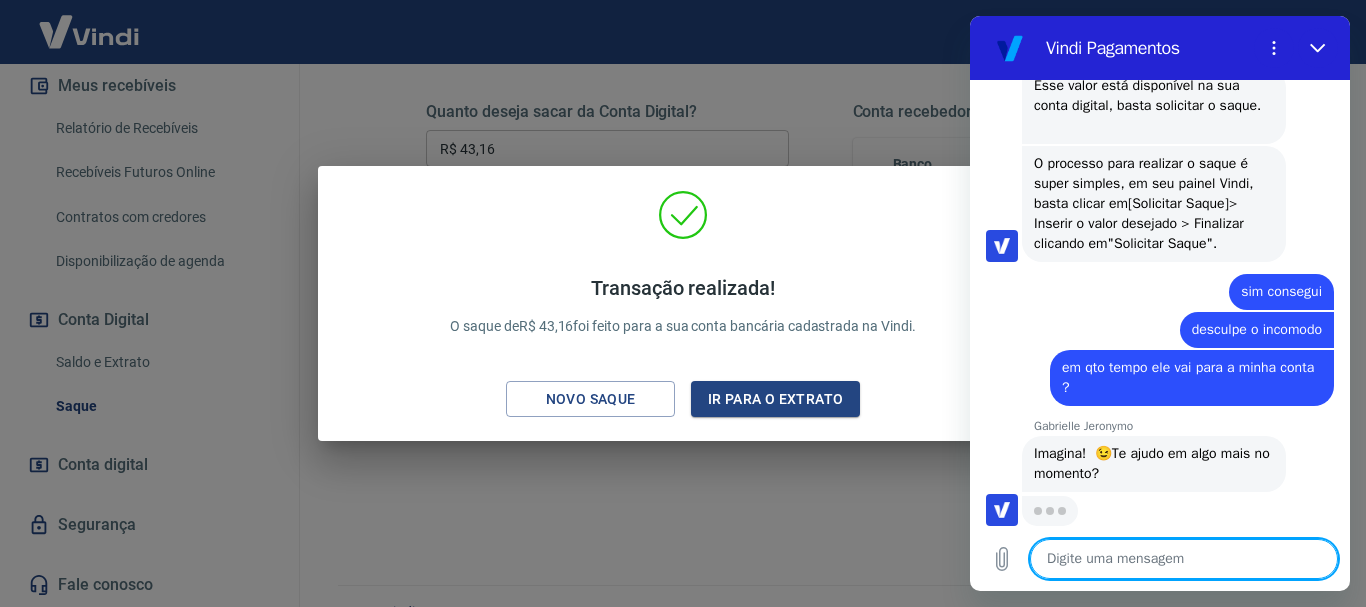 click at bounding box center [1184, 559] 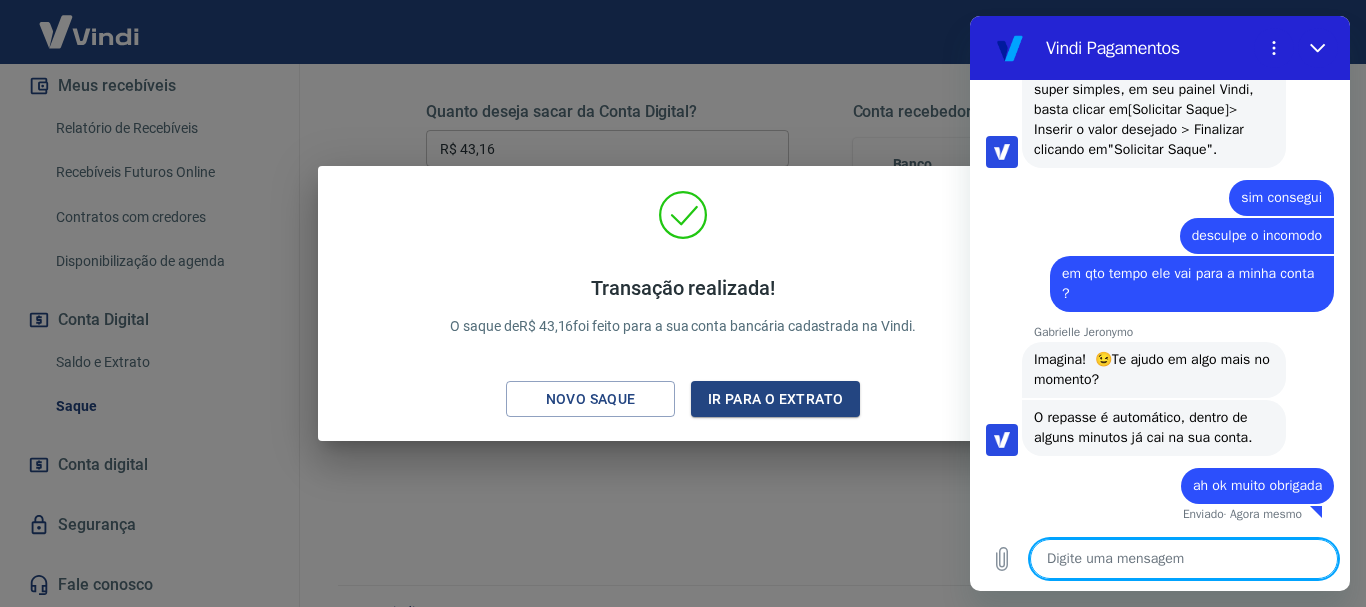 scroll, scrollTop: 1906, scrollLeft: 0, axis: vertical 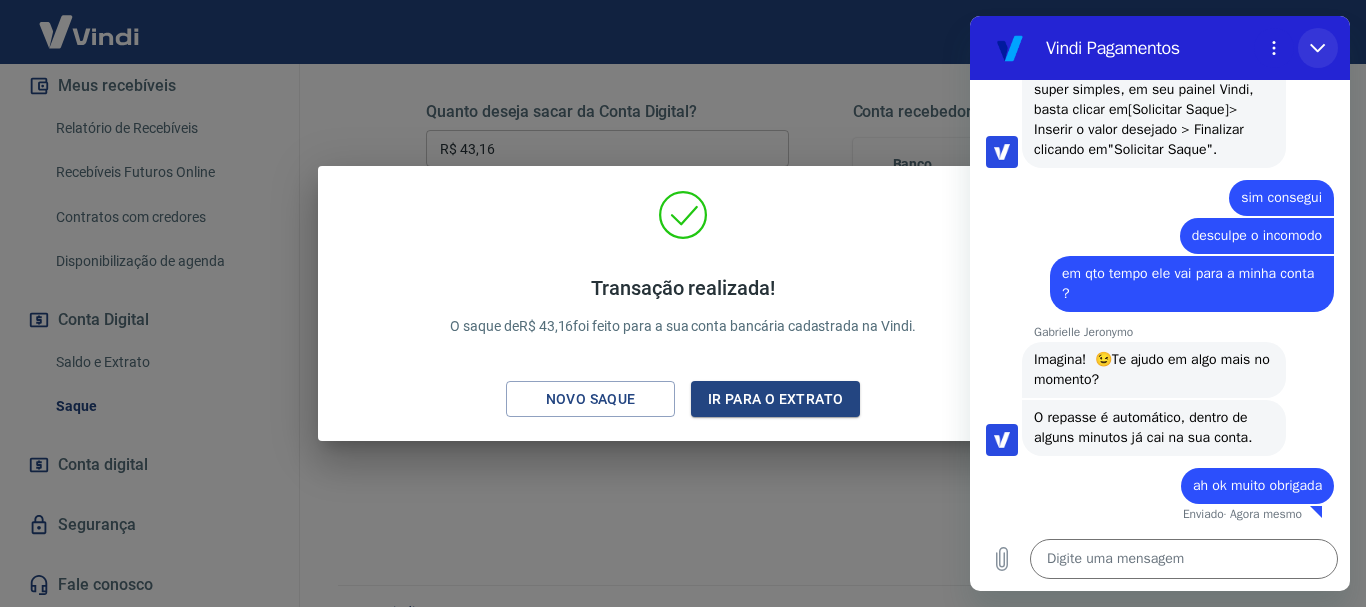 drag, startPoint x: 1316, startPoint y: 43, endPoint x: 2015, endPoint y: 129, distance: 704.27057 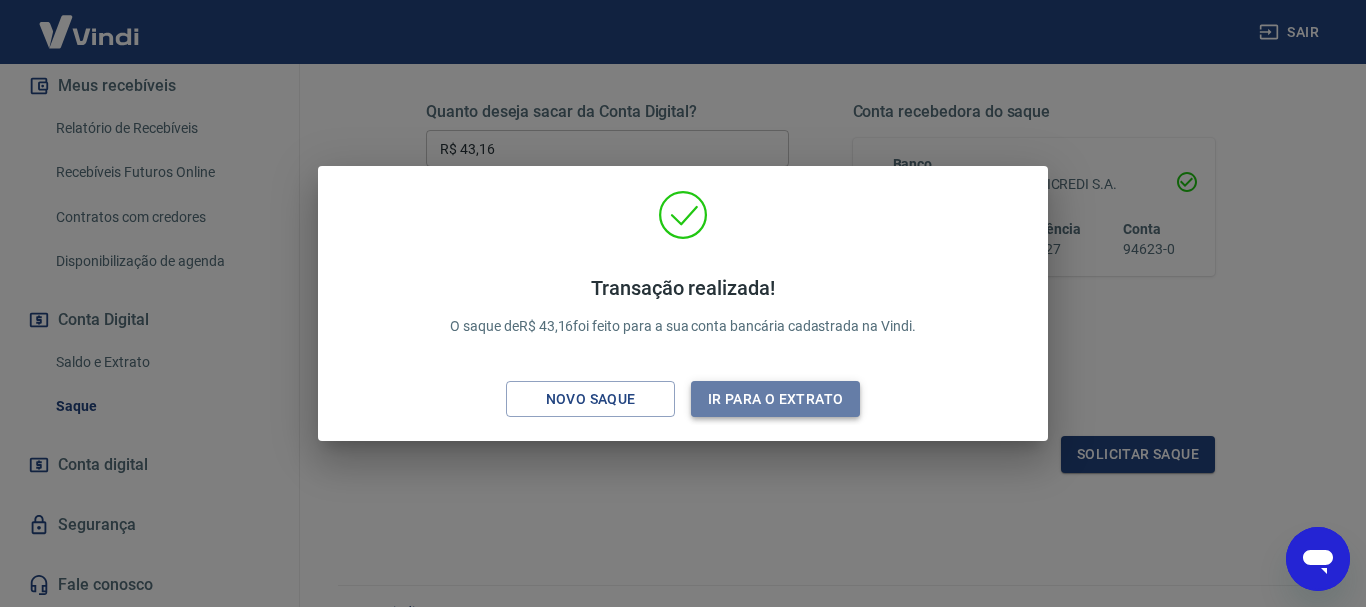 click on "Ir para o extrato" at bounding box center (775, 399) 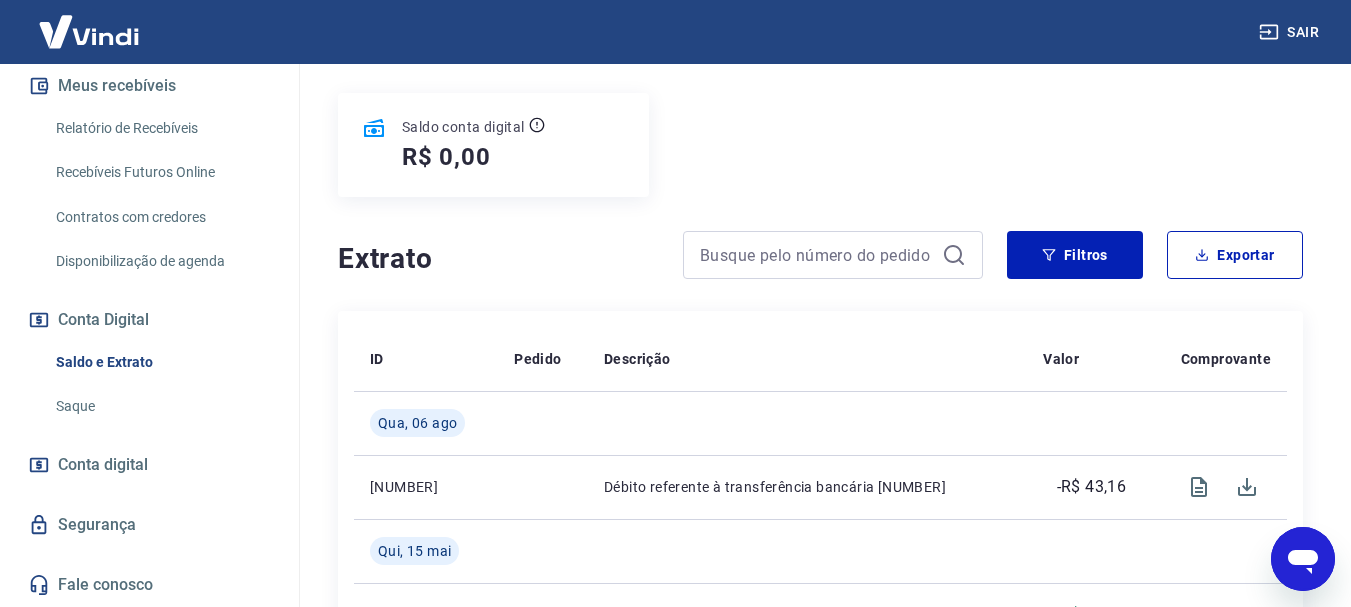 scroll, scrollTop: 0, scrollLeft: 0, axis: both 